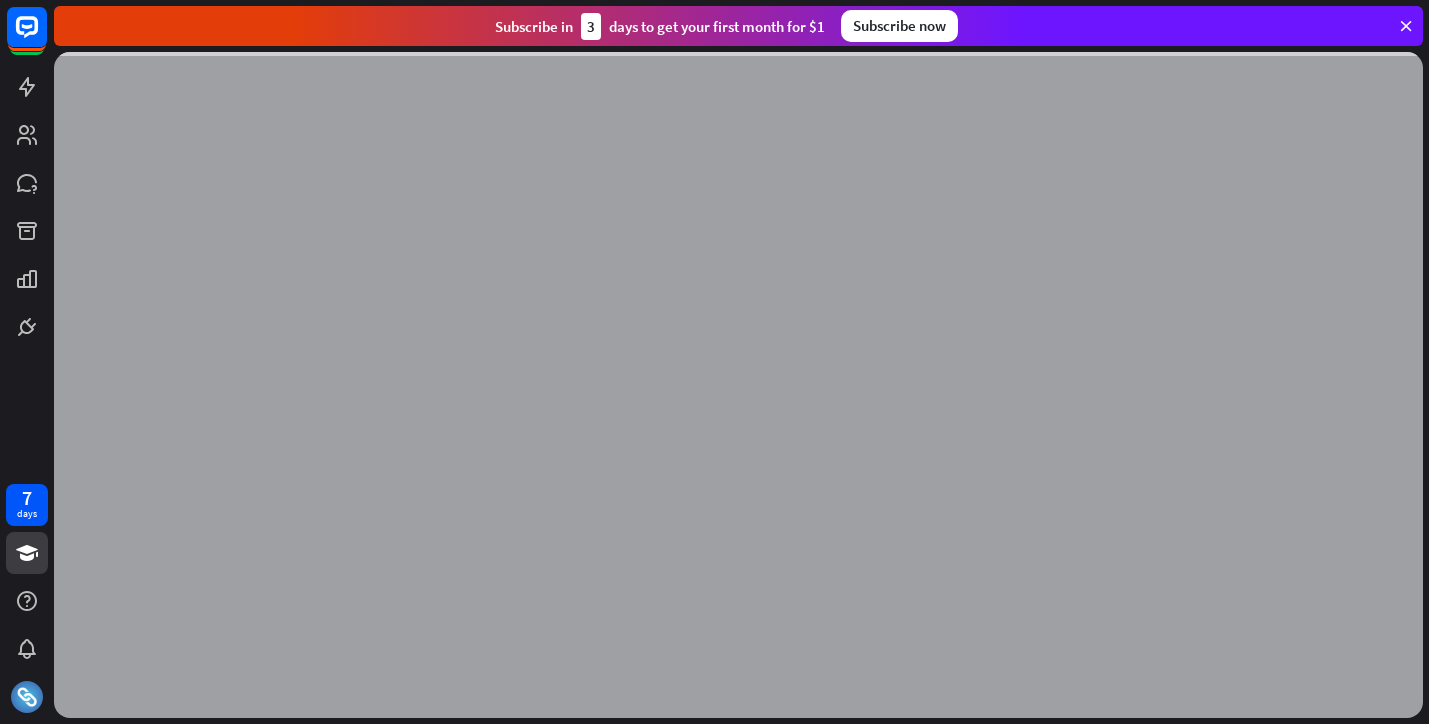 scroll, scrollTop: 0, scrollLeft: 0, axis: both 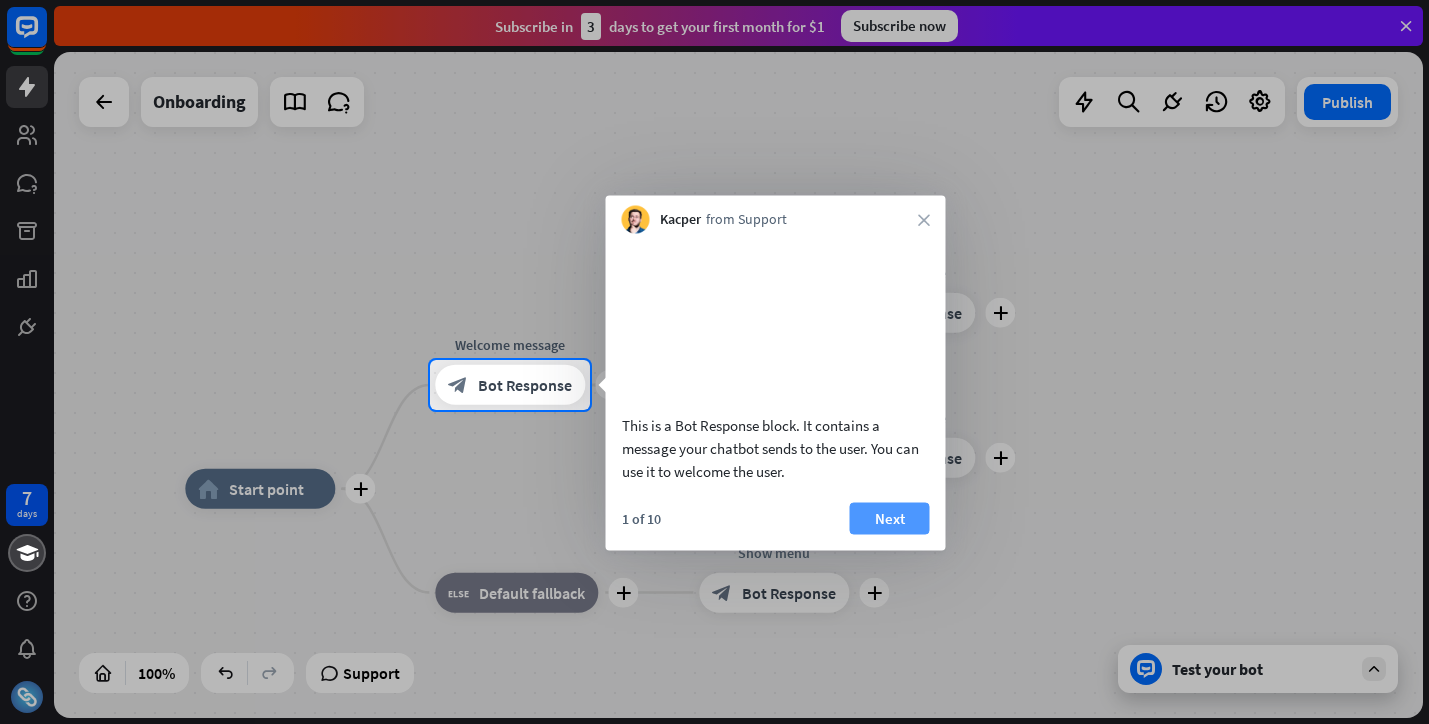 click on "Next" at bounding box center [890, 518] 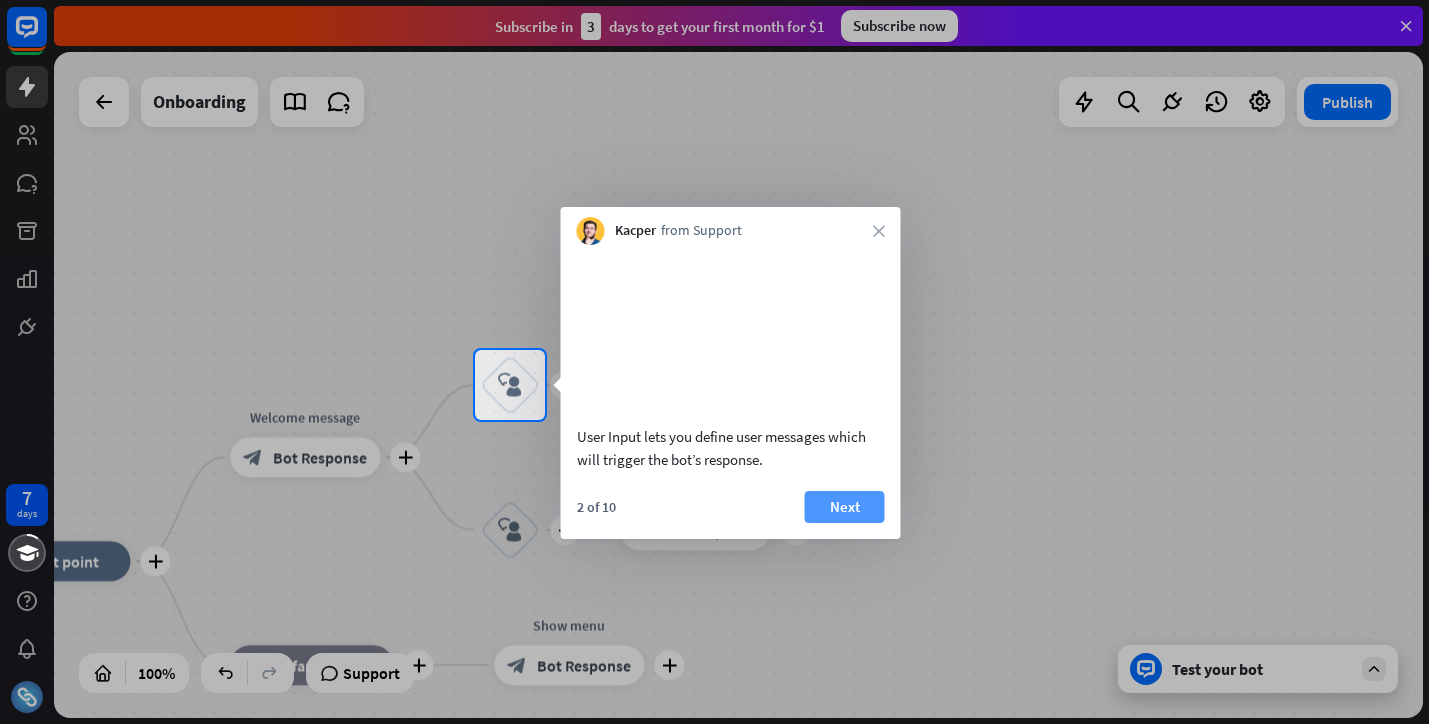 click on "Next" at bounding box center [845, 507] 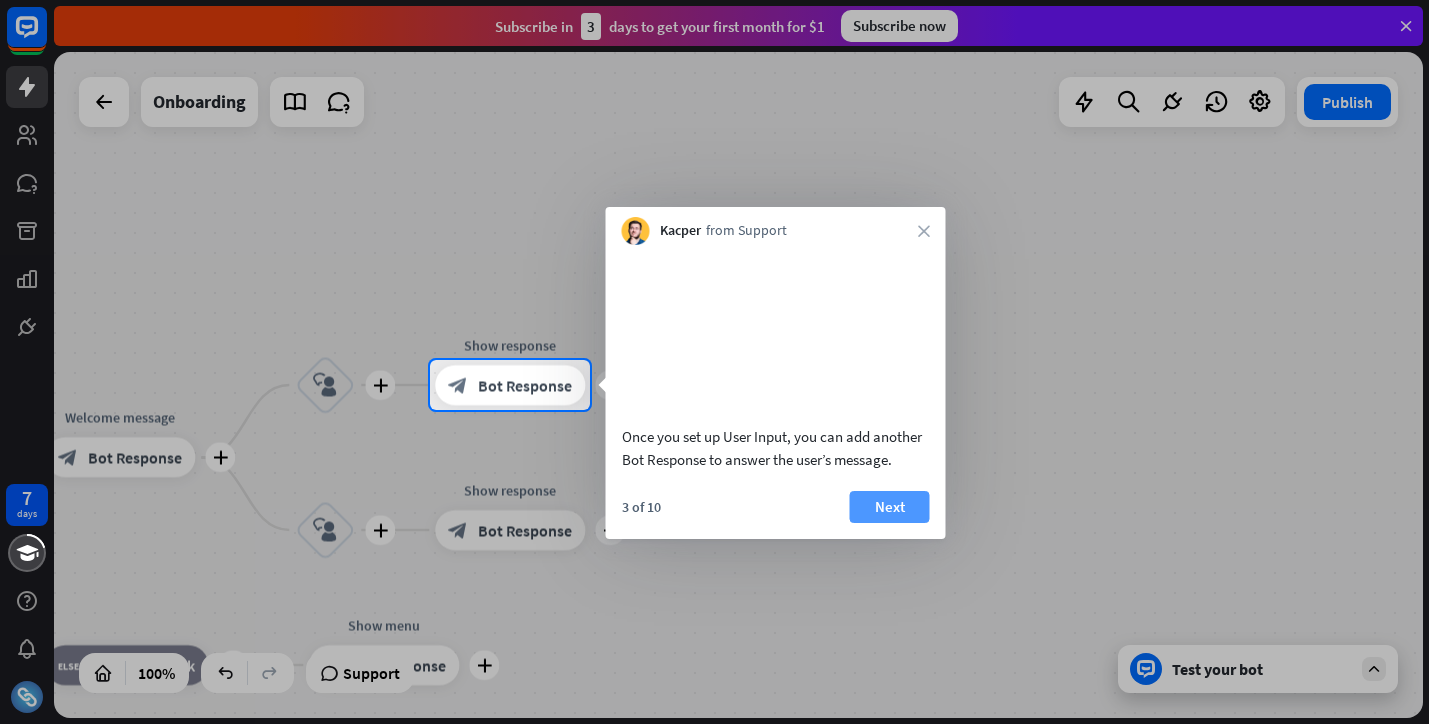 click on "Next" at bounding box center [890, 507] 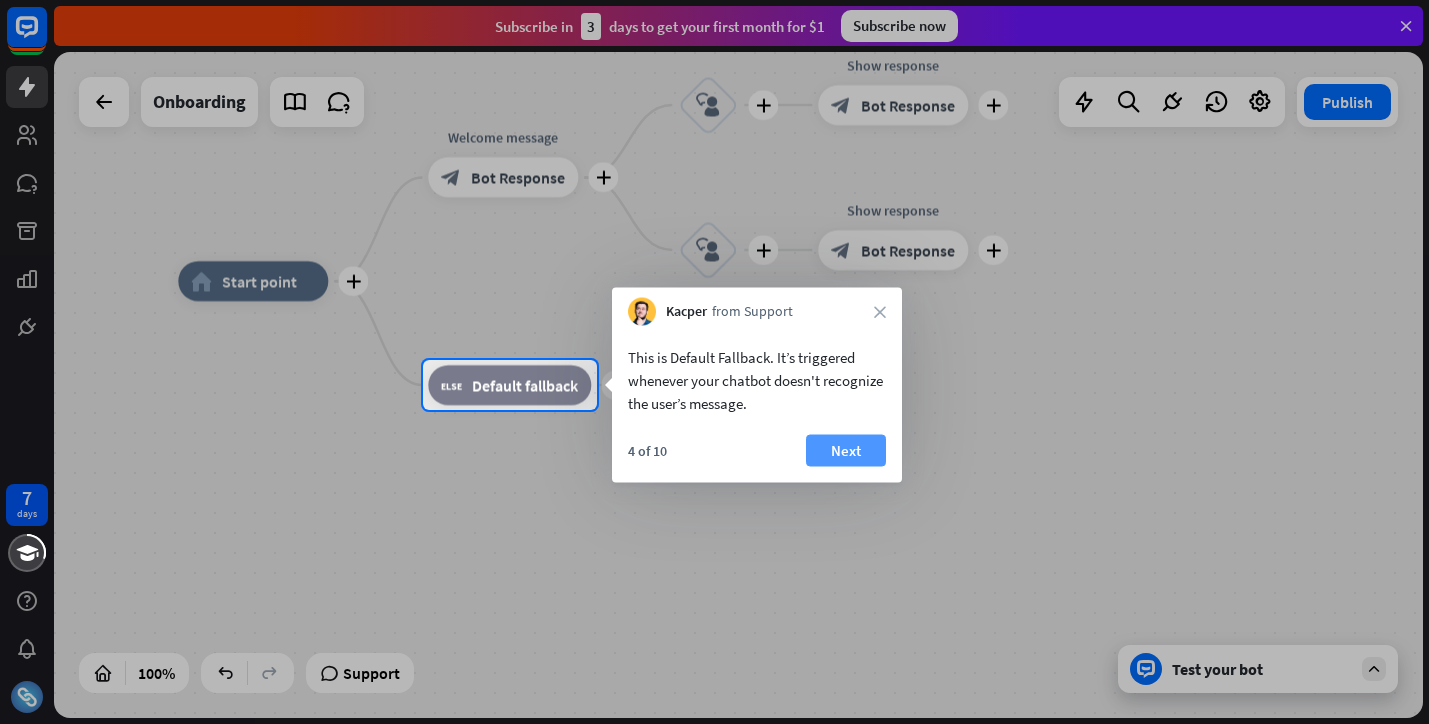 click on "Next" at bounding box center (846, 451) 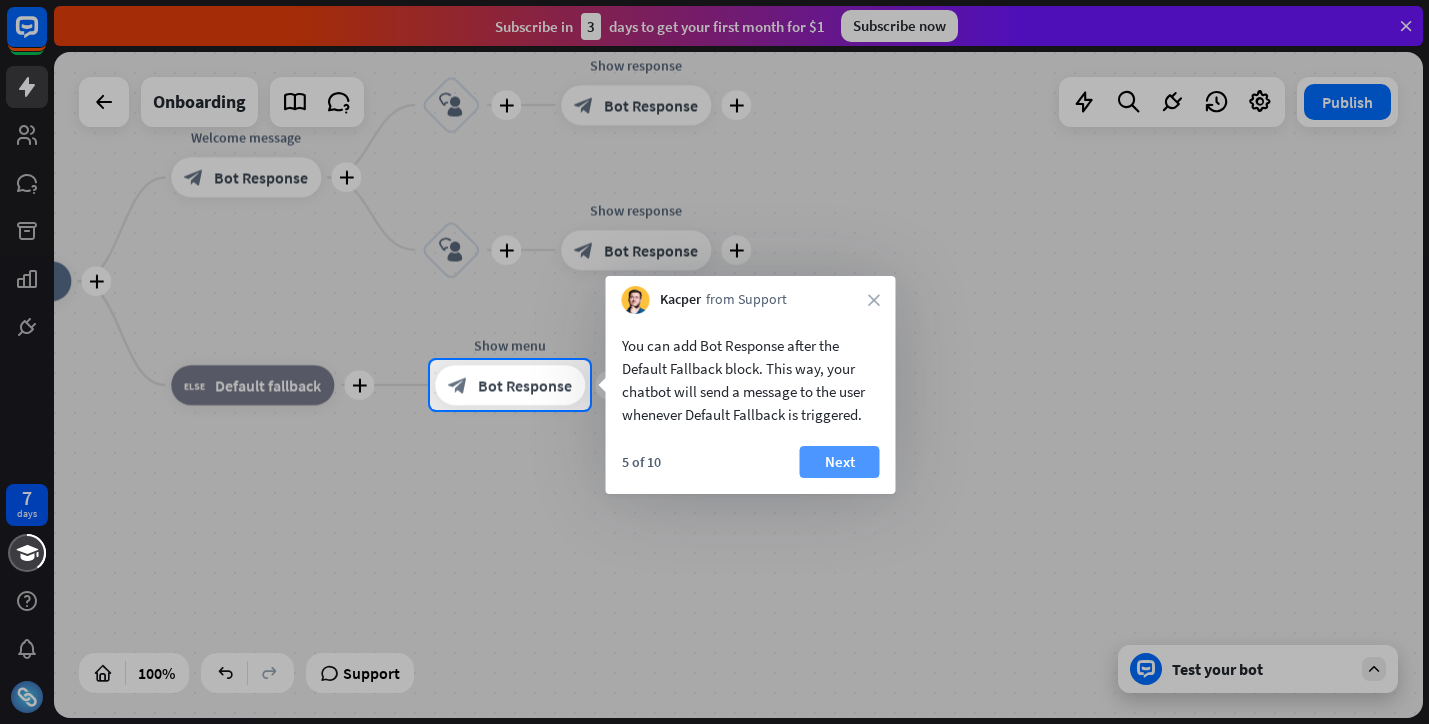 click on "Next" at bounding box center (840, 462) 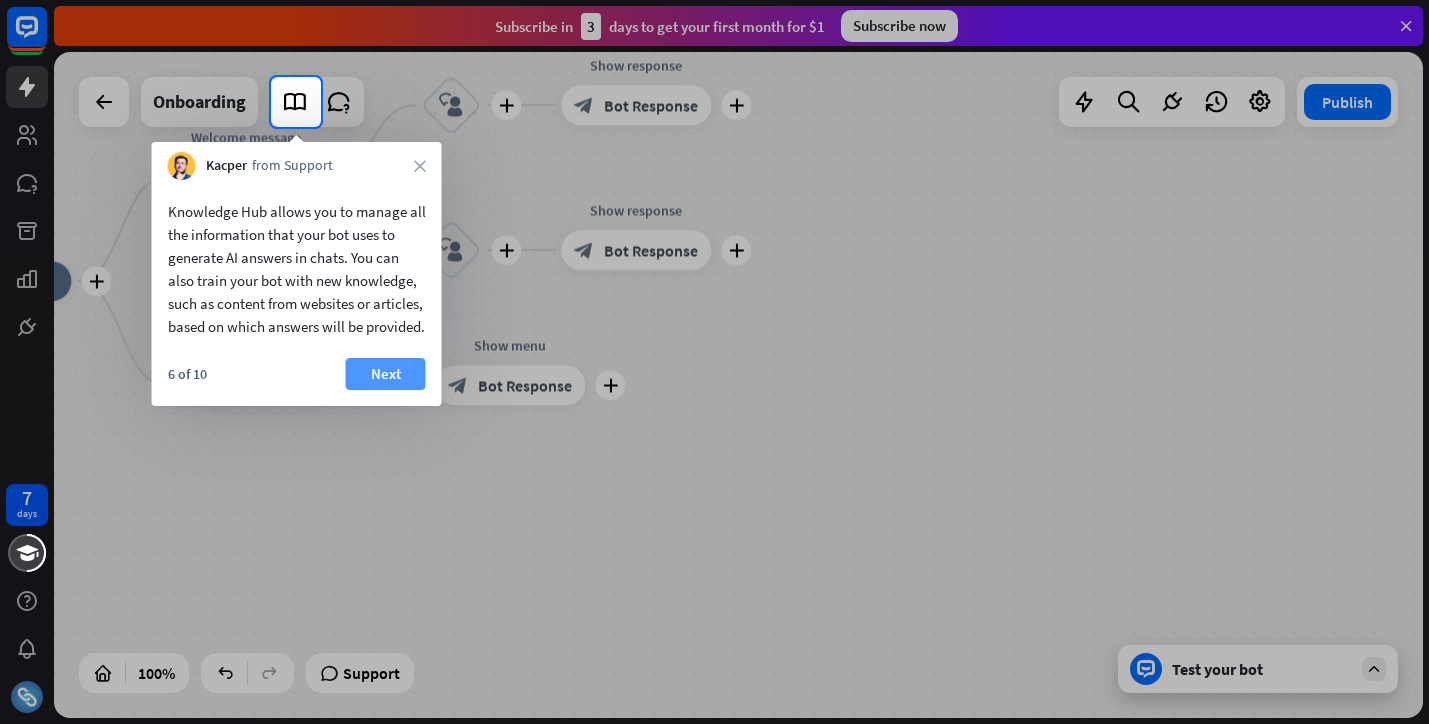 click on "Next" at bounding box center [386, 374] 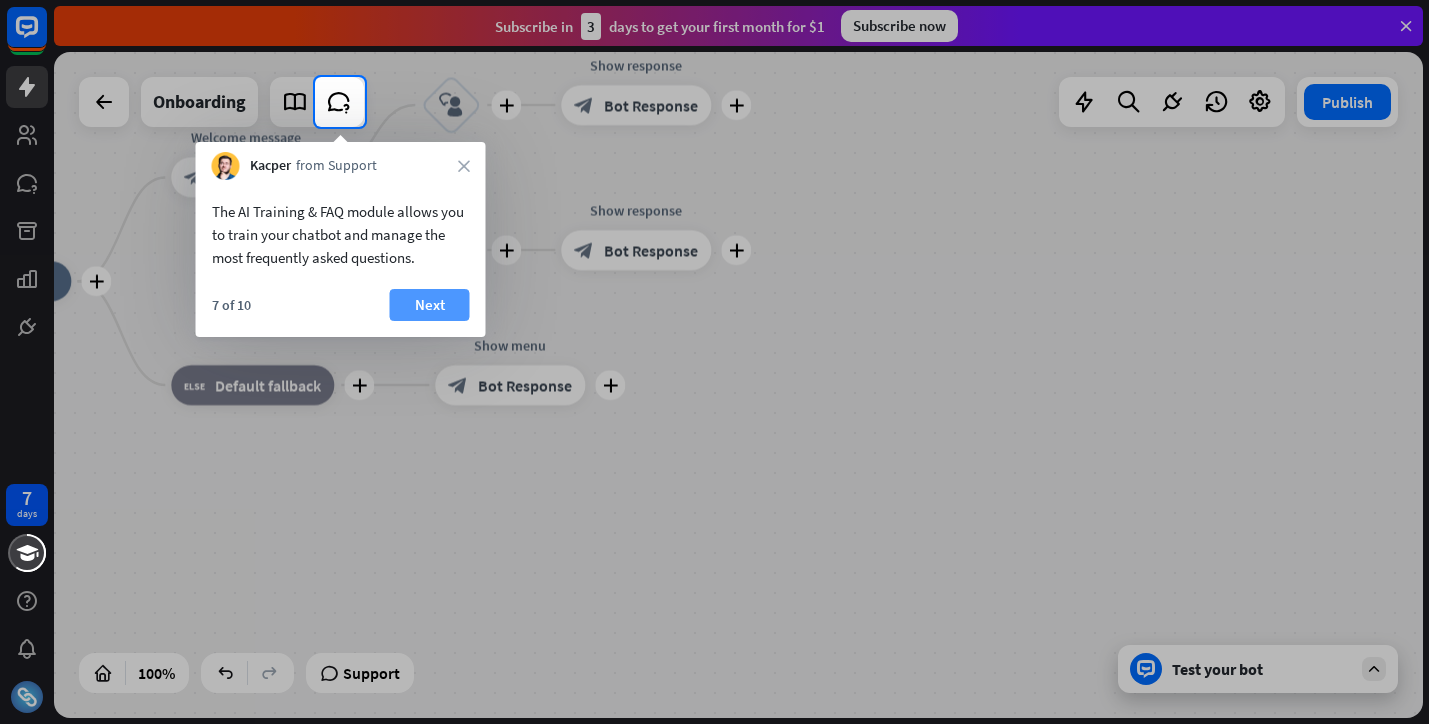 click on "Next" at bounding box center [430, 305] 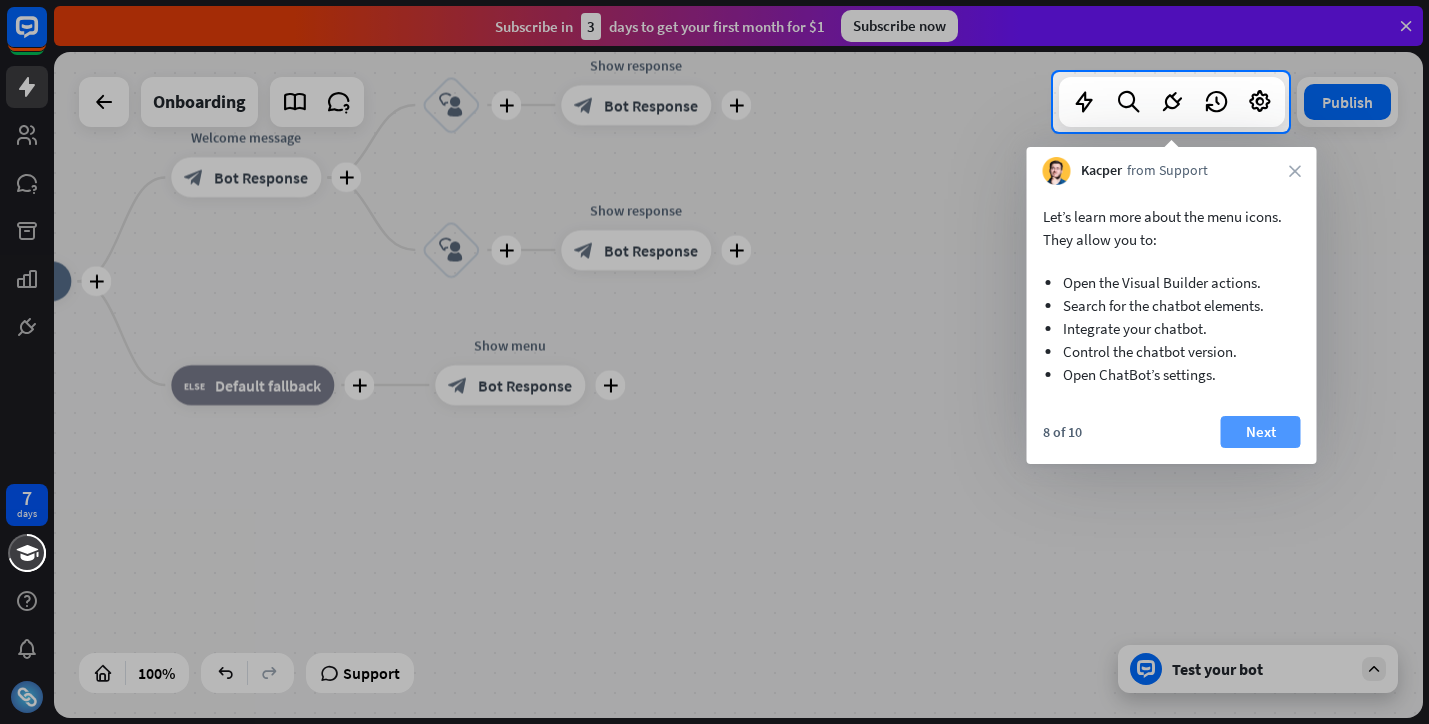 click on "Next" at bounding box center [1261, 432] 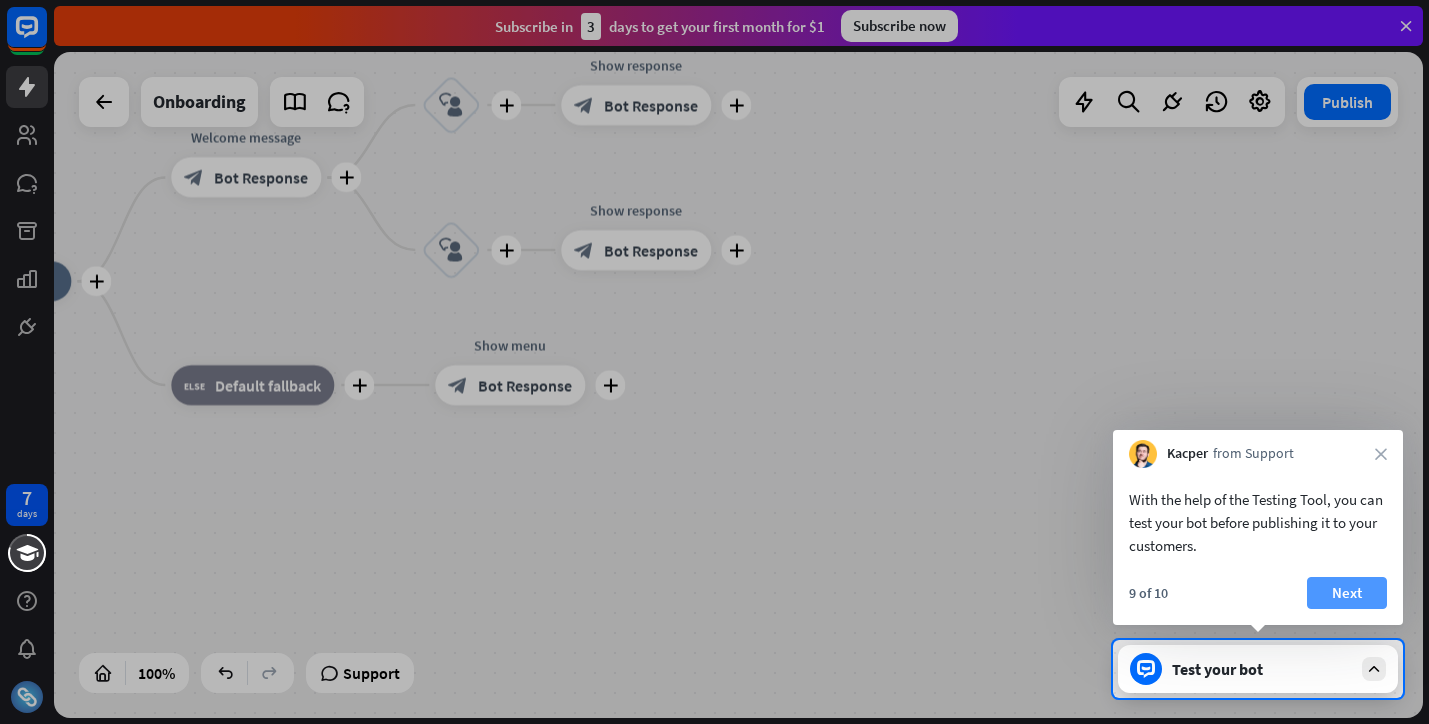 click on "Next" at bounding box center [1347, 593] 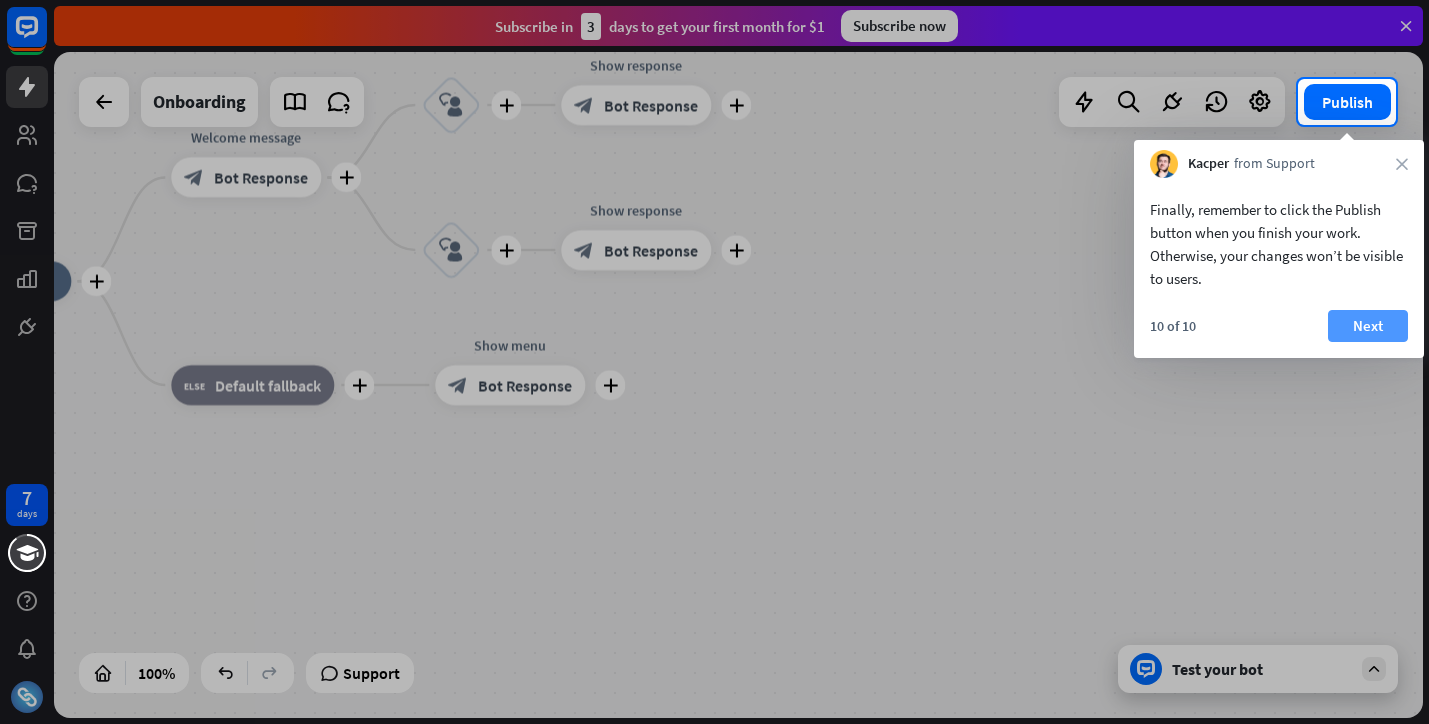 click on "Next" at bounding box center (1368, 326) 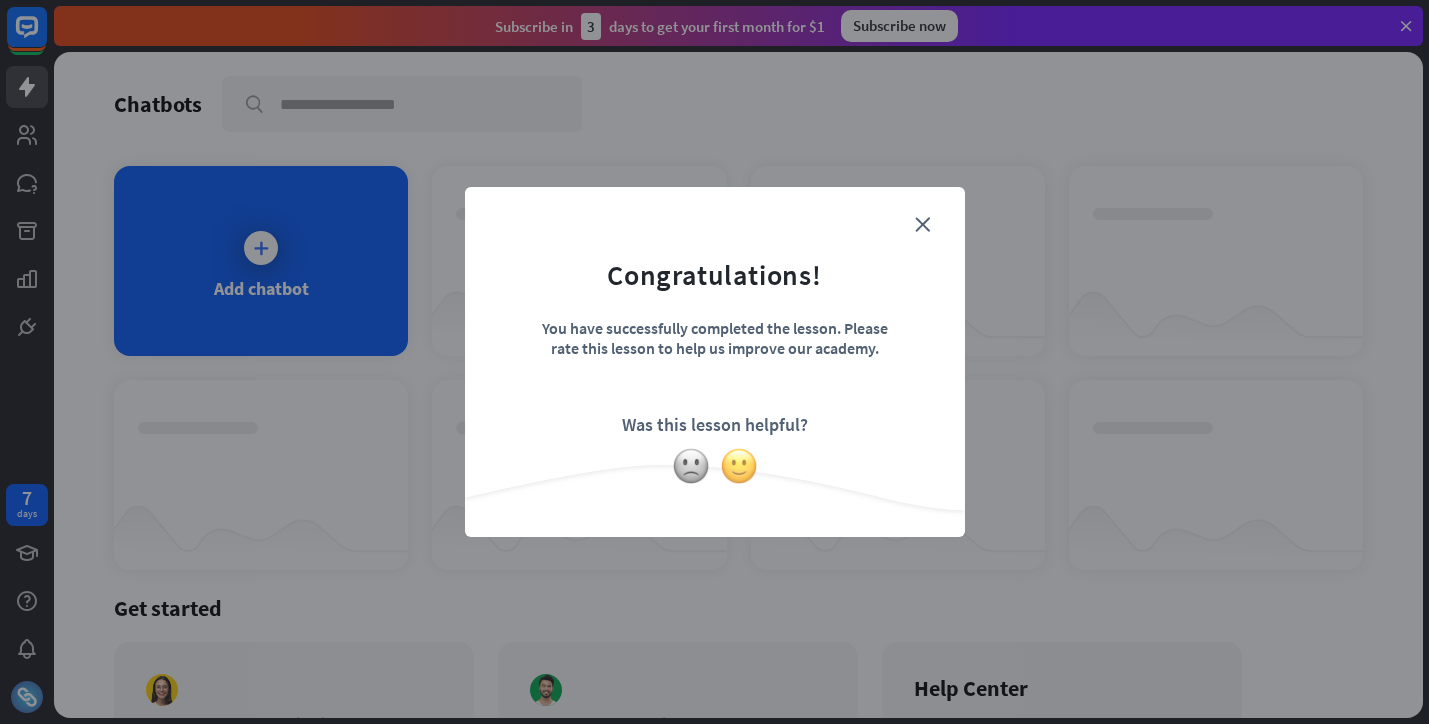 click at bounding box center (739, 466) 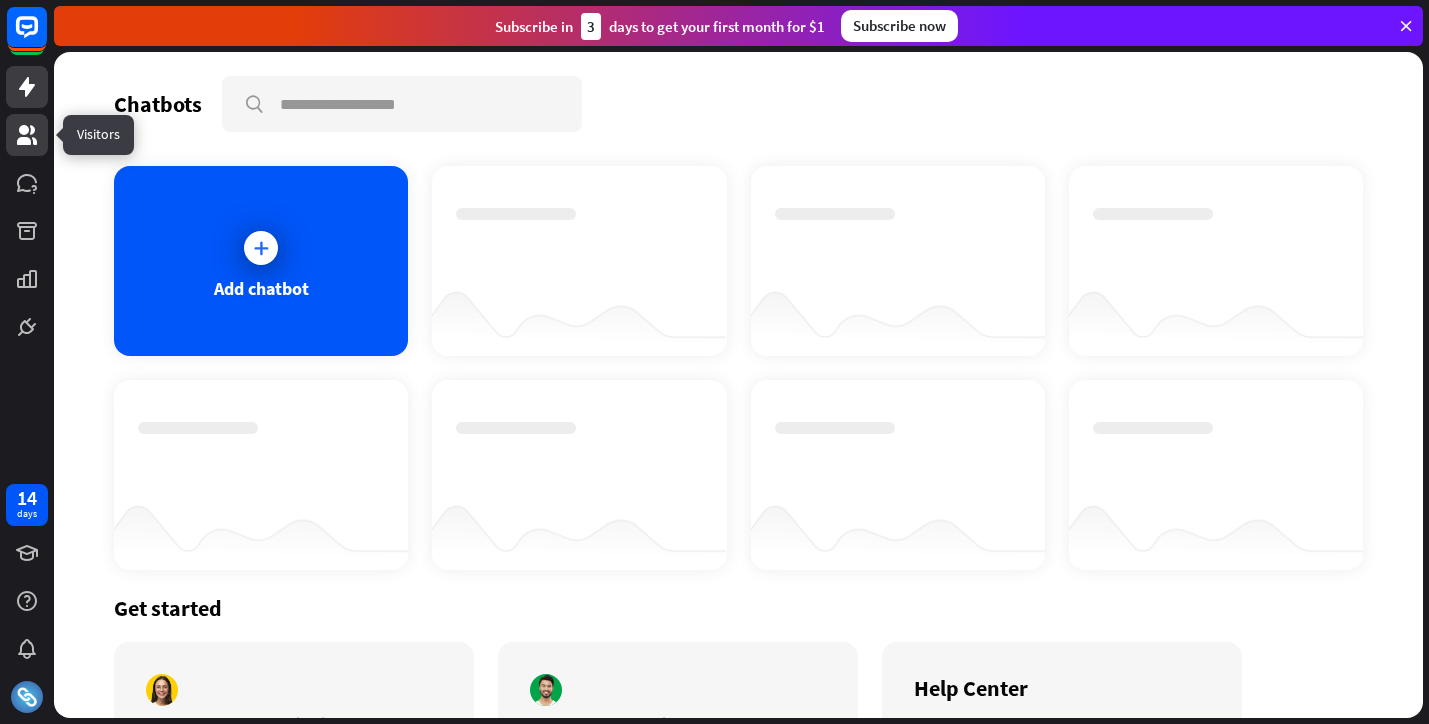 click 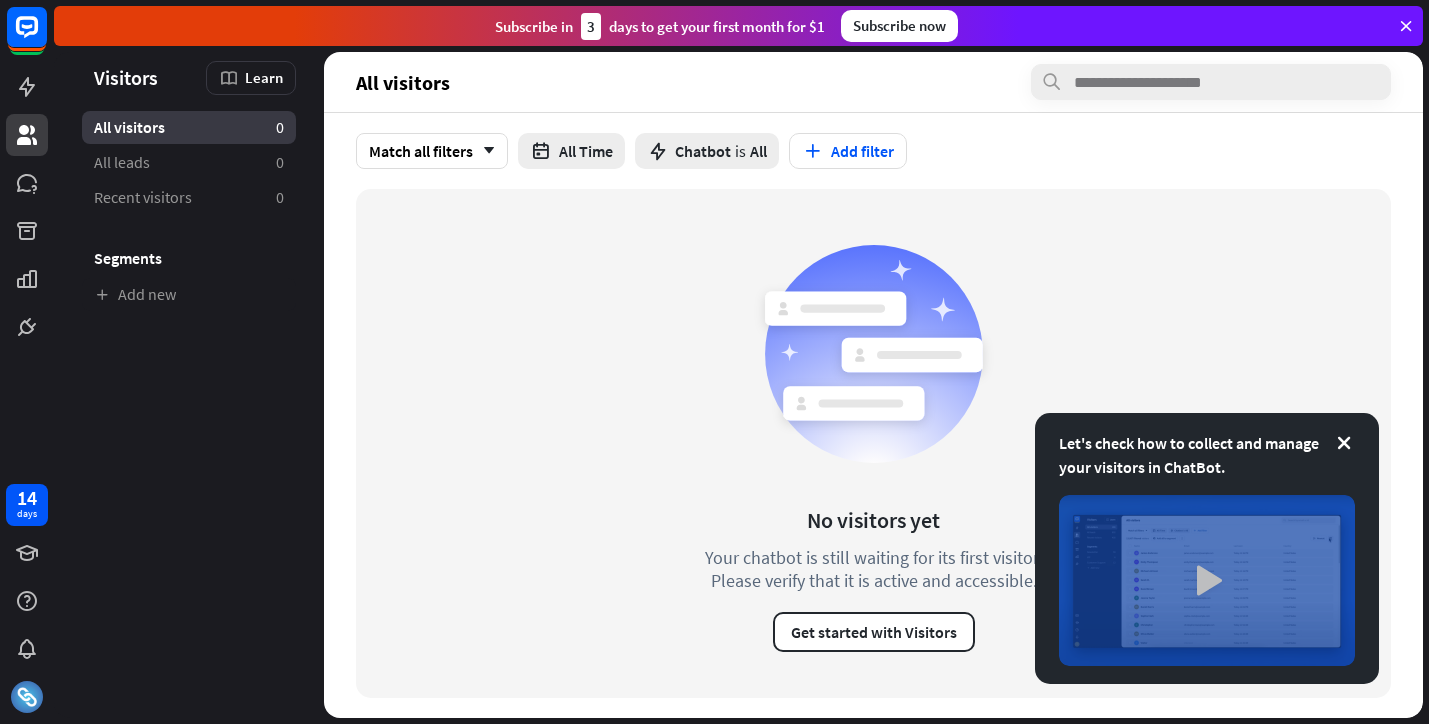 click at bounding box center (1207, 580) 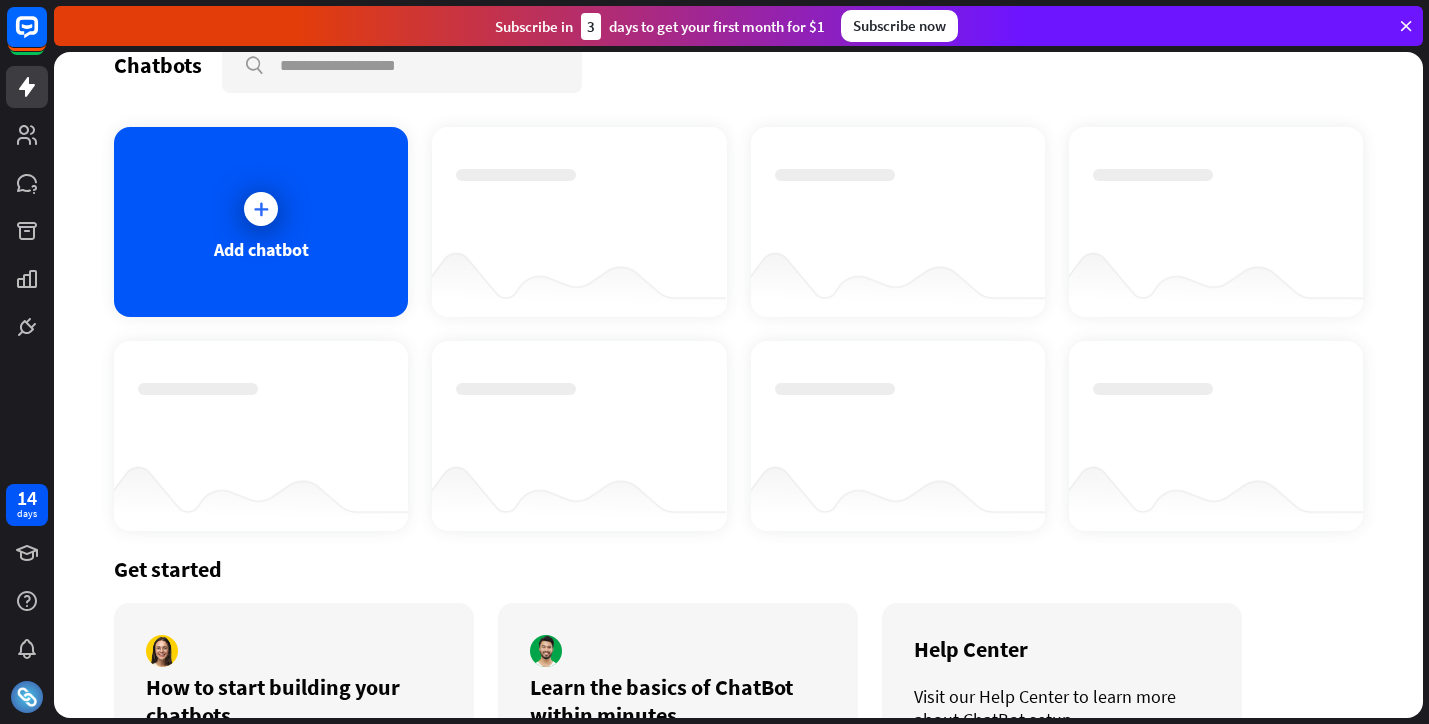 scroll, scrollTop: 0, scrollLeft: 0, axis: both 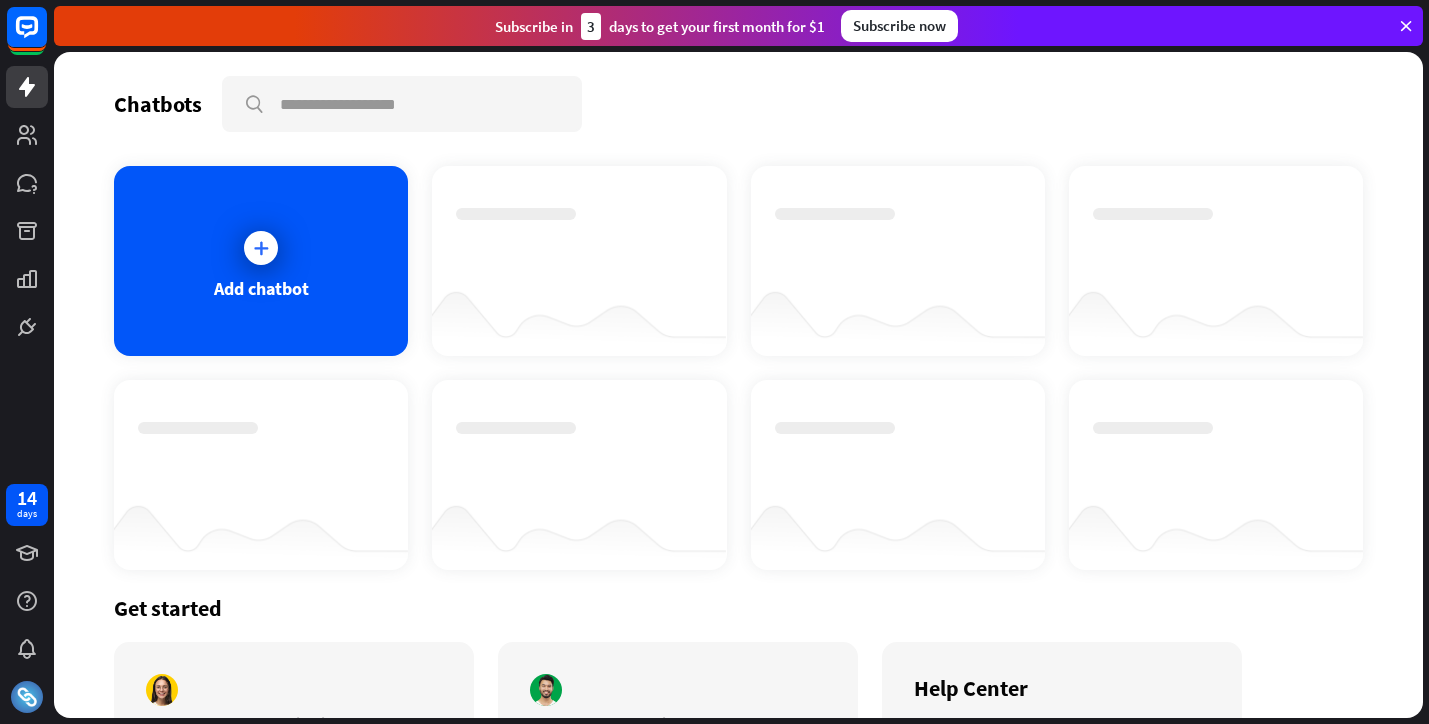 click at bounding box center (1406, 26) 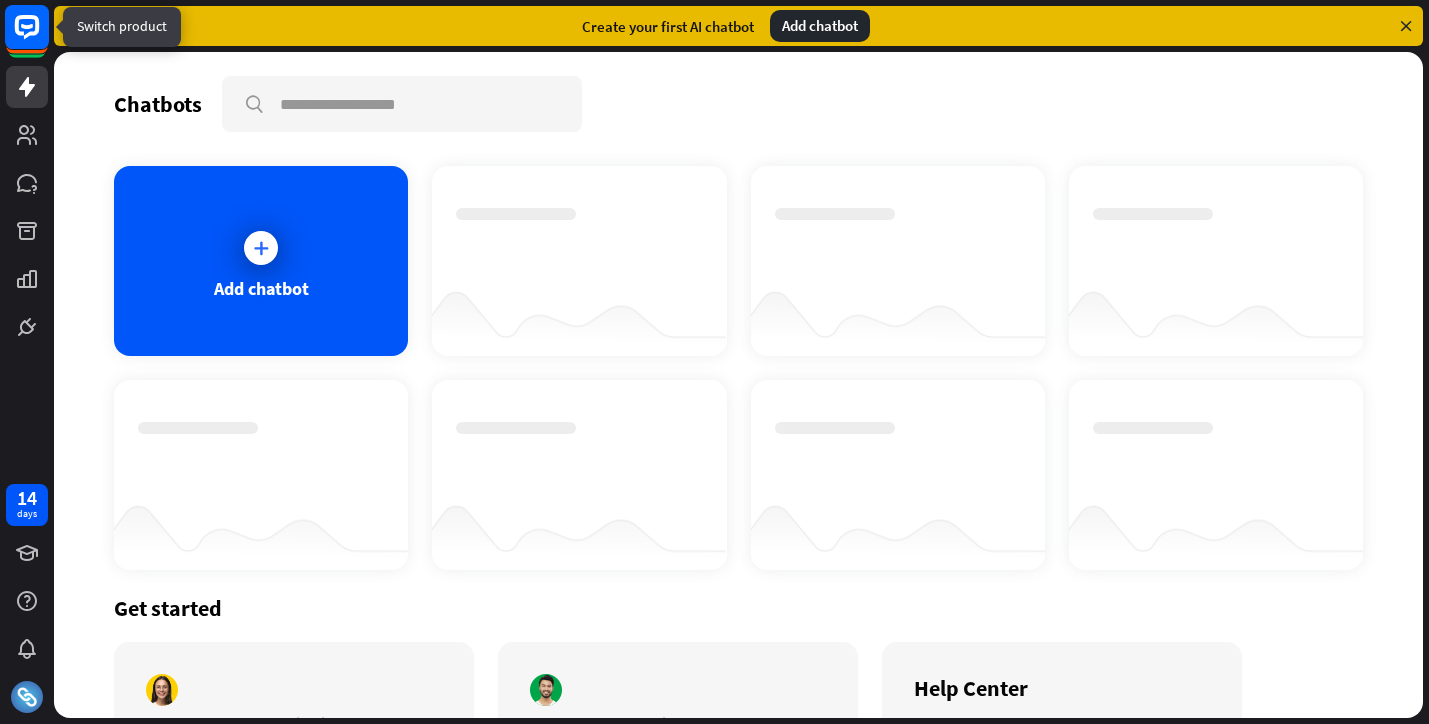 click 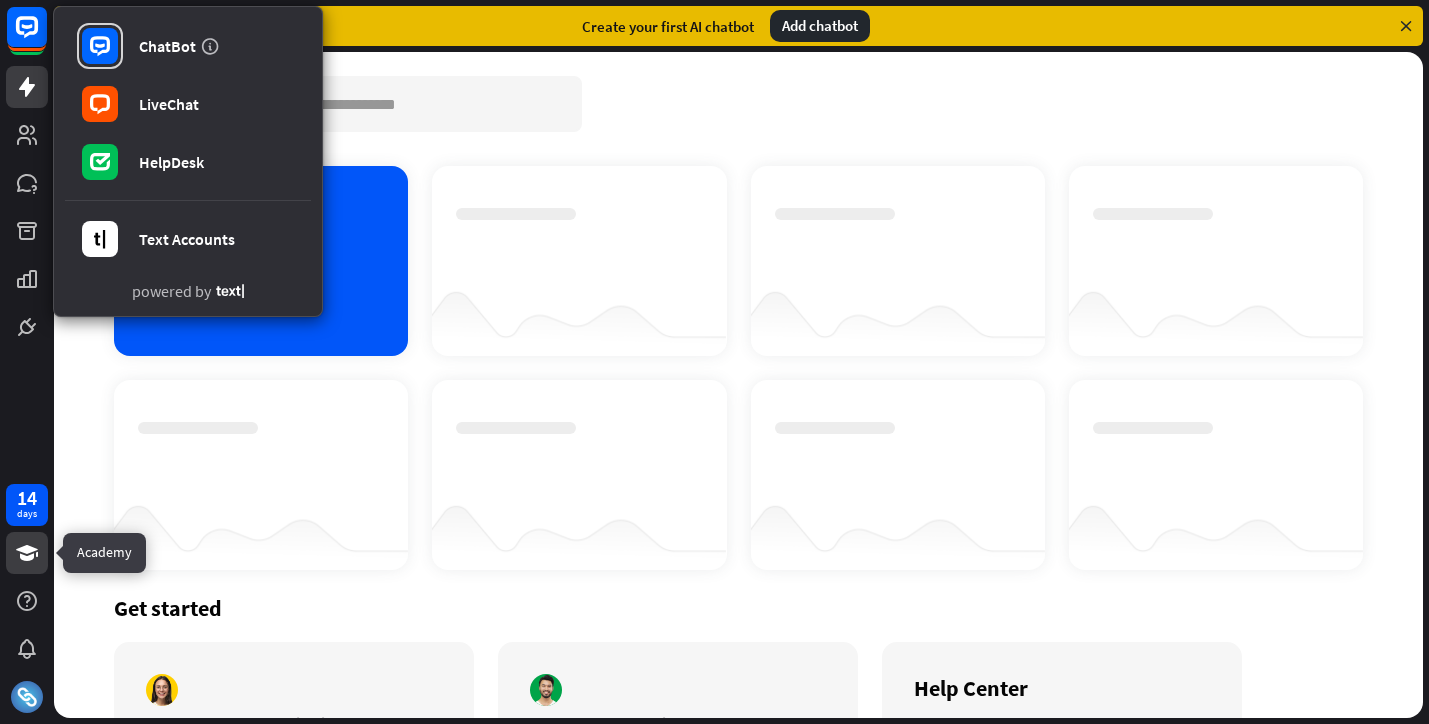 click 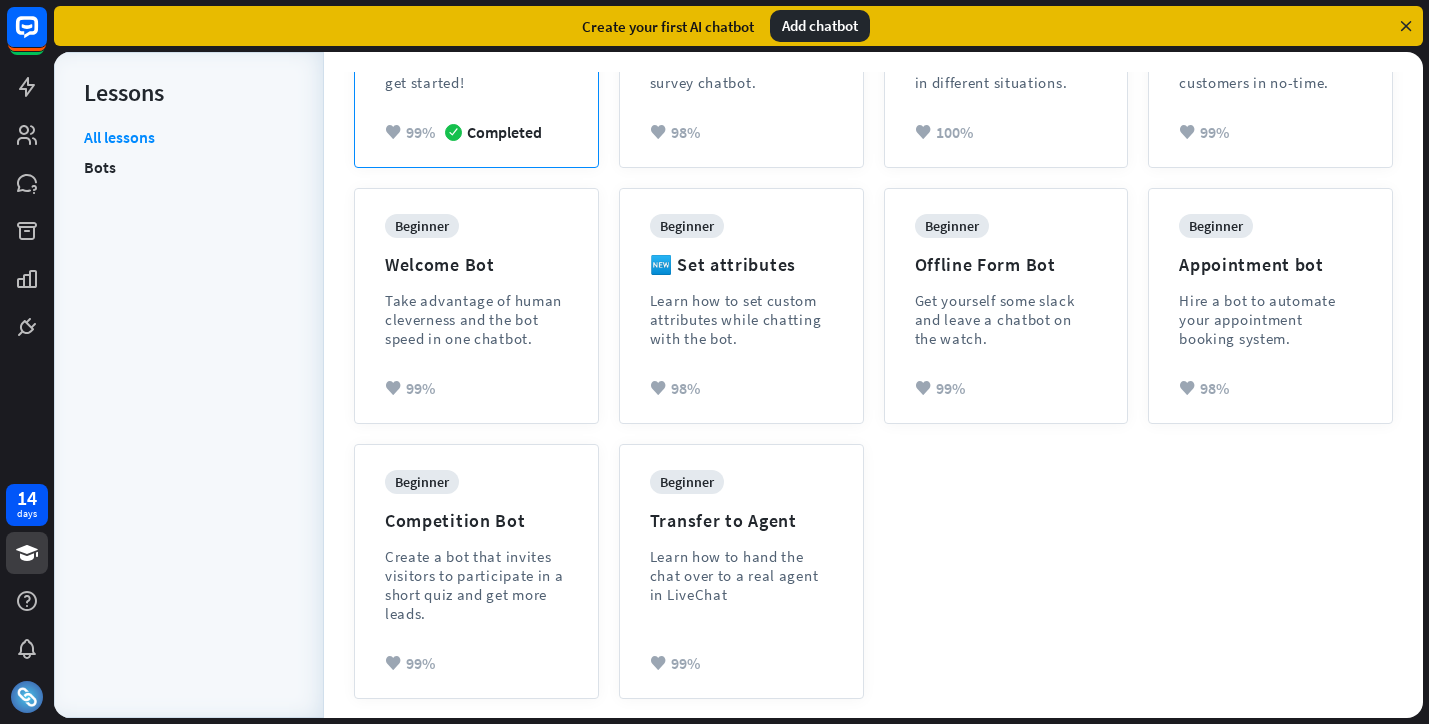 scroll, scrollTop: 0, scrollLeft: 0, axis: both 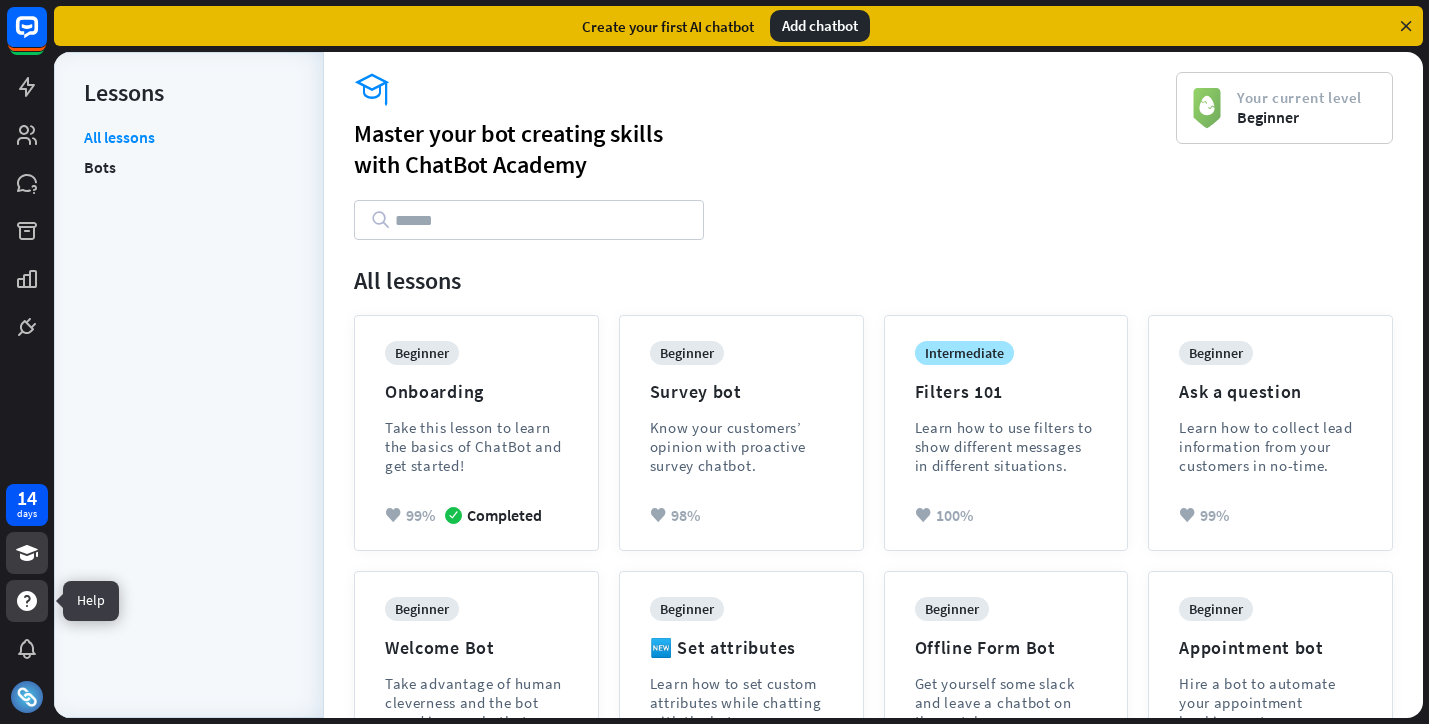 click 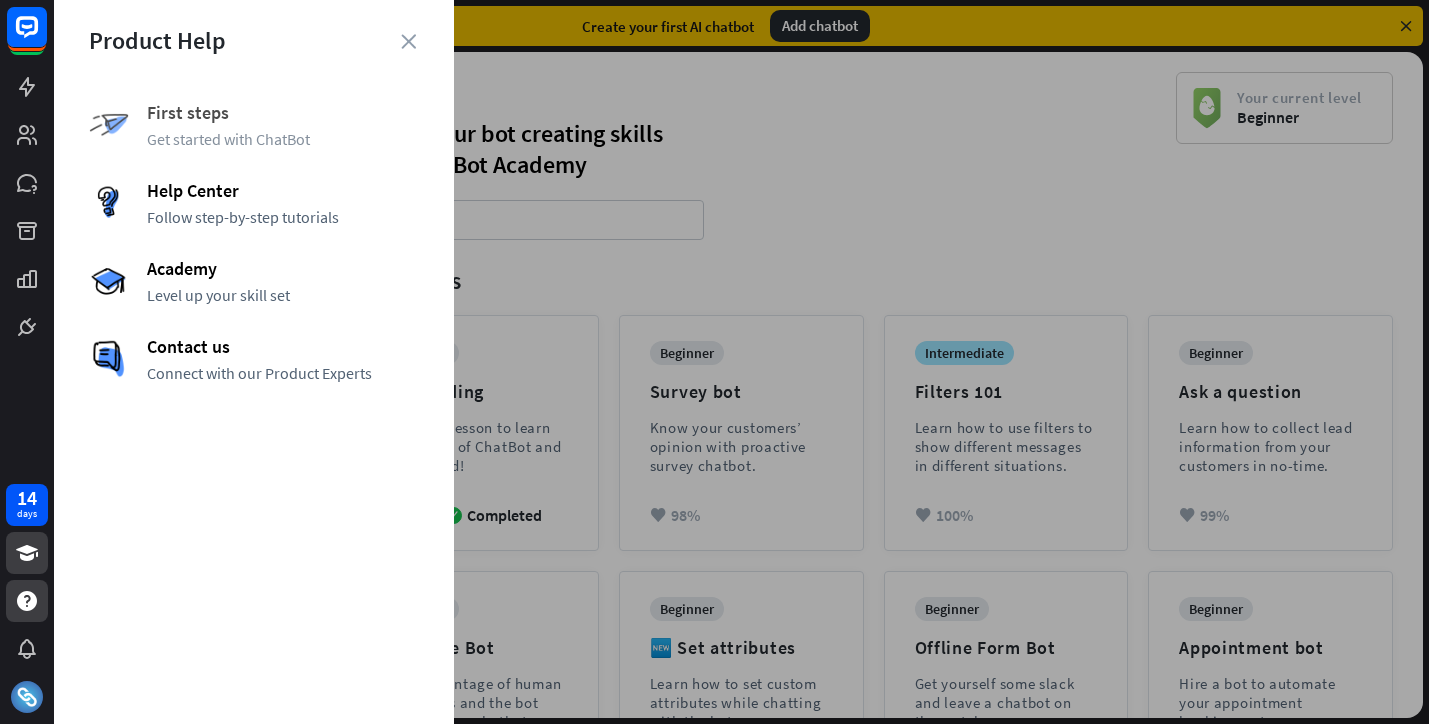 click on "First steps" at bounding box center [283, 112] 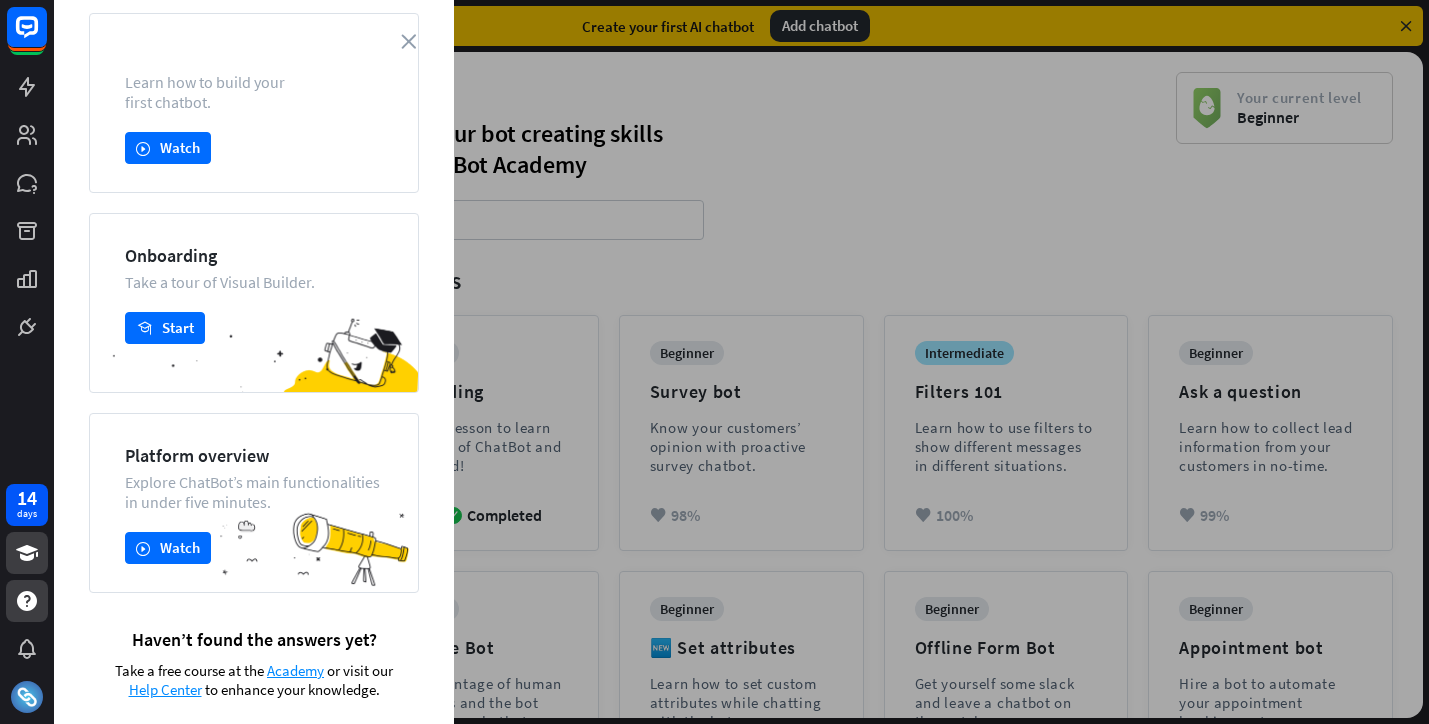 scroll, scrollTop: 0, scrollLeft: 0, axis: both 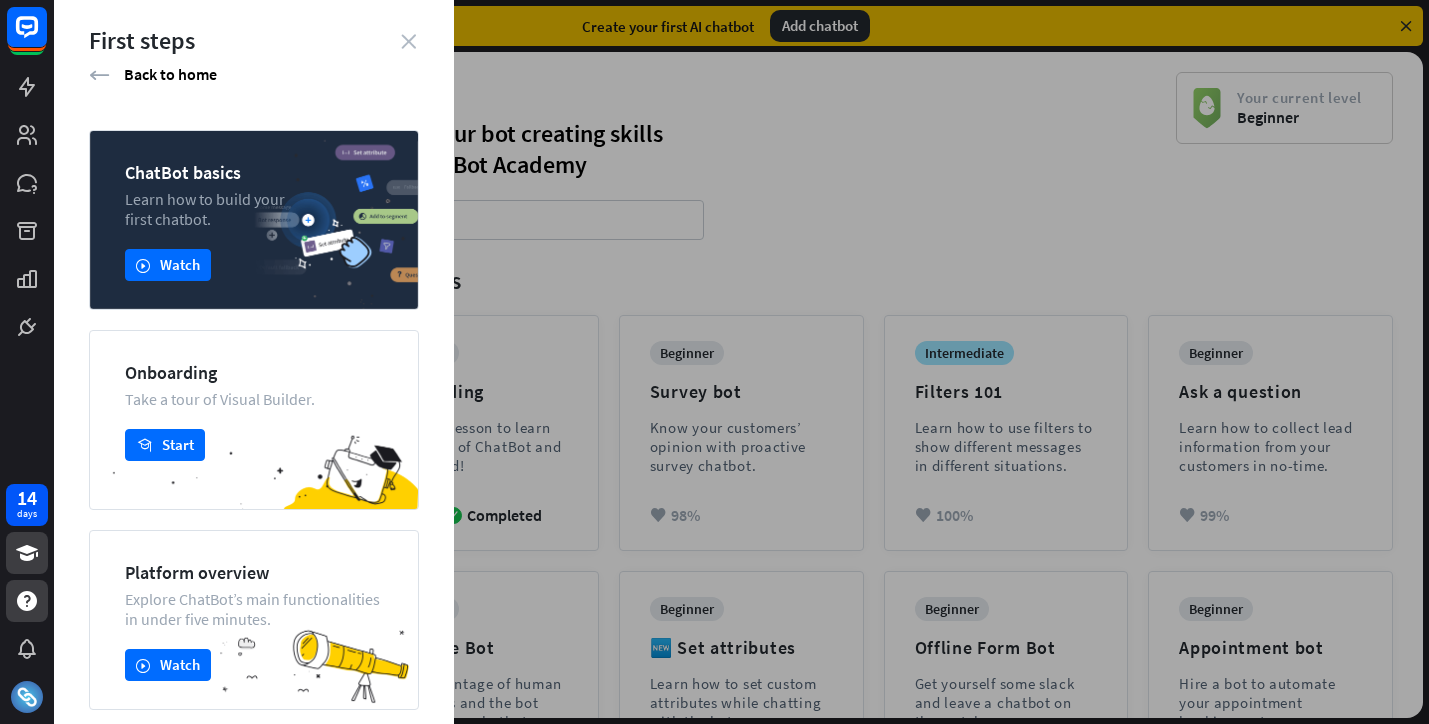 click on "close" at bounding box center [408, 41] 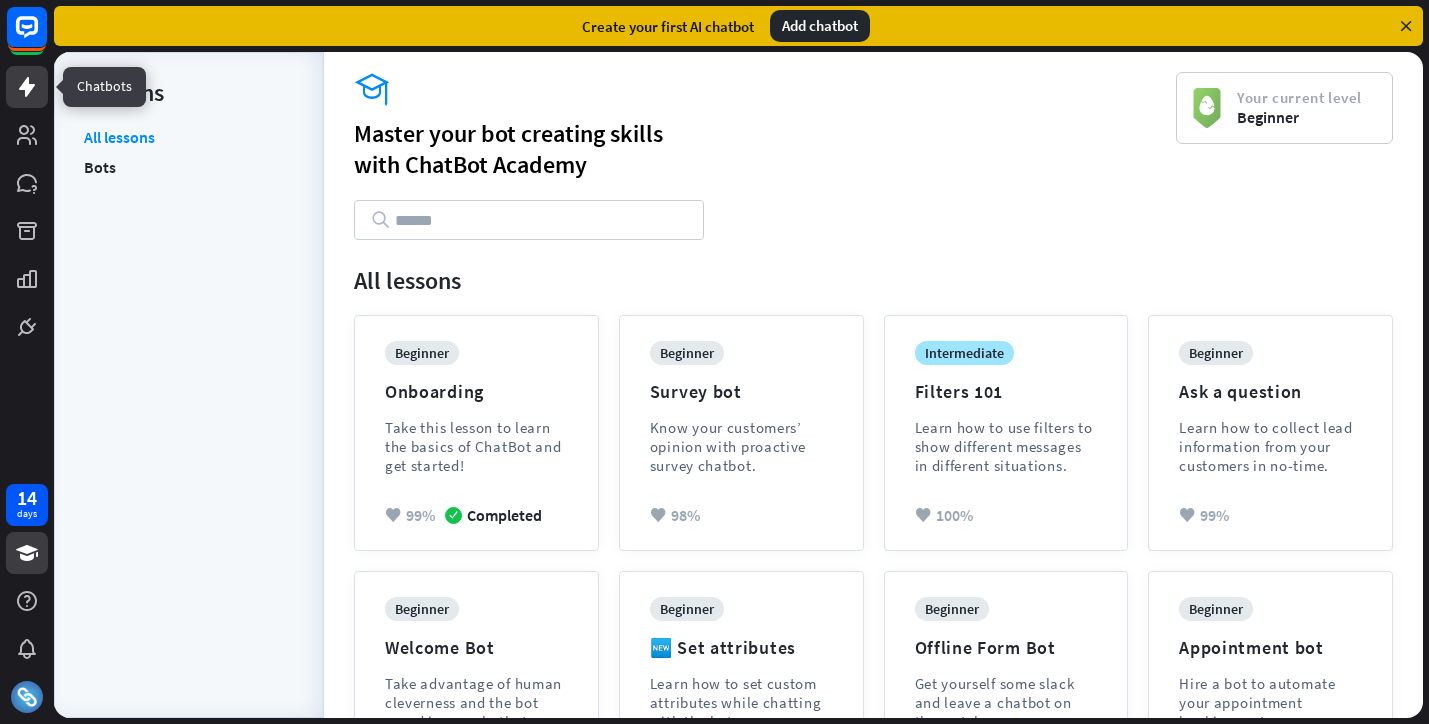 click 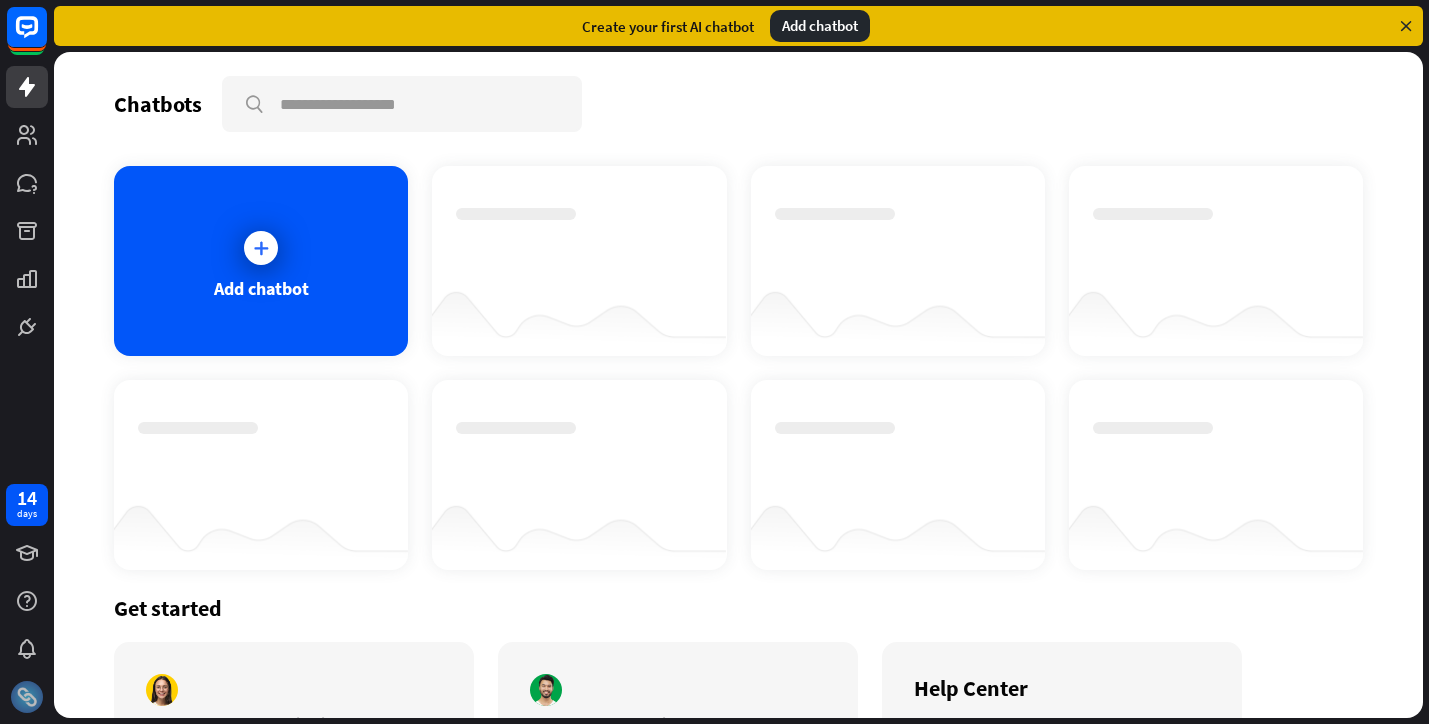 click at bounding box center (27, 697) 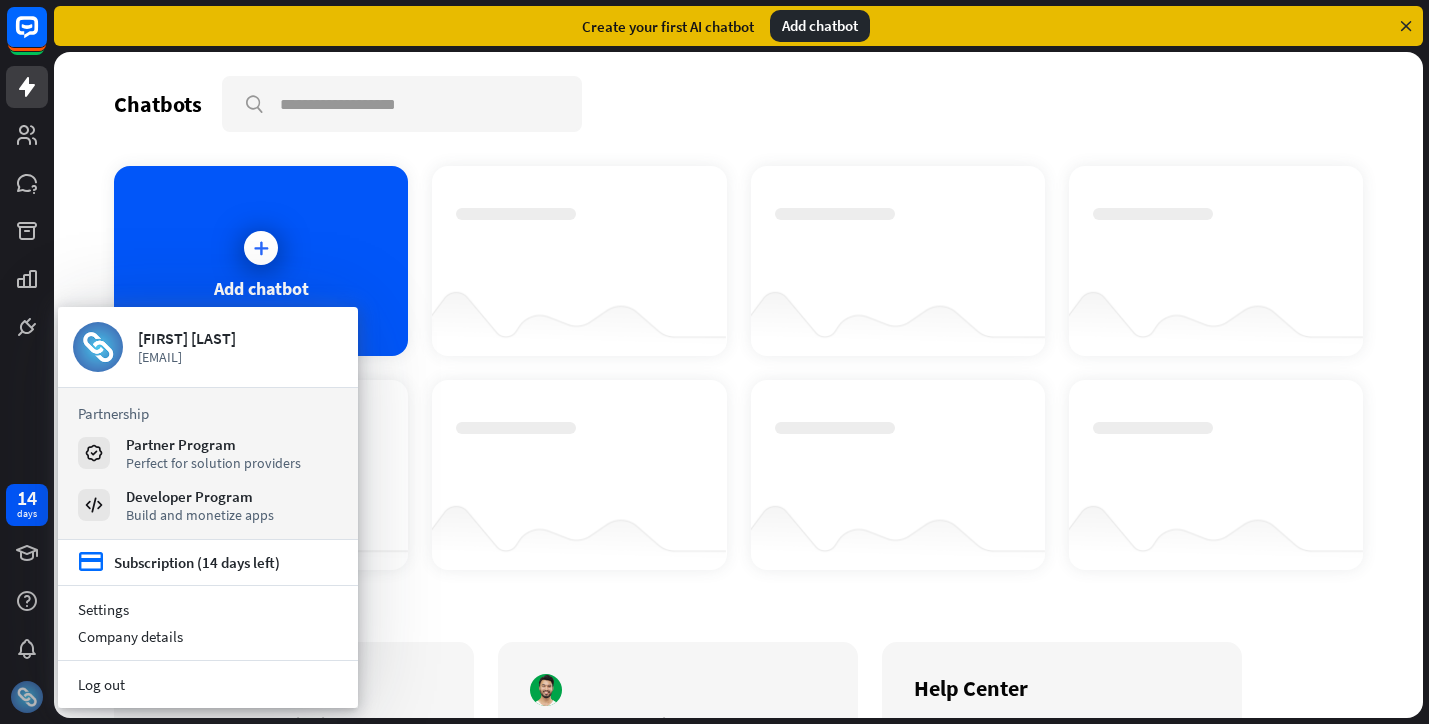click at bounding box center (27, 697) 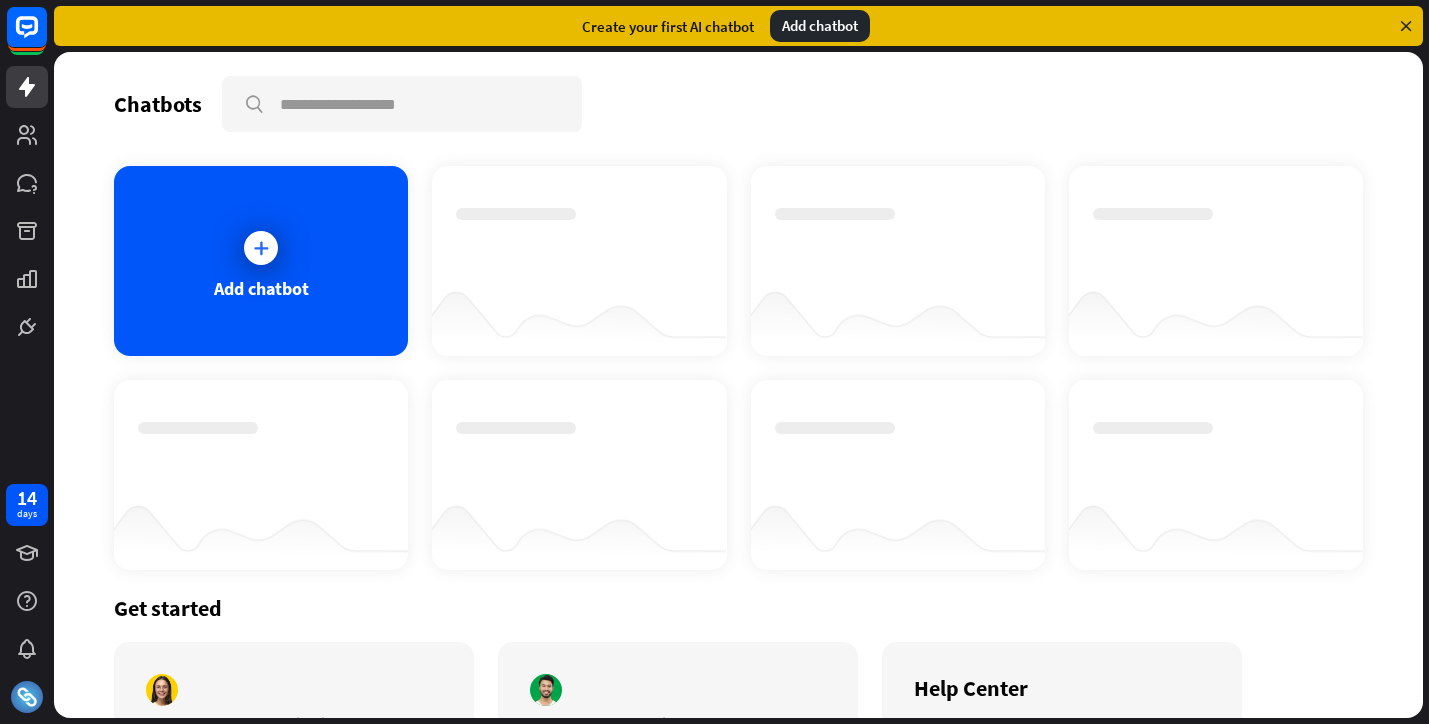 scroll, scrollTop: 42, scrollLeft: 0, axis: vertical 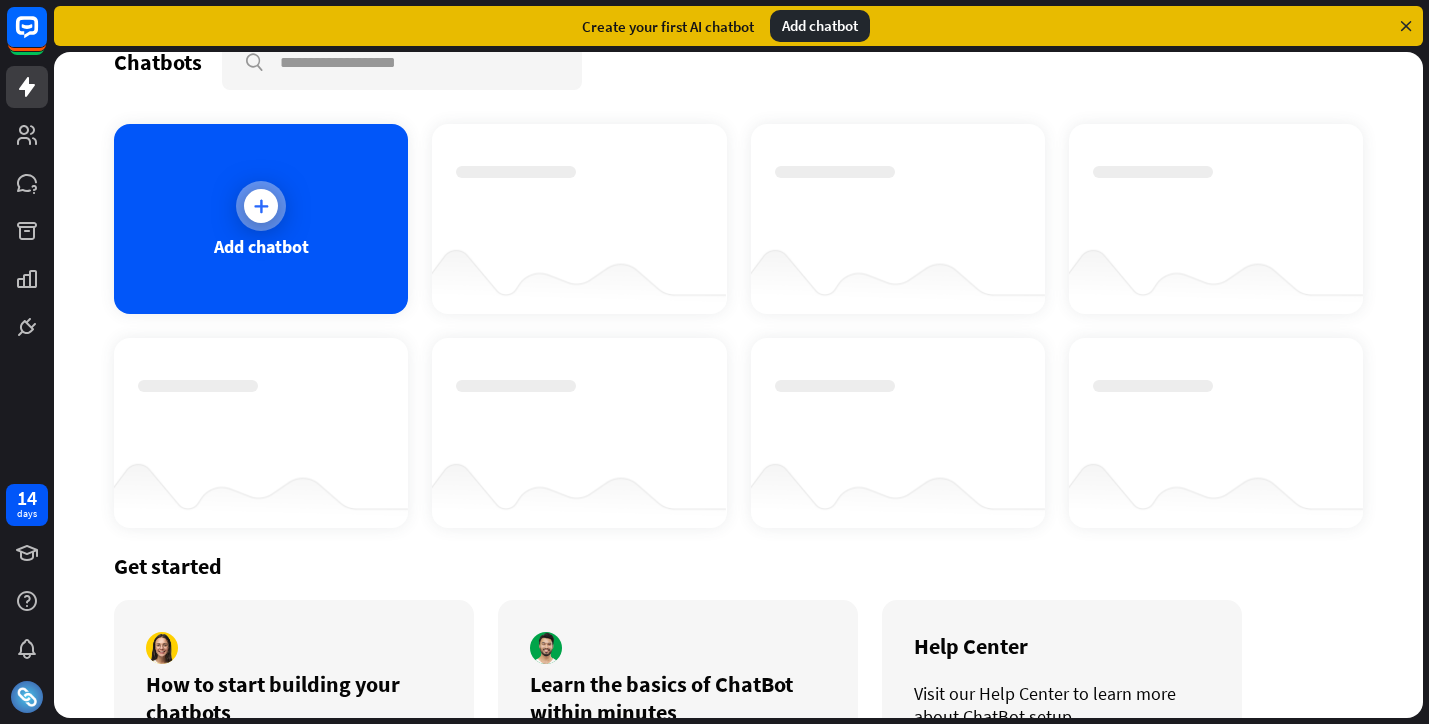 click at bounding box center [261, 206] 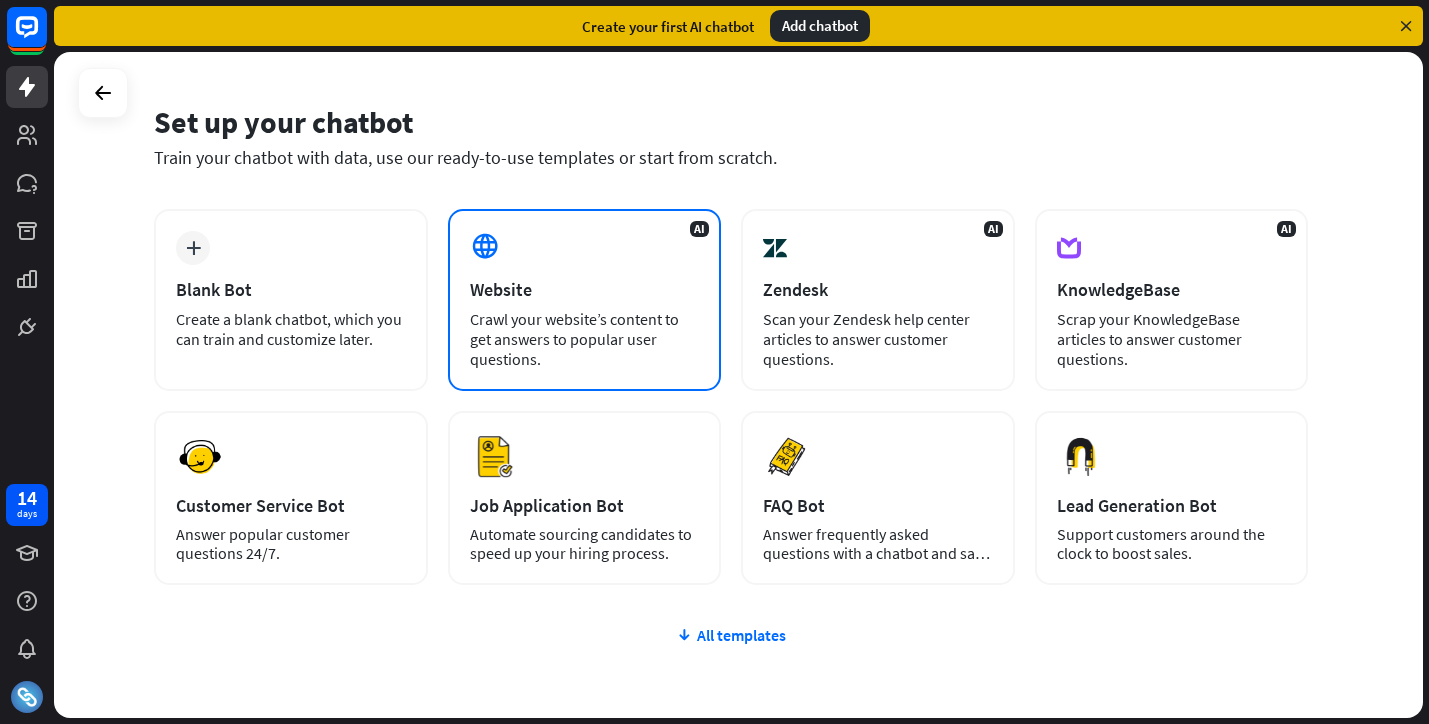 scroll, scrollTop: 0, scrollLeft: 0, axis: both 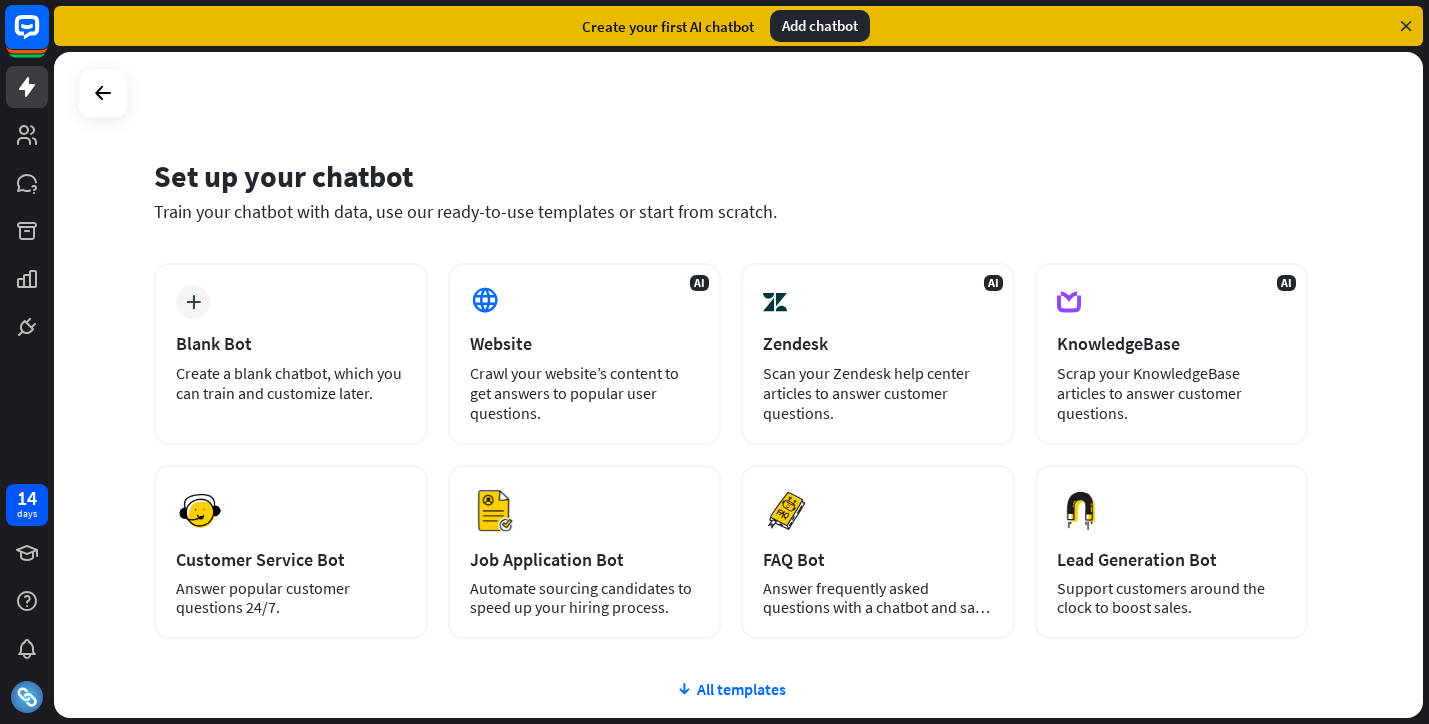 click 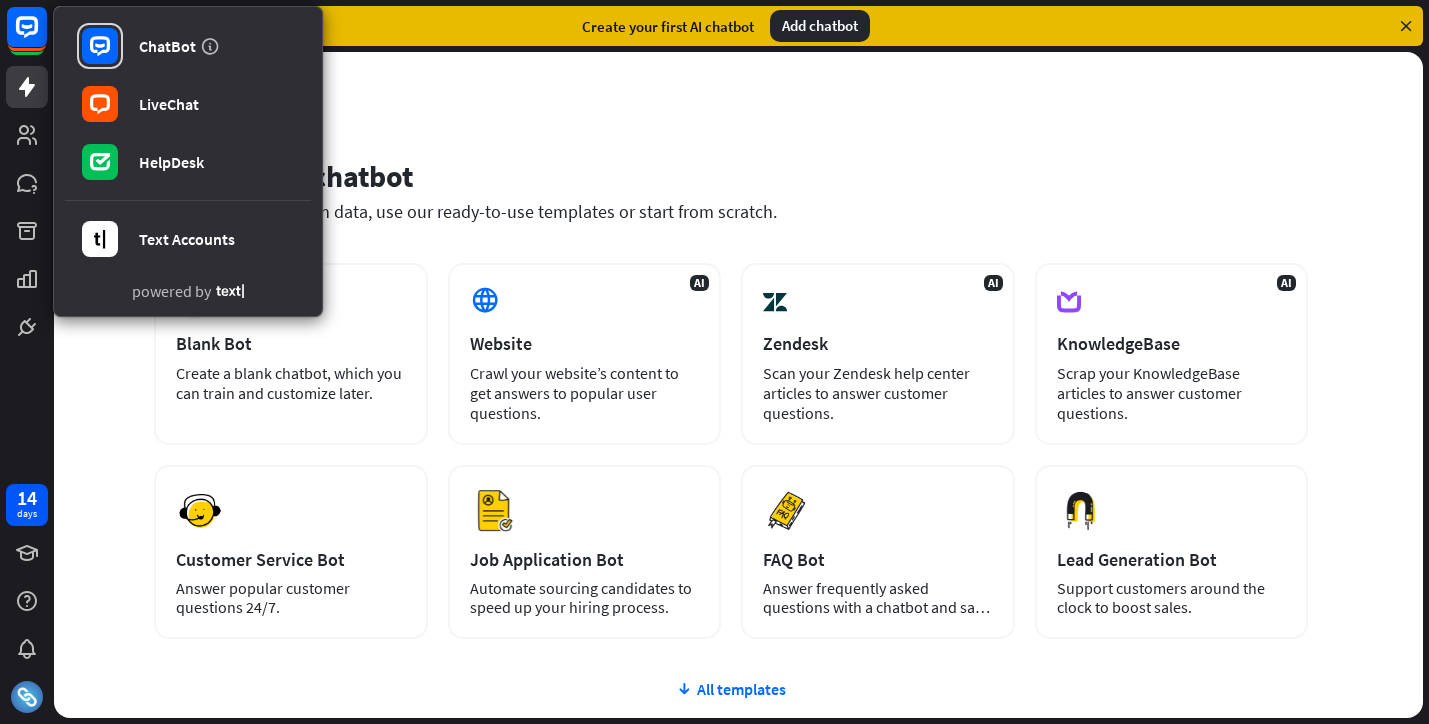 click on "Set up your chatbot
Train your chatbot with data, use our ready-to-use
templates or start from scratch.
plus   Blank Bot
Create a blank chatbot, which you can train and
customize later.
AI     Website
Crawl your website’s content to get answers to
popular user questions.
AI               Zendesk
Scan your Zendesk help center articles to answer
customer questions.
AI         KnowledgeBase
Scrap your KnowledgeBase articles to answer customer
questions.
Preview
Customer Service Bot" at bounding box center [738, 385] 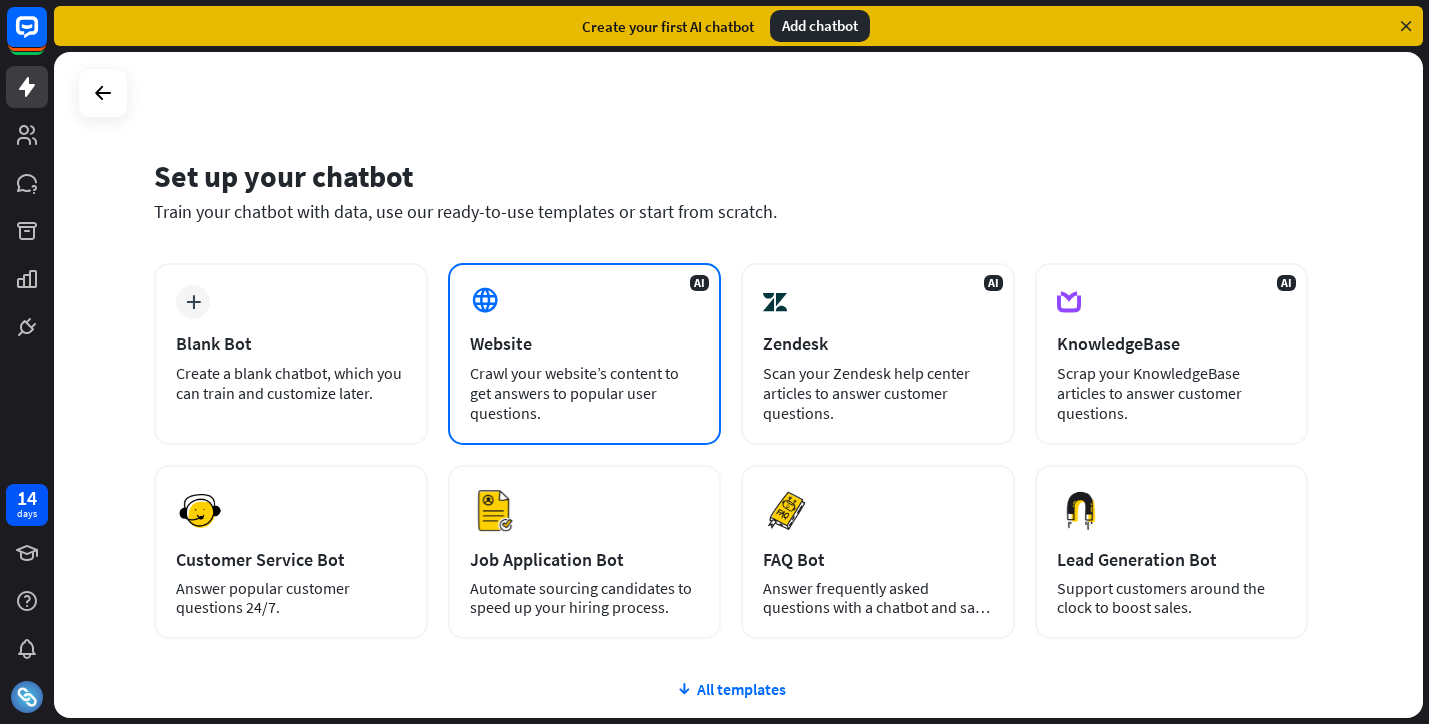 click on "AI     Website
Crawl your website’s content to get answers to
popular user questions." at bounding box center (585, 354) 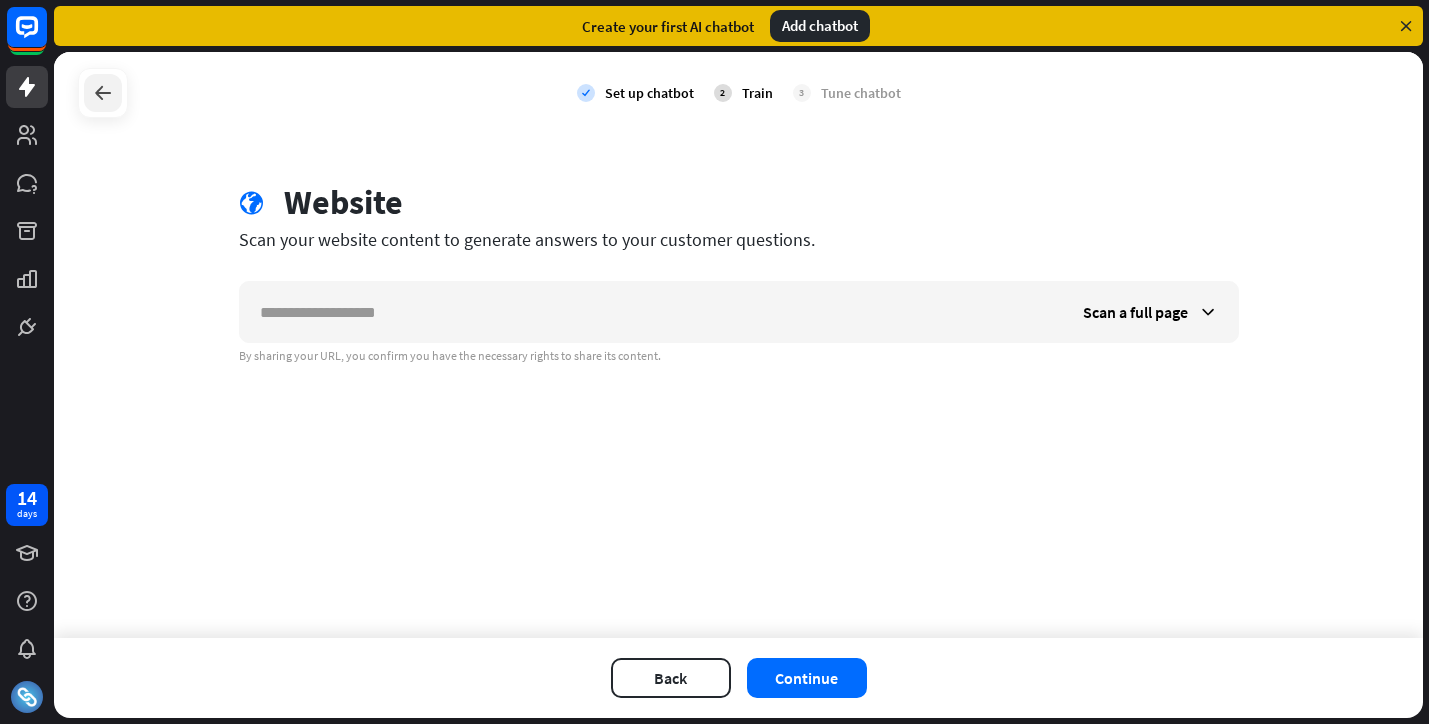 click at bounding box center [103, 93] 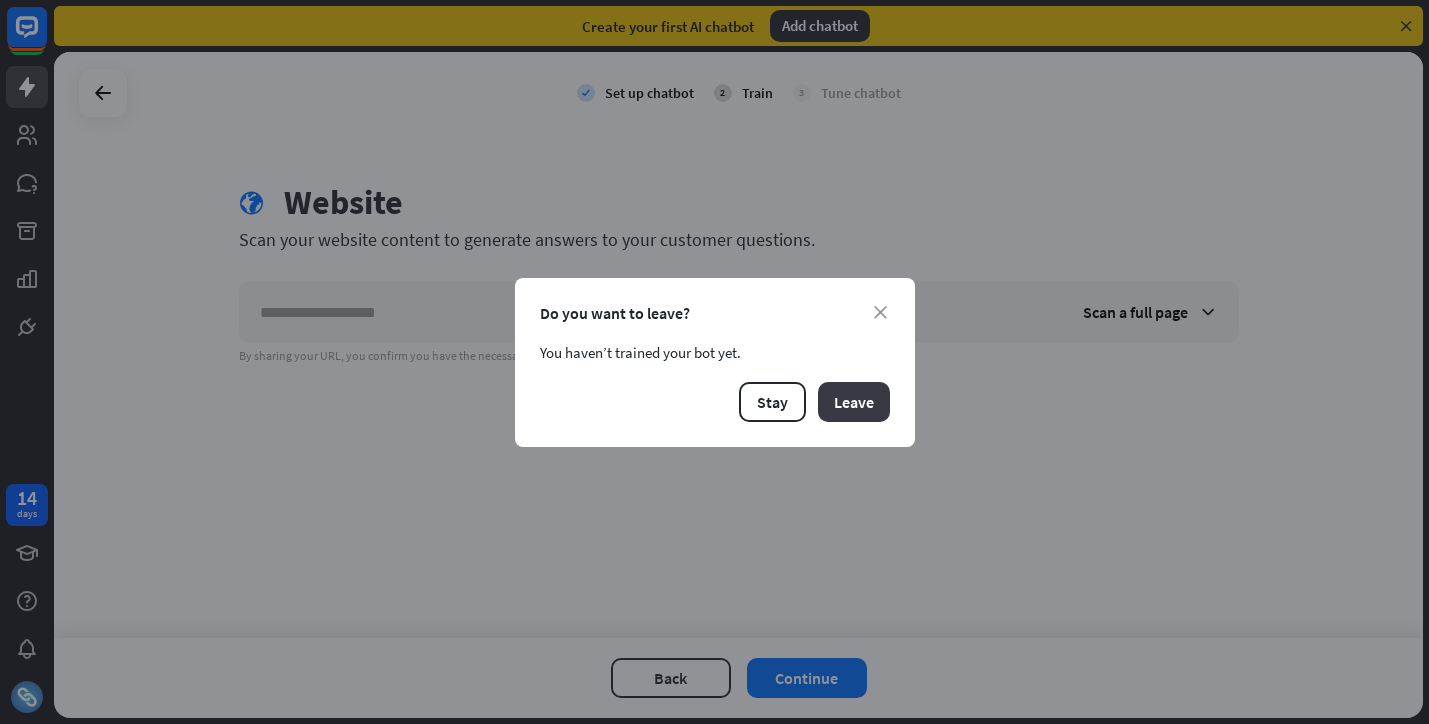 click on "Leave" at bounding box center (854, 402) 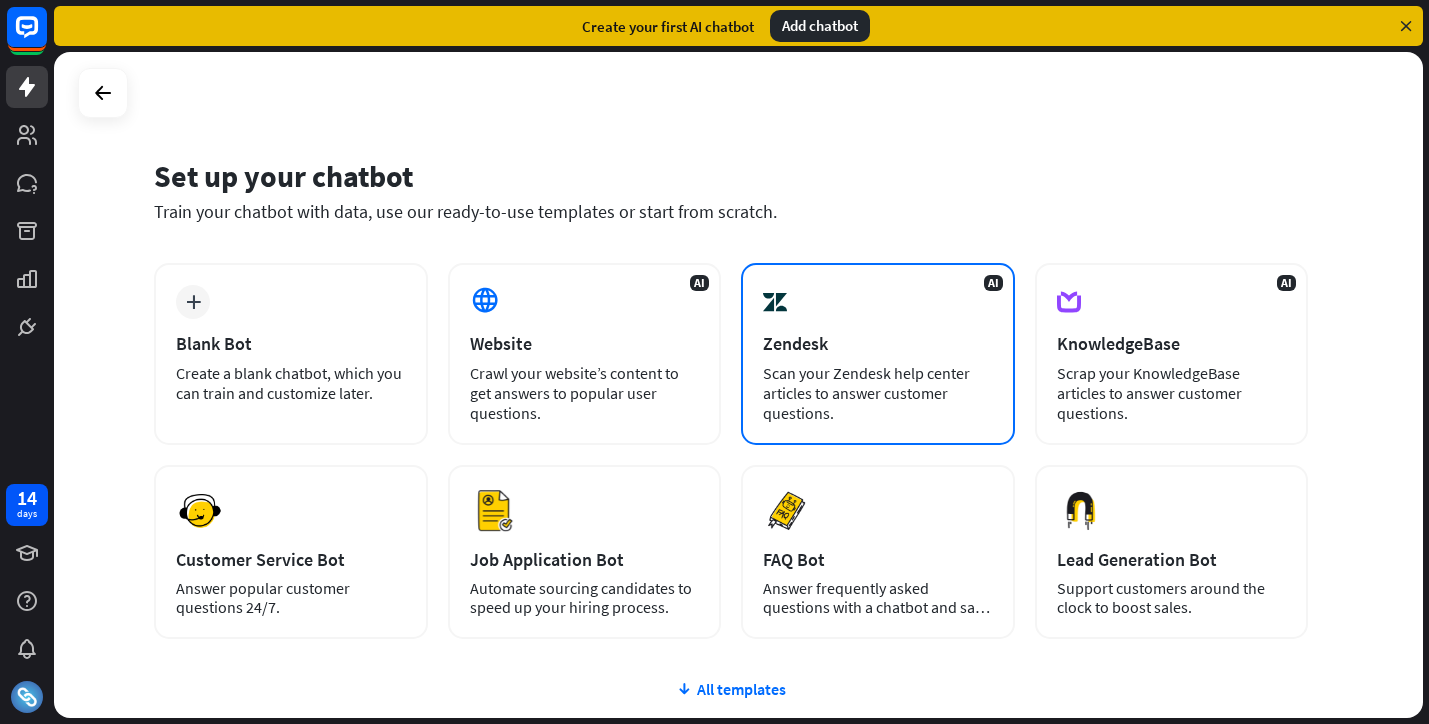 click on "Zendesk" at bounding box center (878, 343) 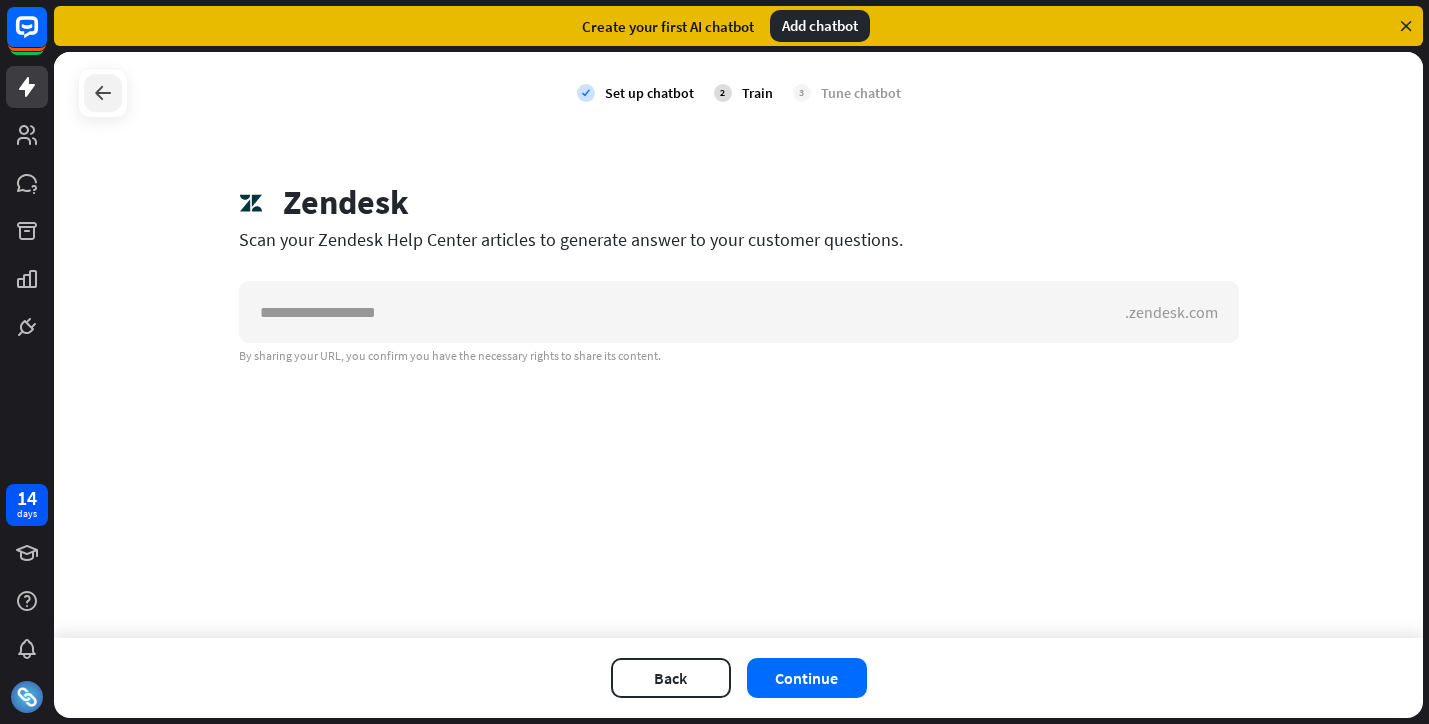 click at bounding box center [103, 93] 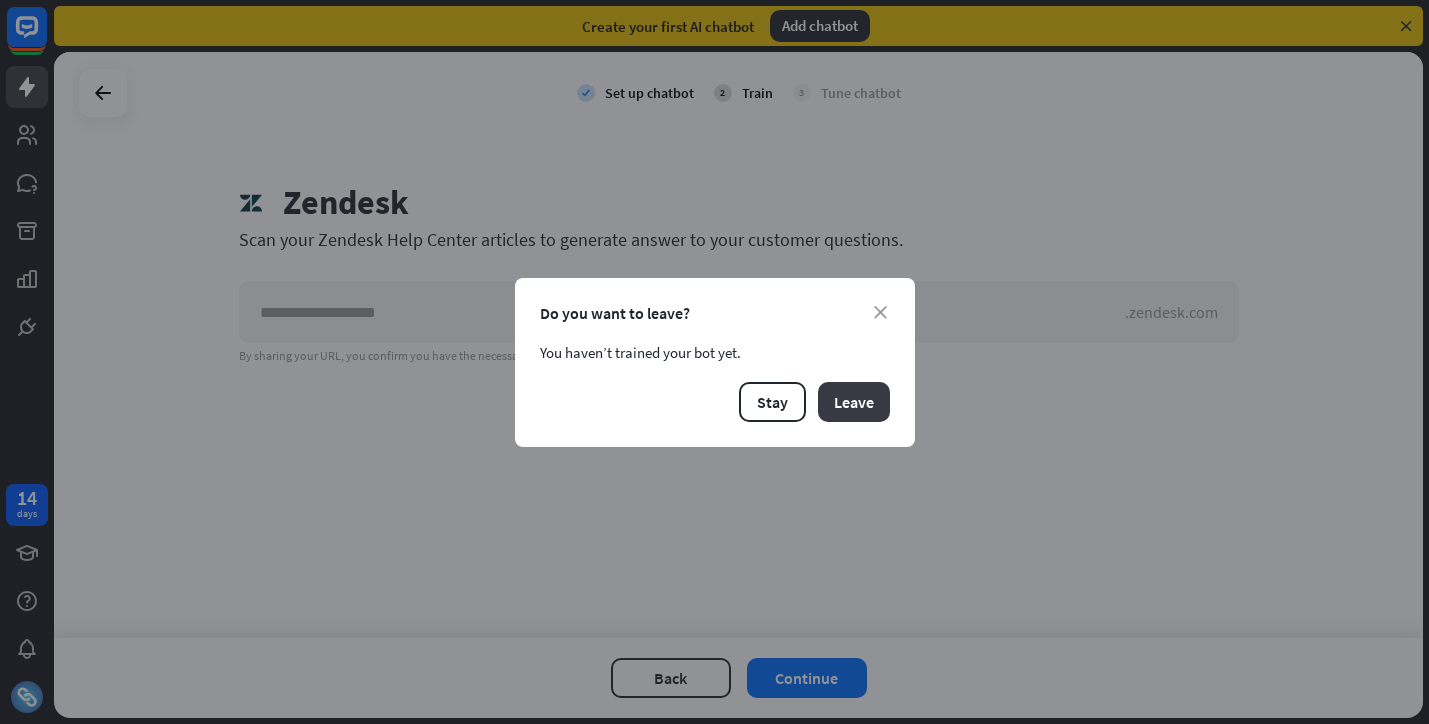 click on "Leave" at bounding box center (854, 402) 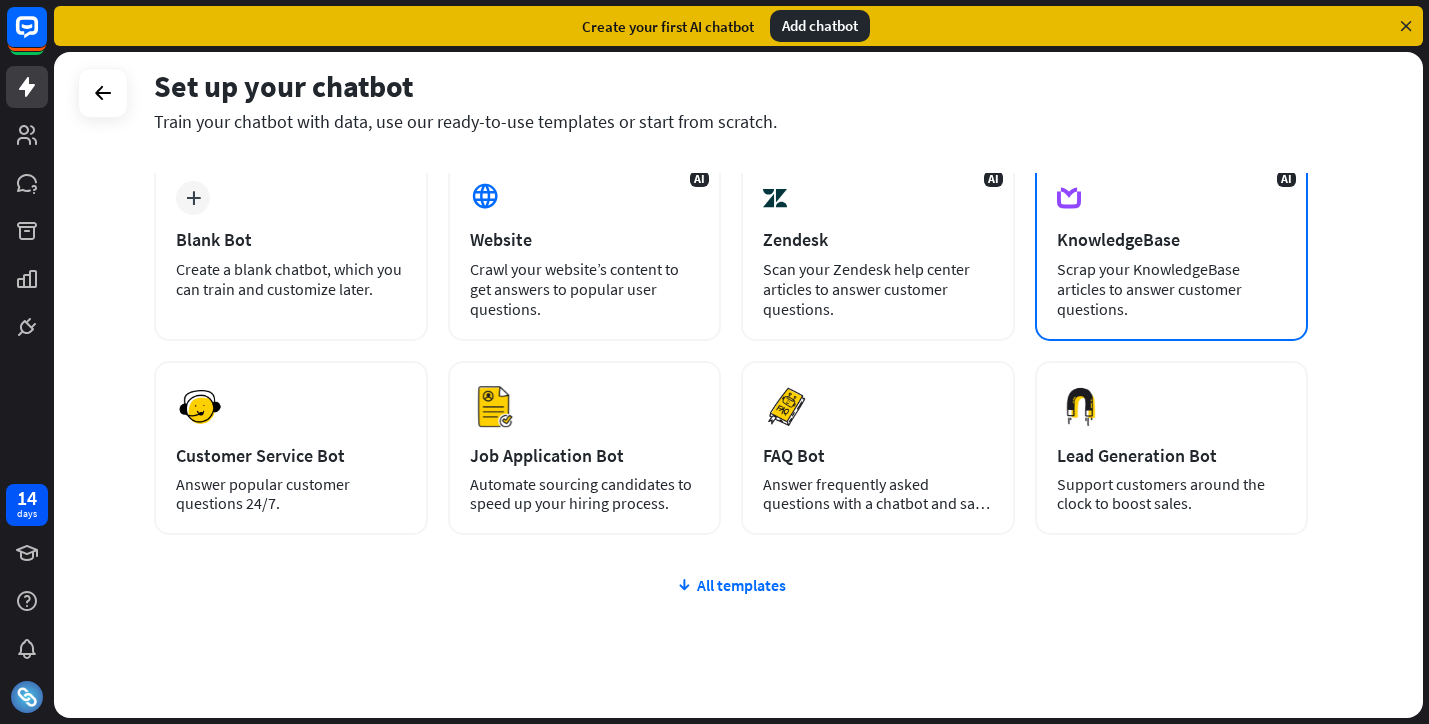 scroll, scrollTop: 105, scrollLeft: 0, axis: vertical 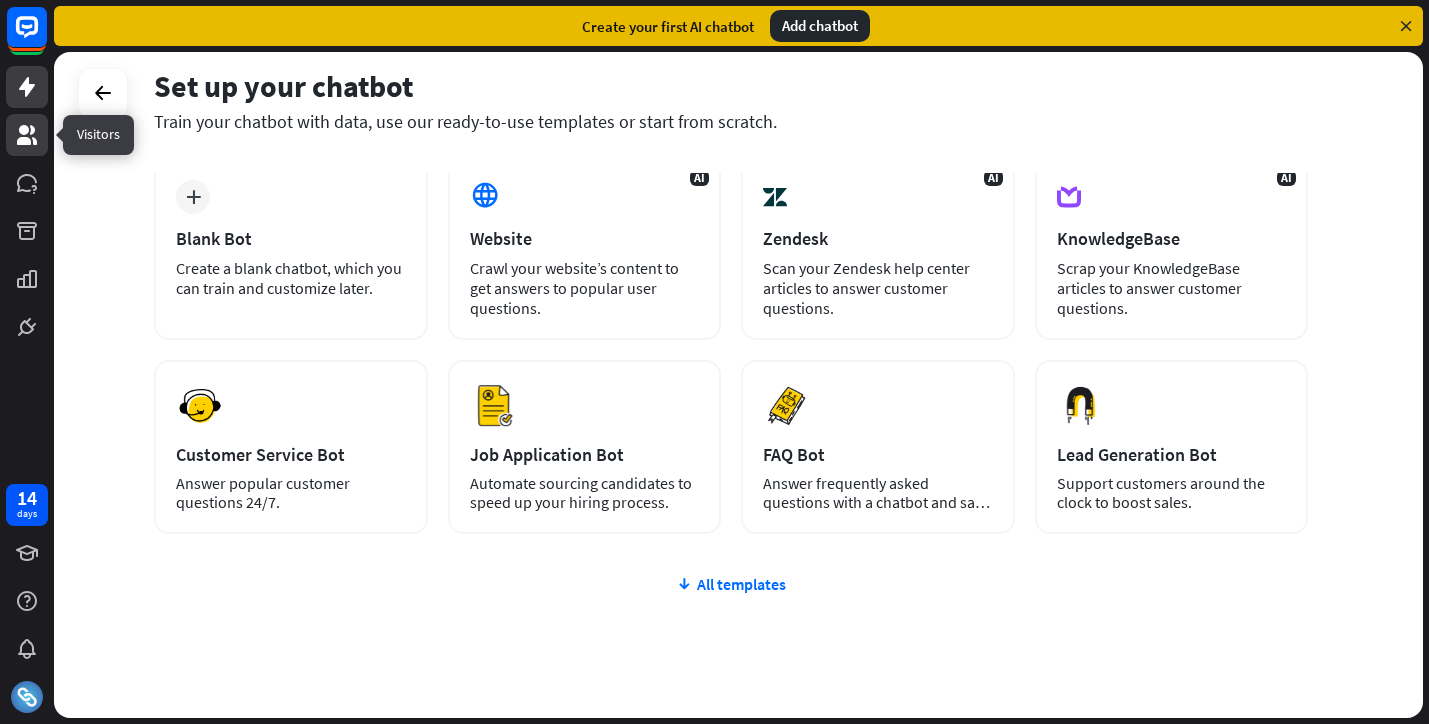 click 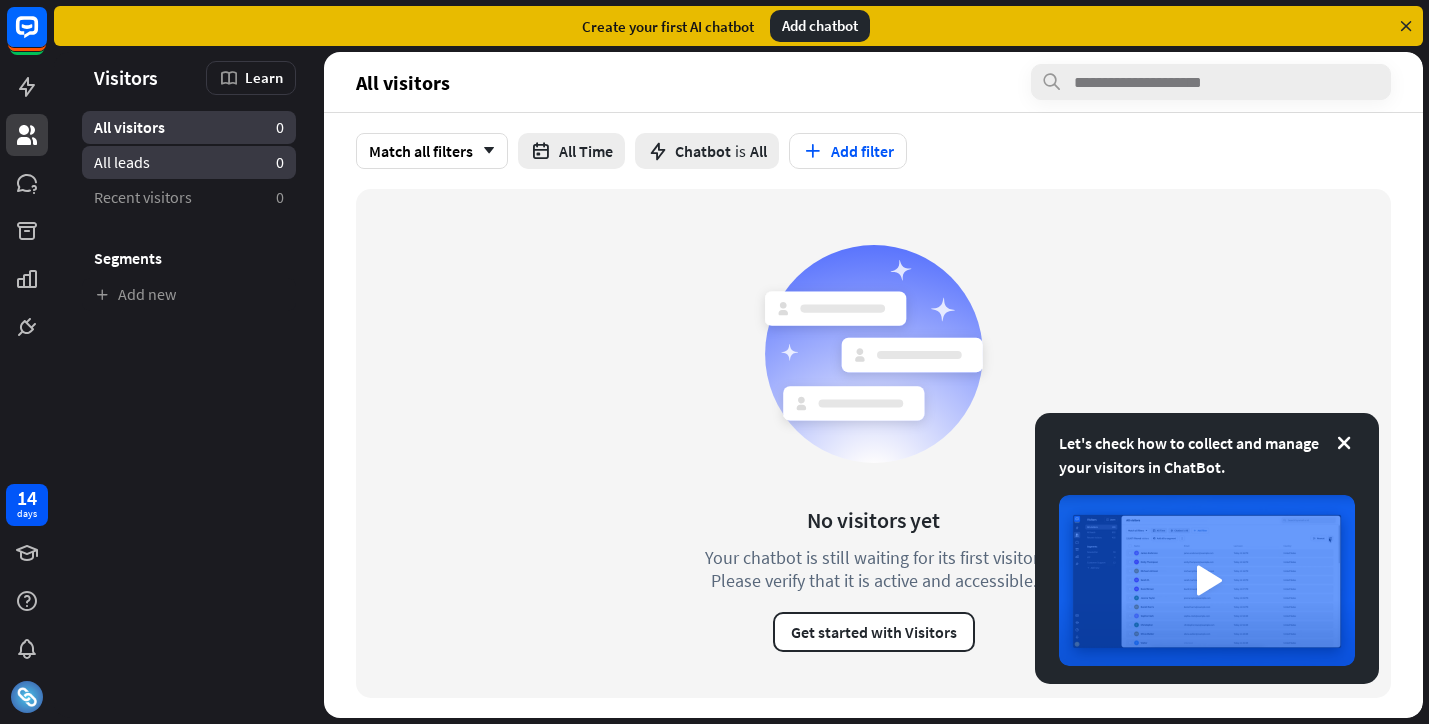 click on "All leads
0" at bounding box center [189, 162] 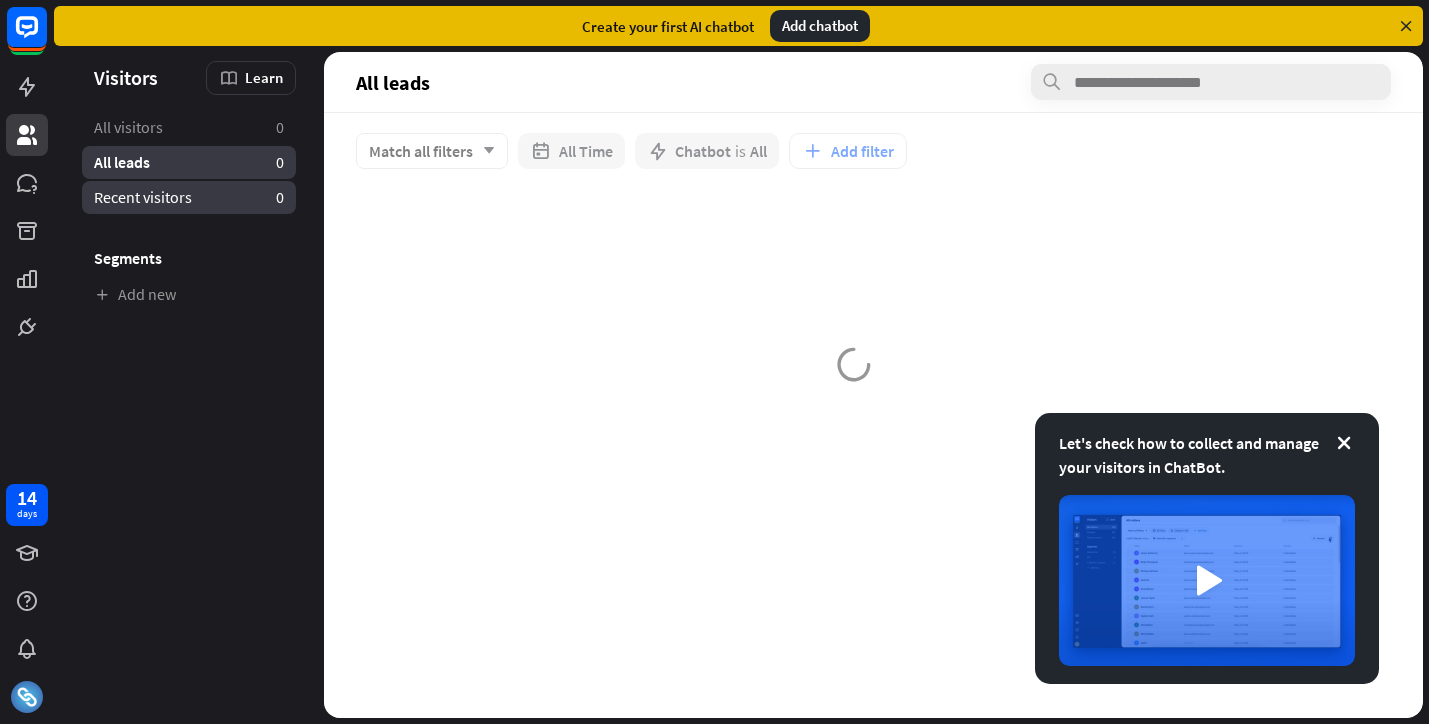 click on "Recent visitors" at bounding box center [143, 197] 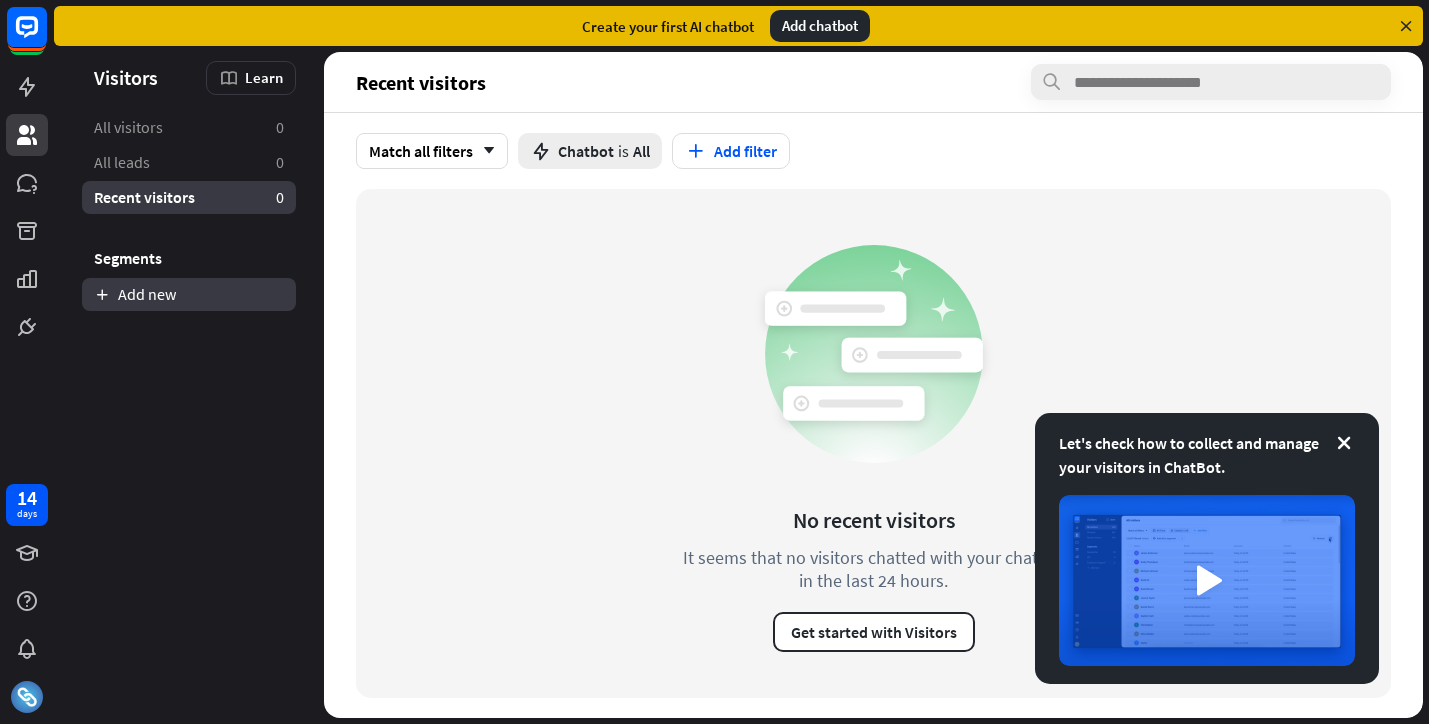 click on "Add new" at bounding box center [189, 294] 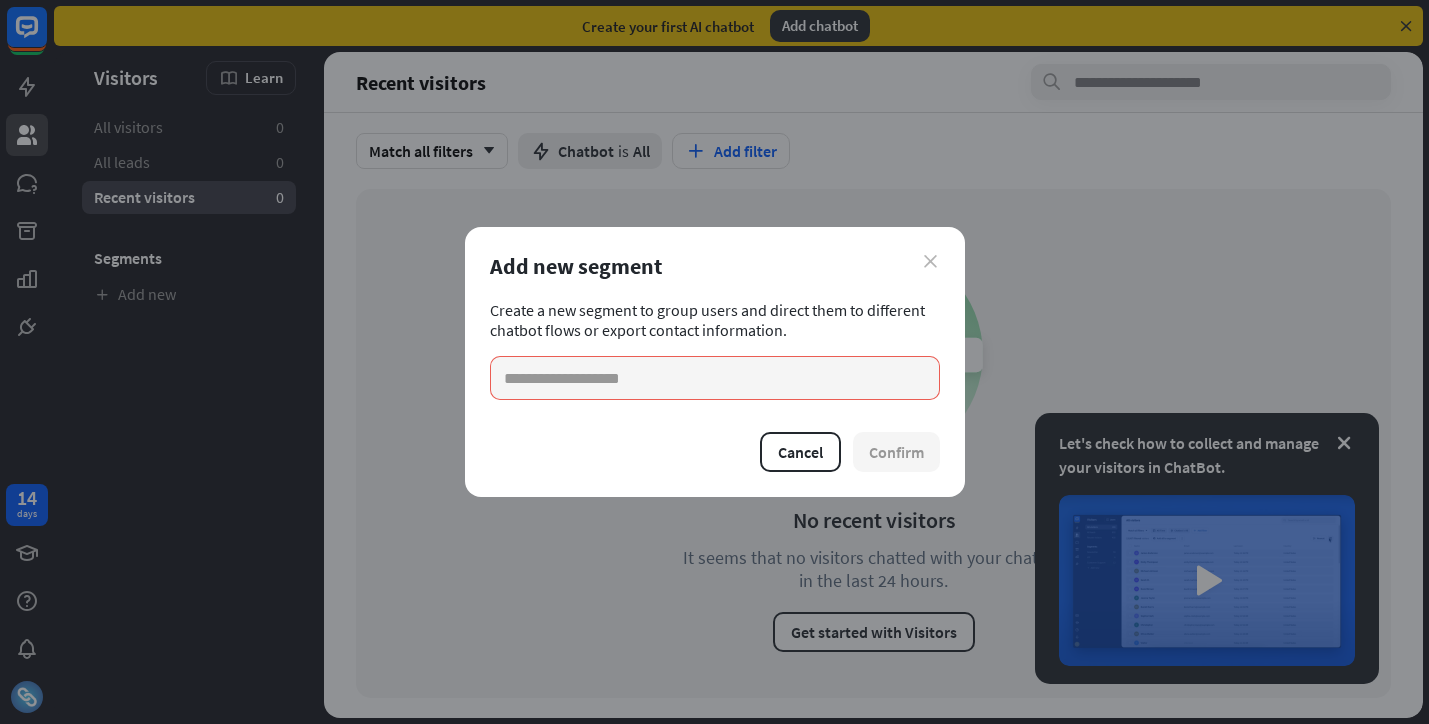 click on "close" at bounding box center (930, 261) 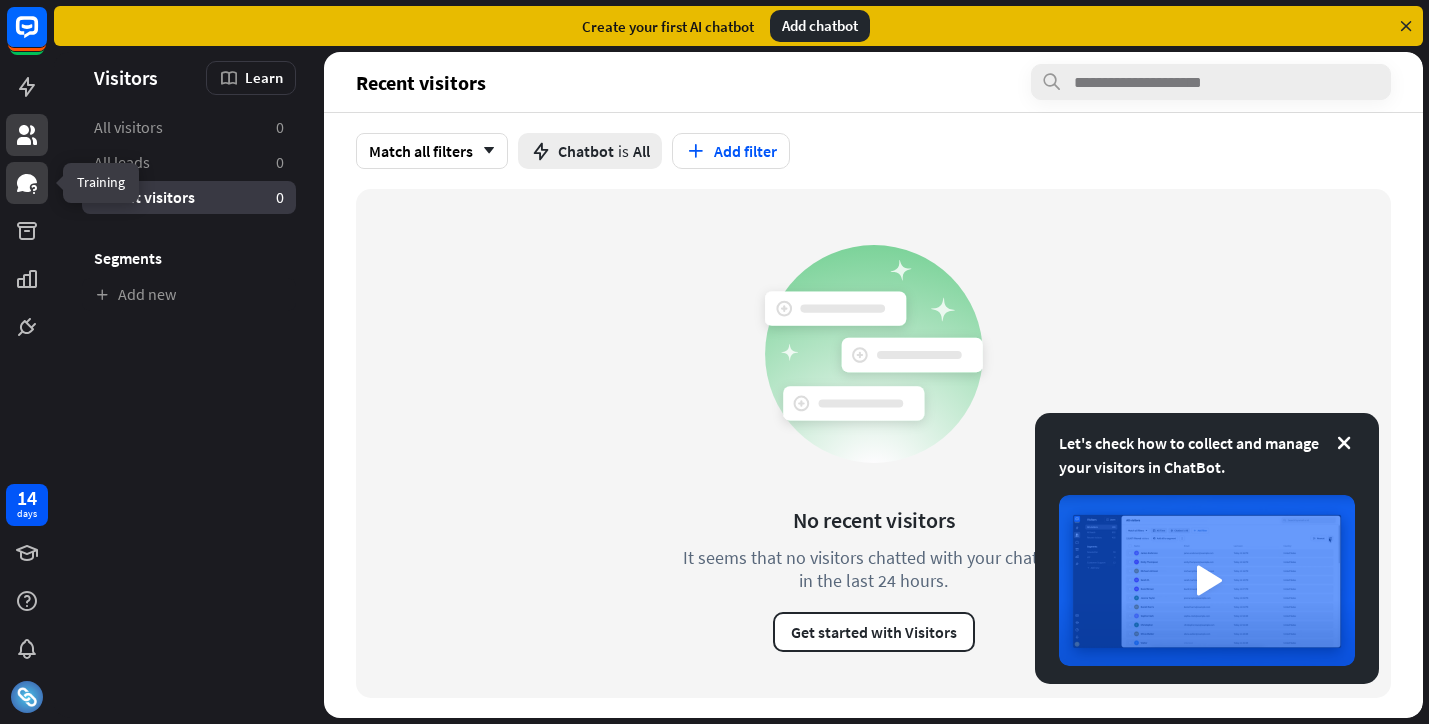 click 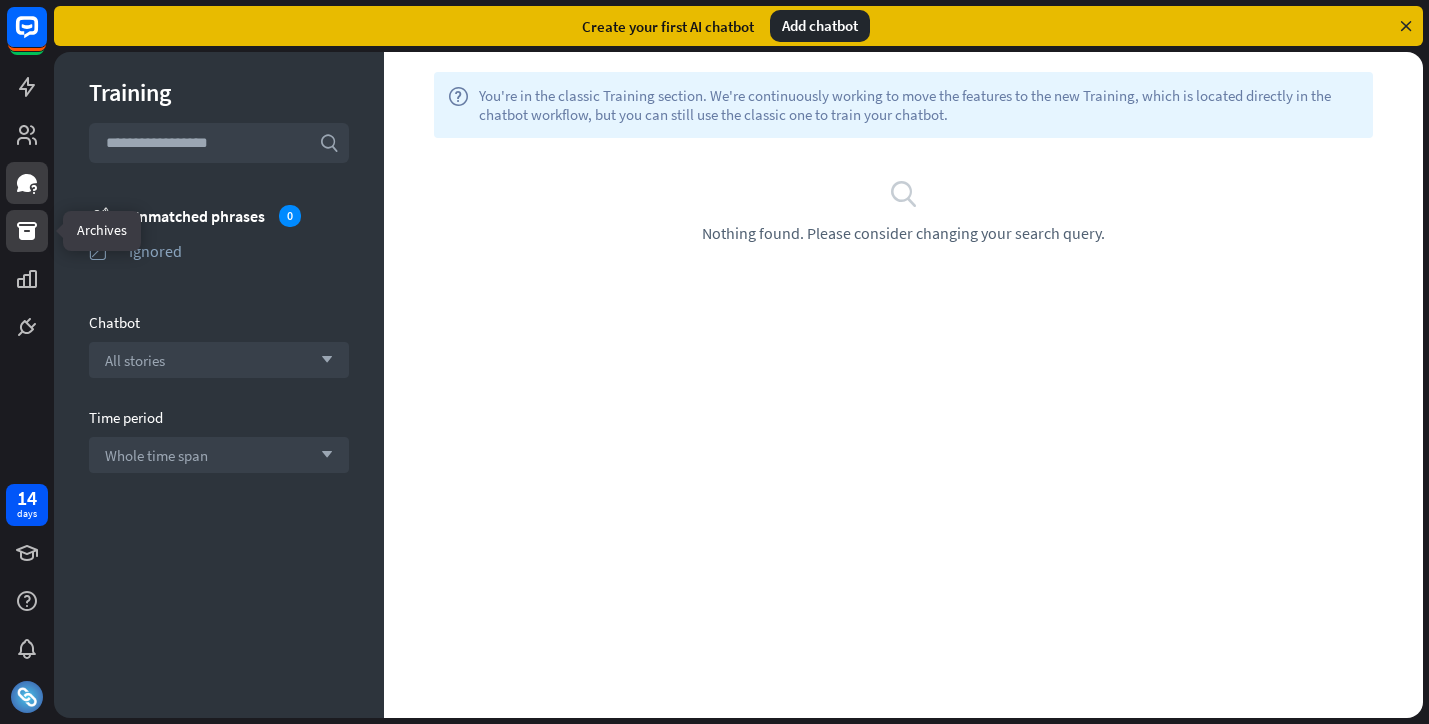 click 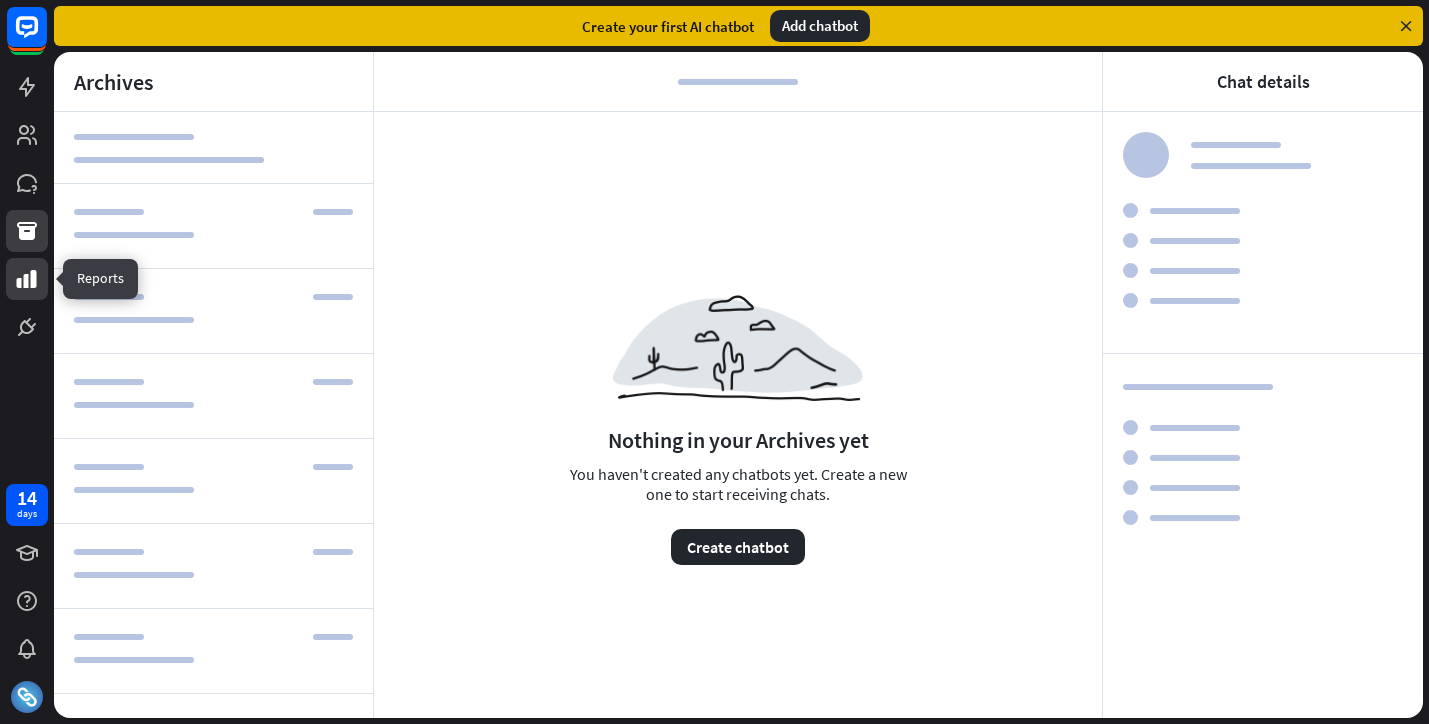 click at bounding box center (27, 279) 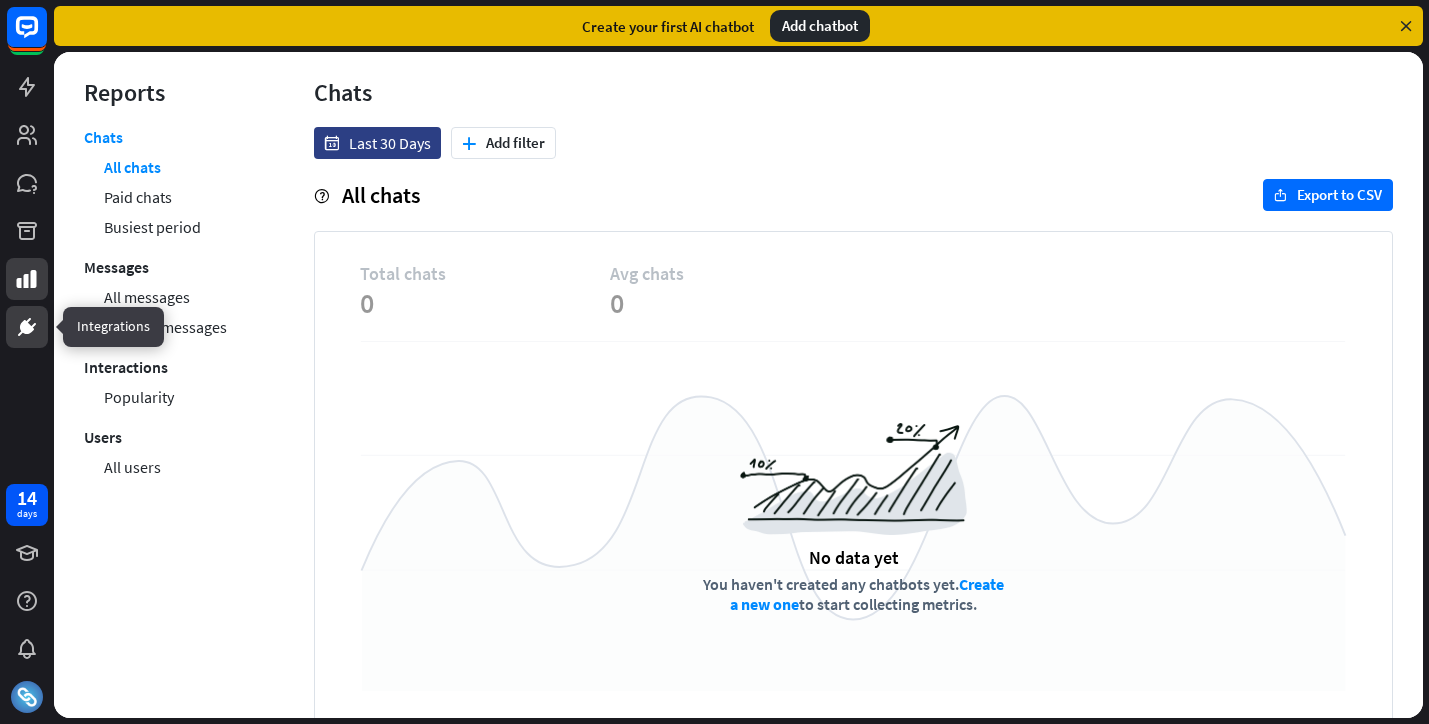 click 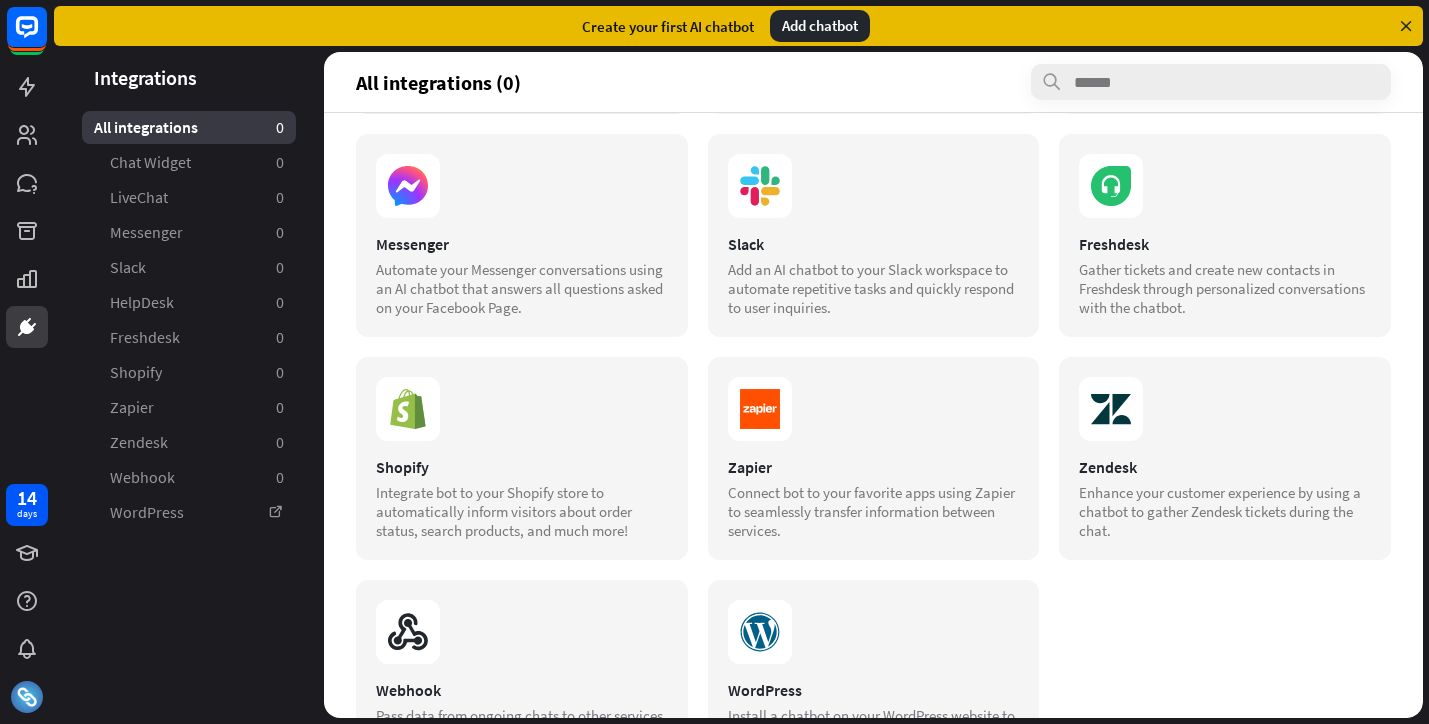 scroll, scrollTop: 0, scrollLeft: 0, axis: both 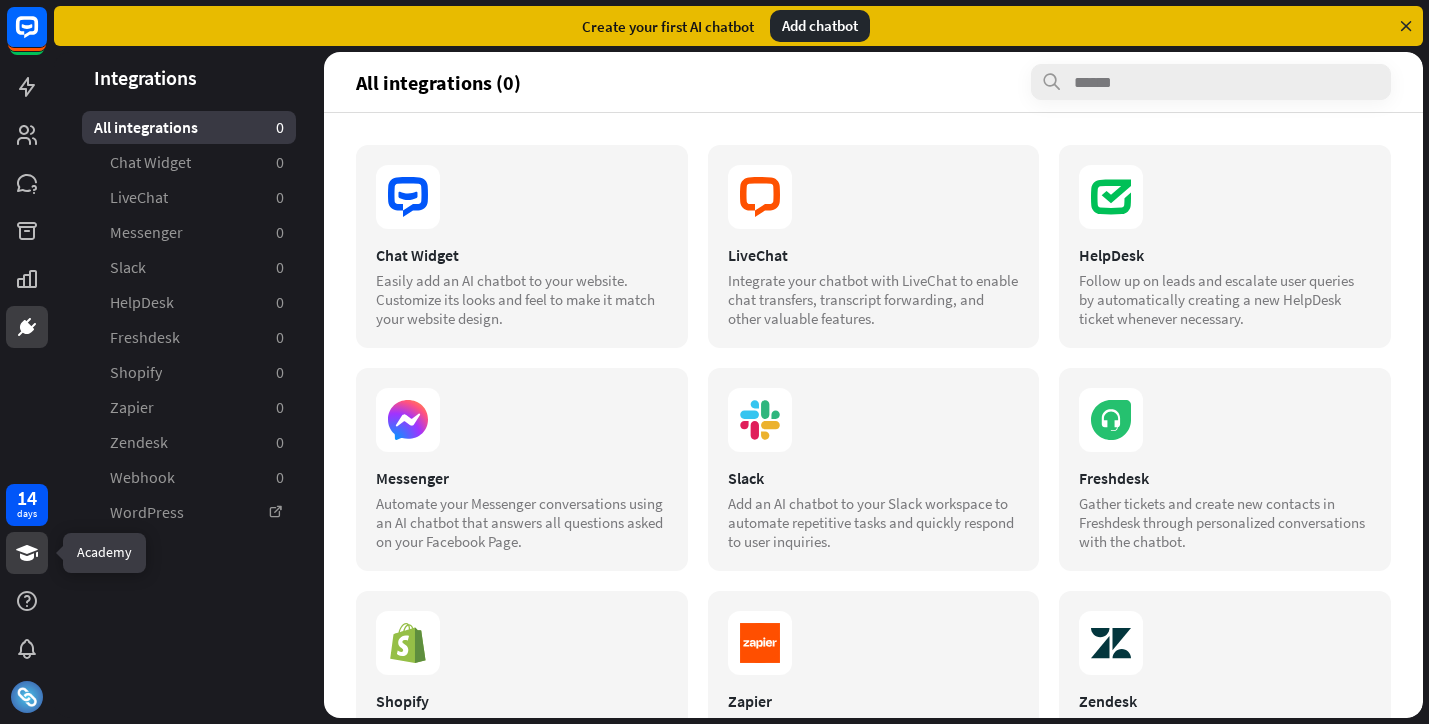 click 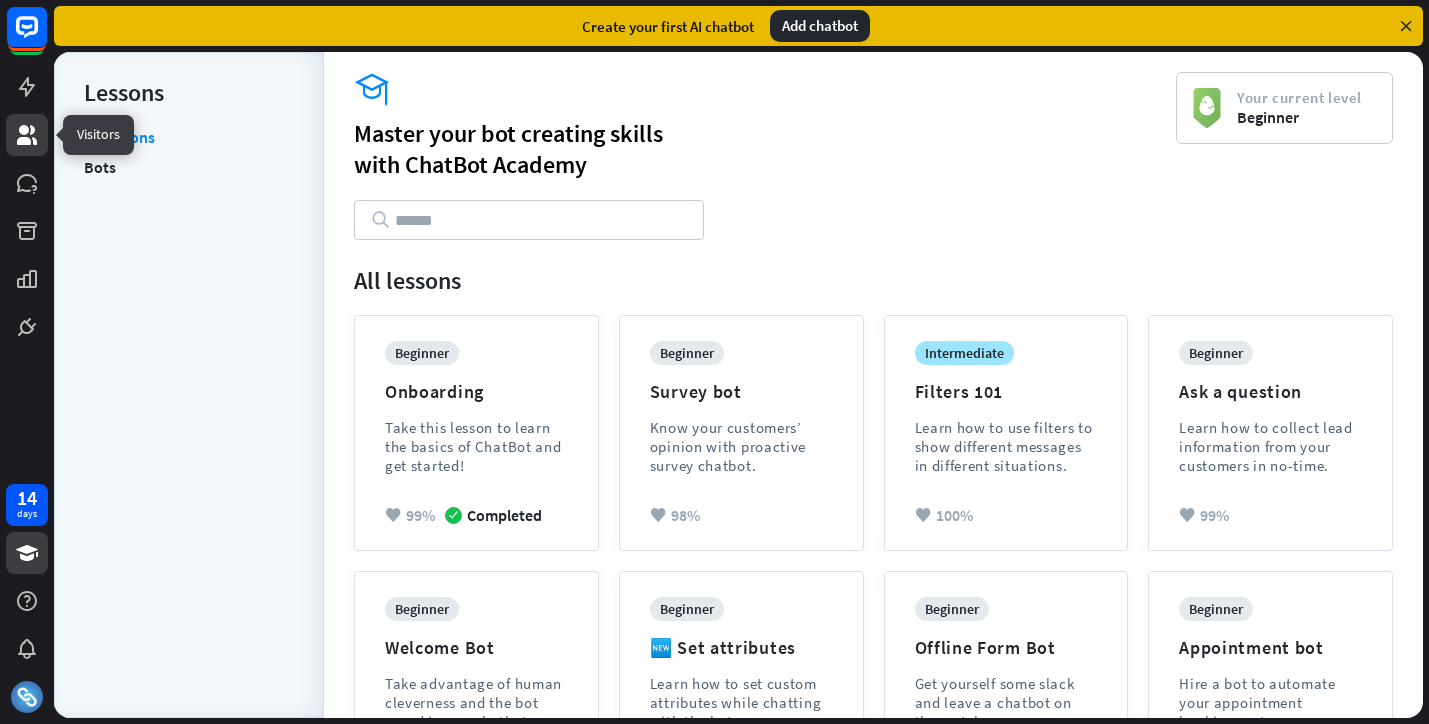 click 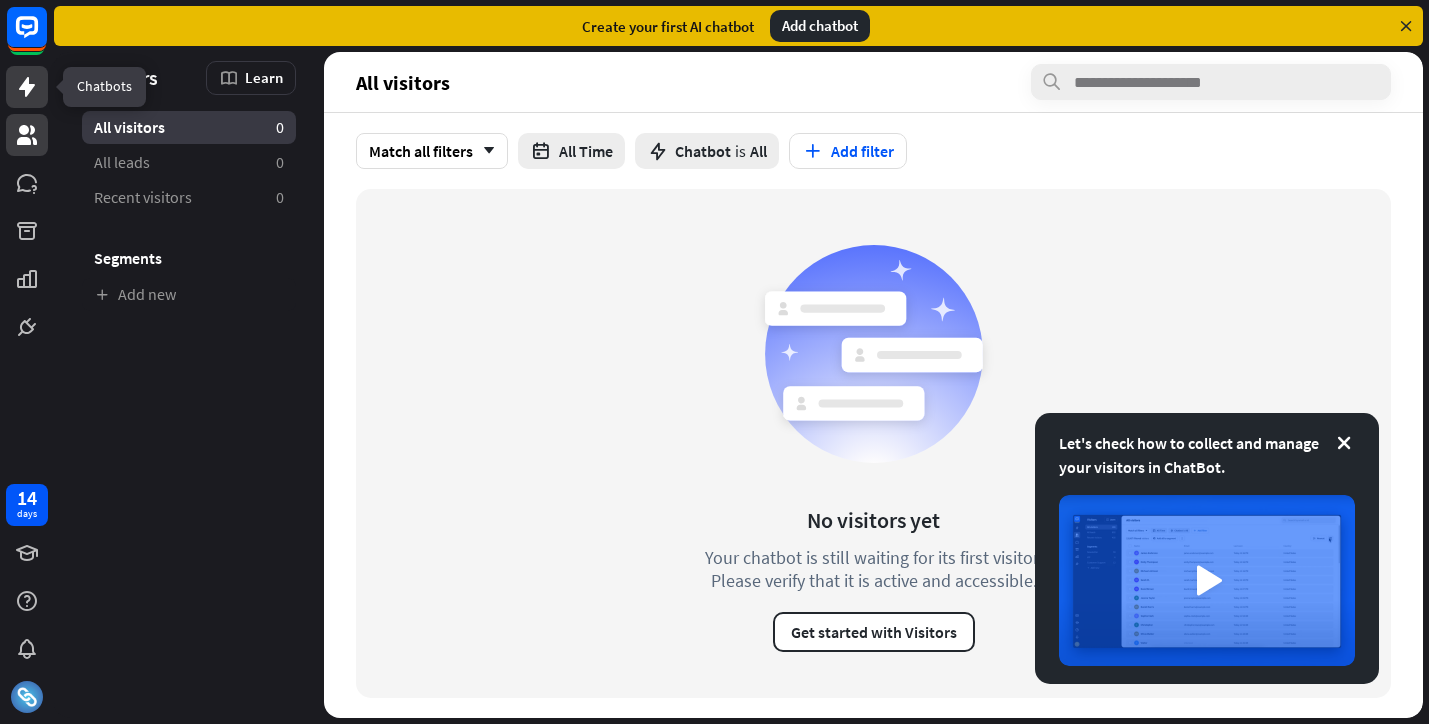 click 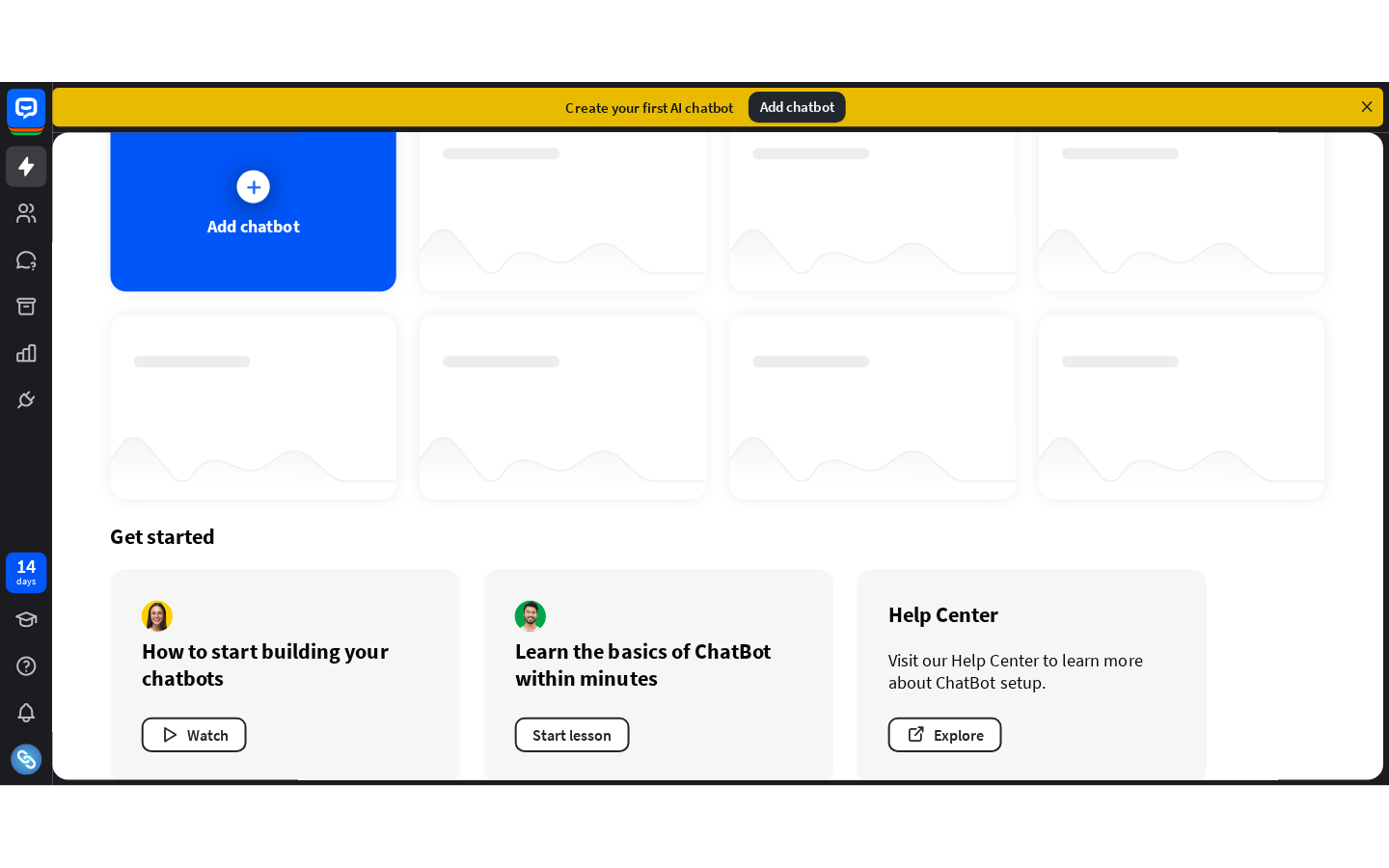 scroll, scrollTop: 162, scrollLeft: 0, axis: vertical 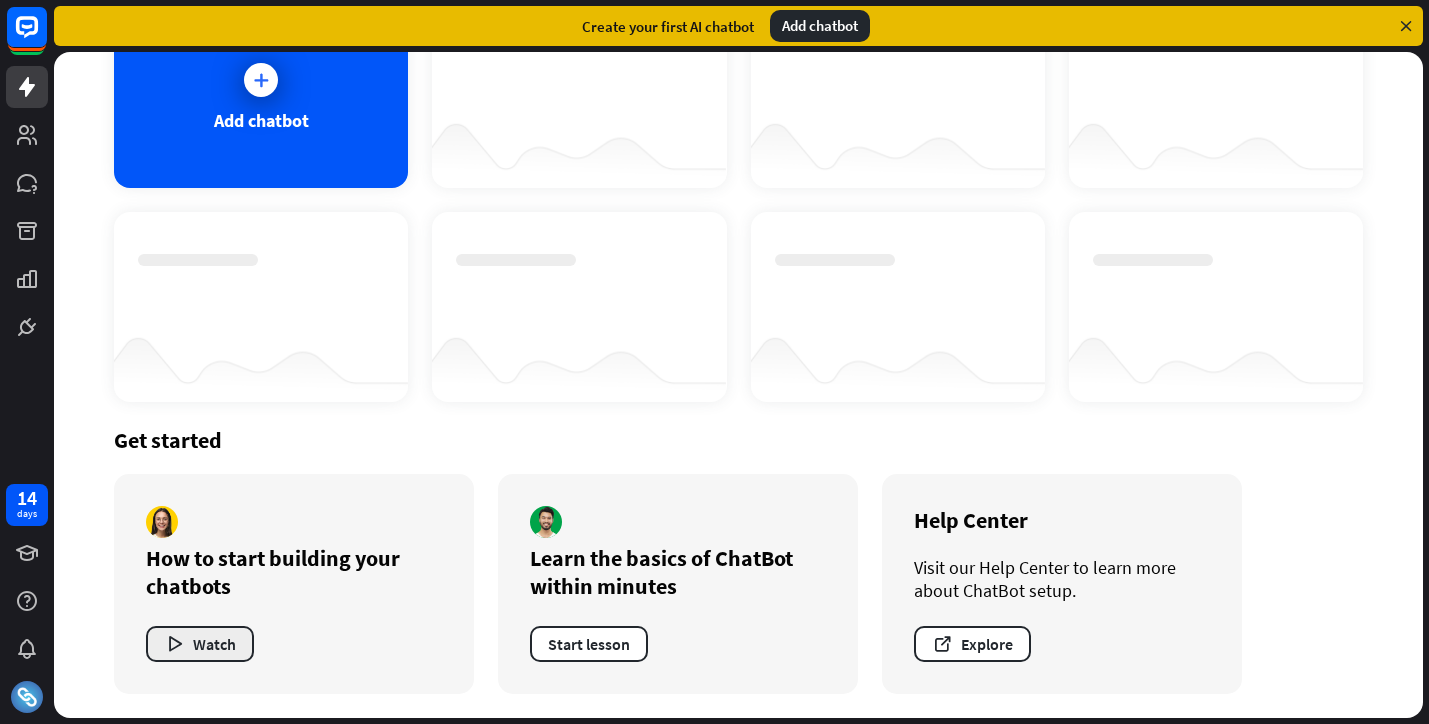click on "Watch" at bounding box center [200, 644] 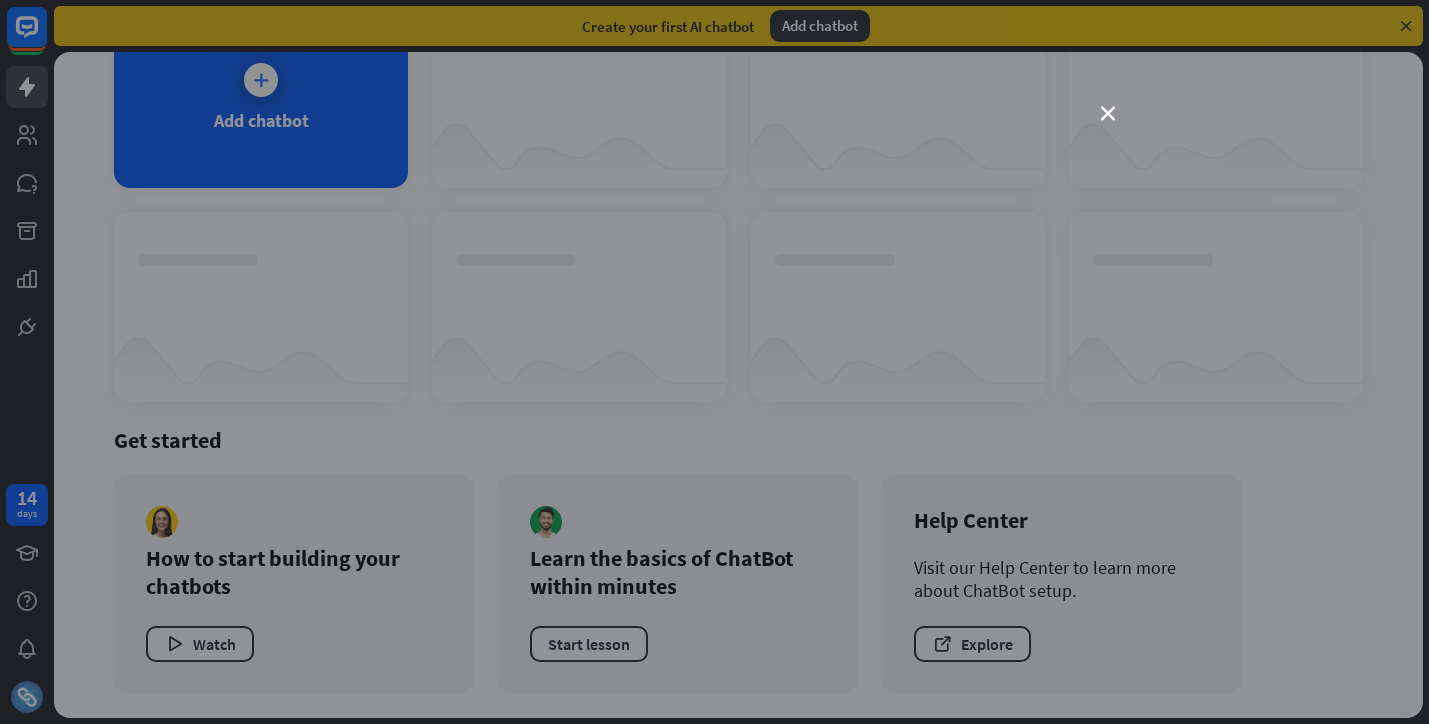 scroll, scrollTop: 0, scrollLeft: 0, axis: both 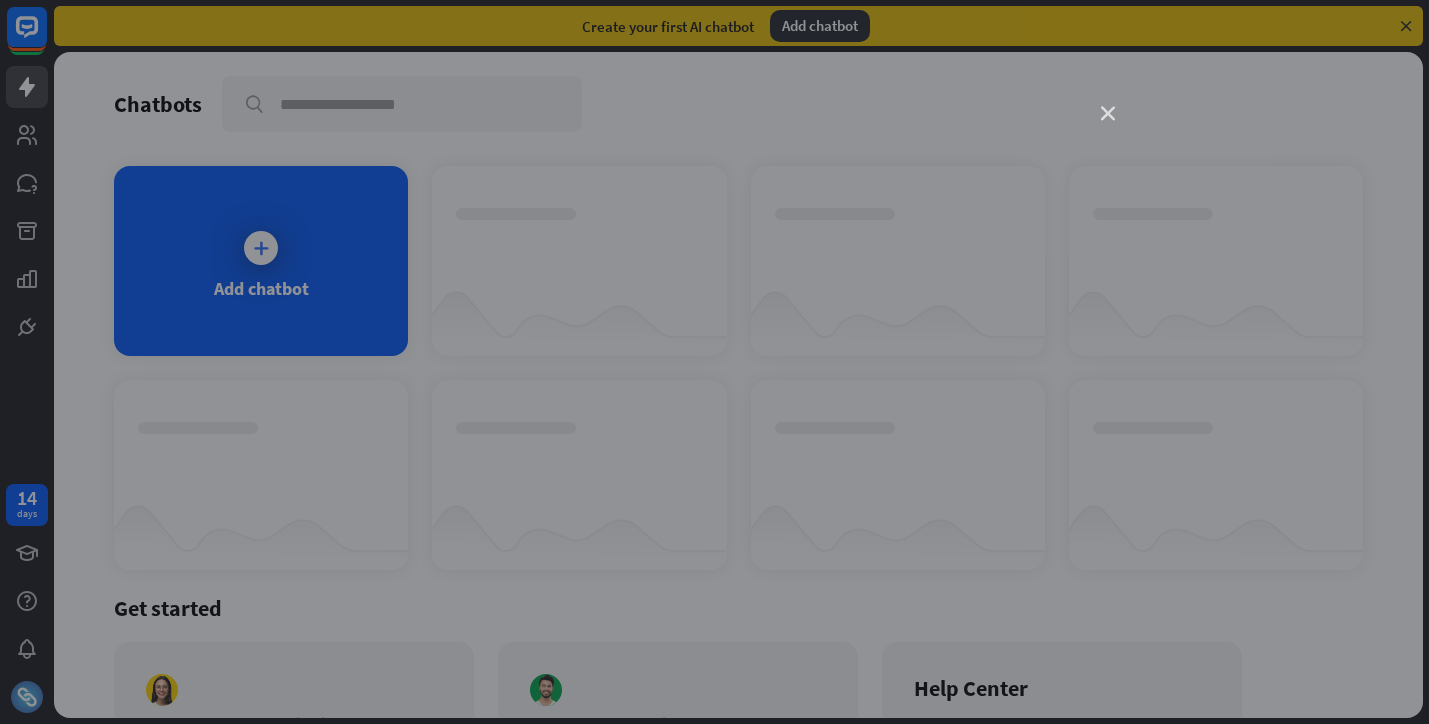 click on "close" at bounding box center (1108, 114) 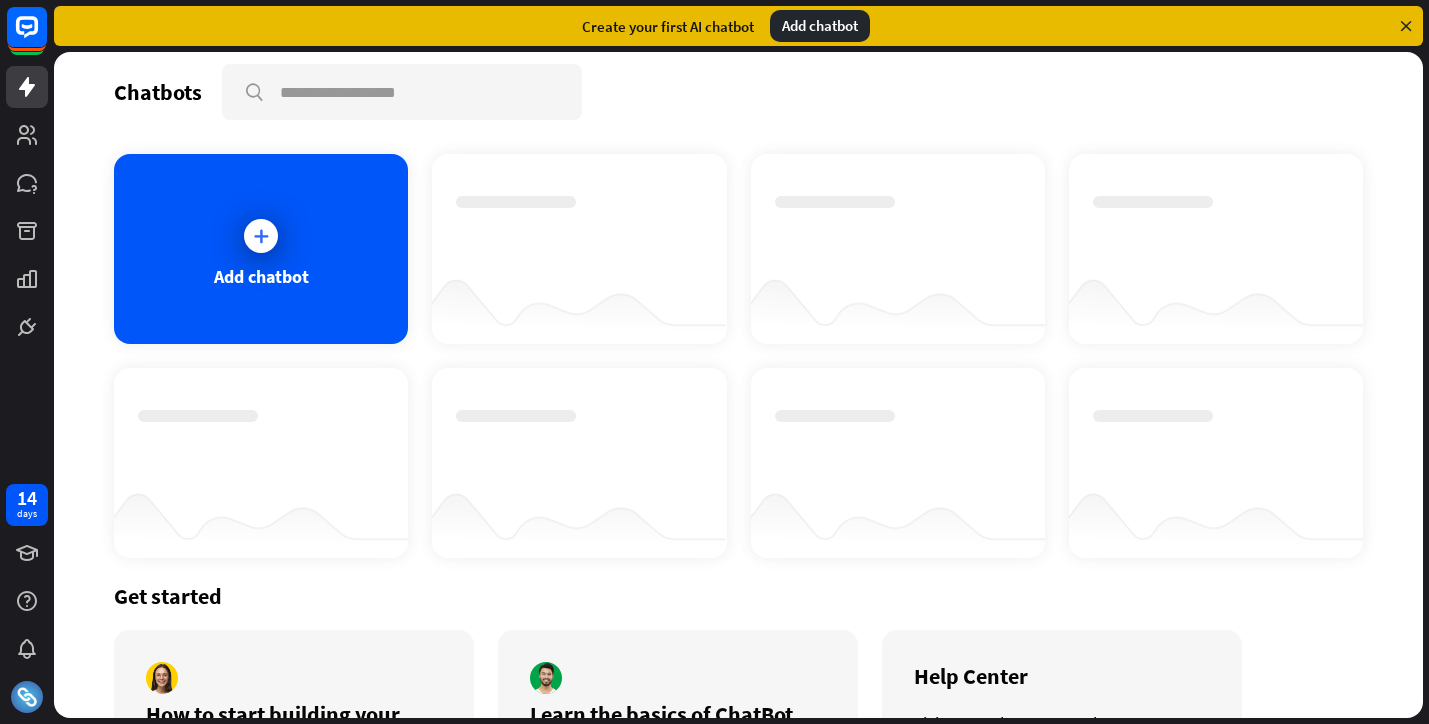 scroll, scrollTop: 0, scrollLeft: 0, axis: both 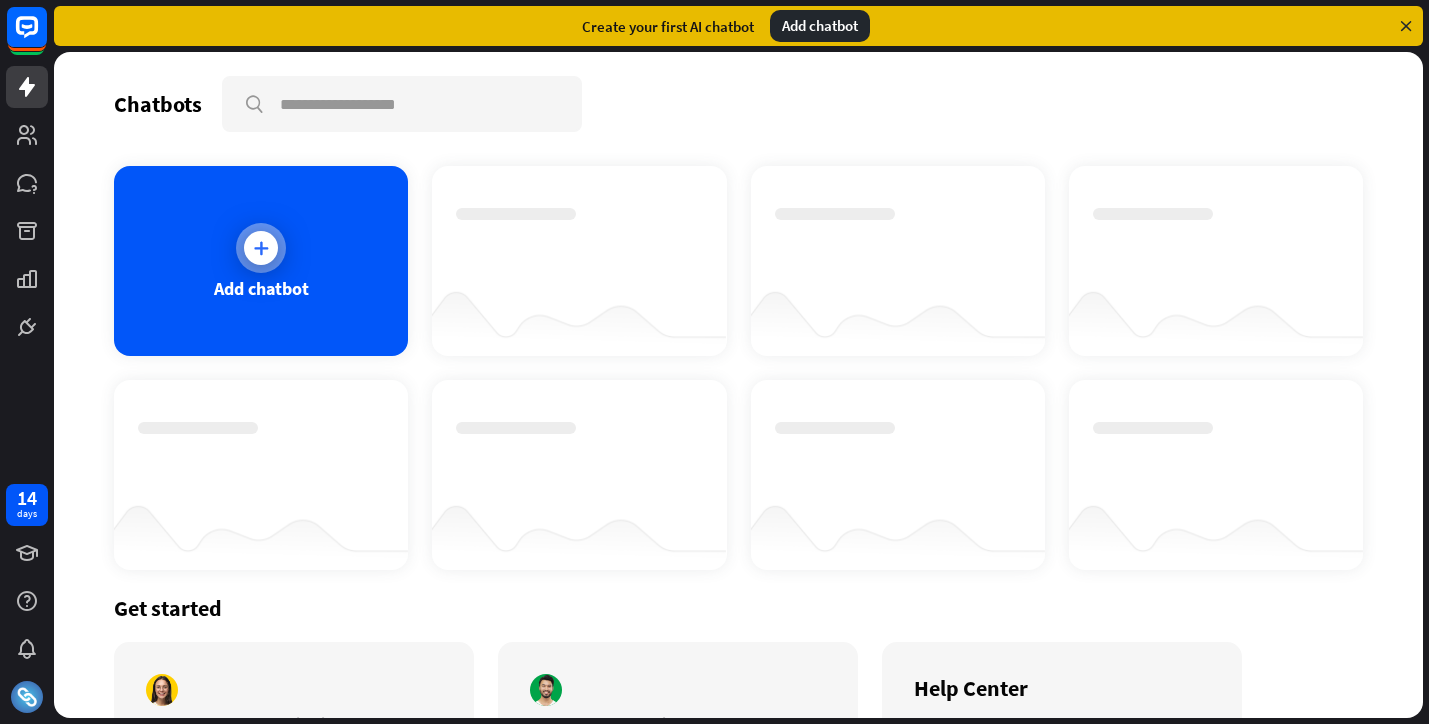 click on "Add chatbot" at bounding box center [261, 261] 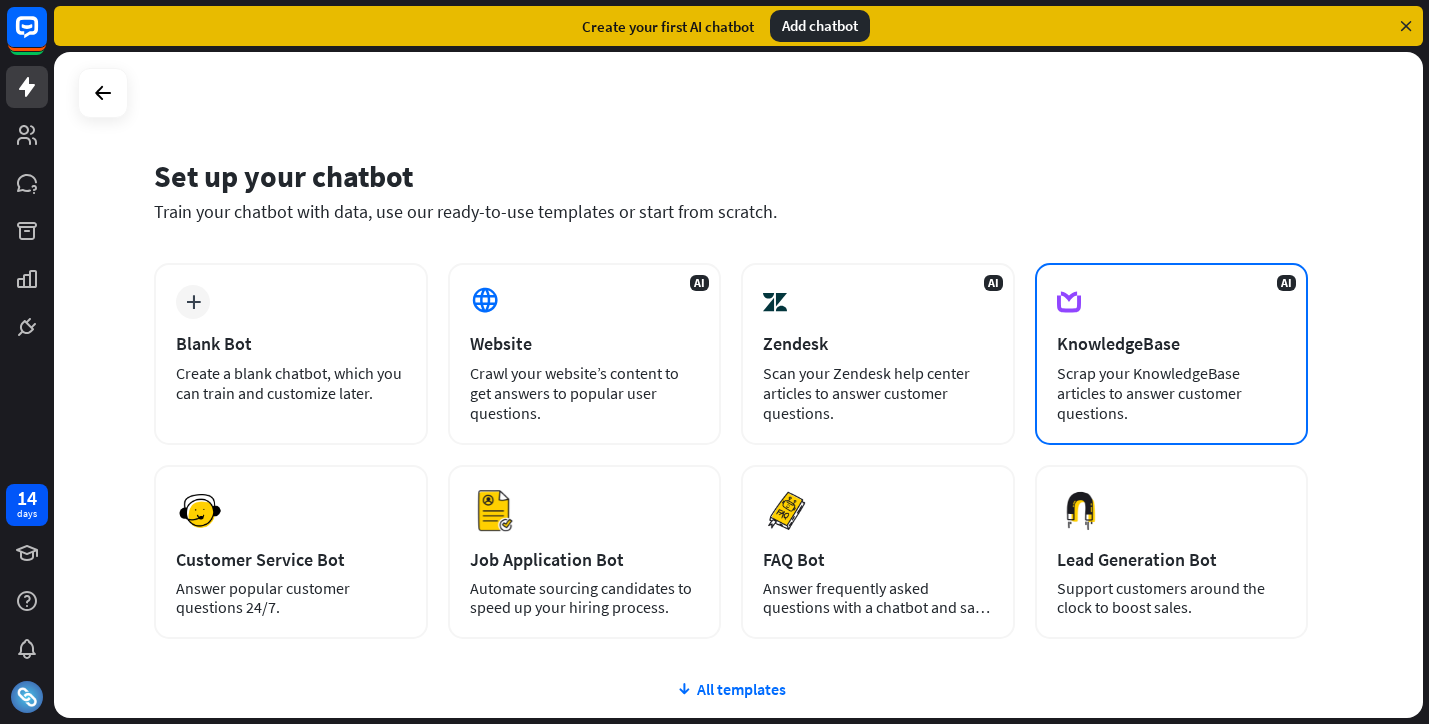 click on "Scrap your KnowledgeBase articles to answer customer
questions." at bounding box center (1172, 393) 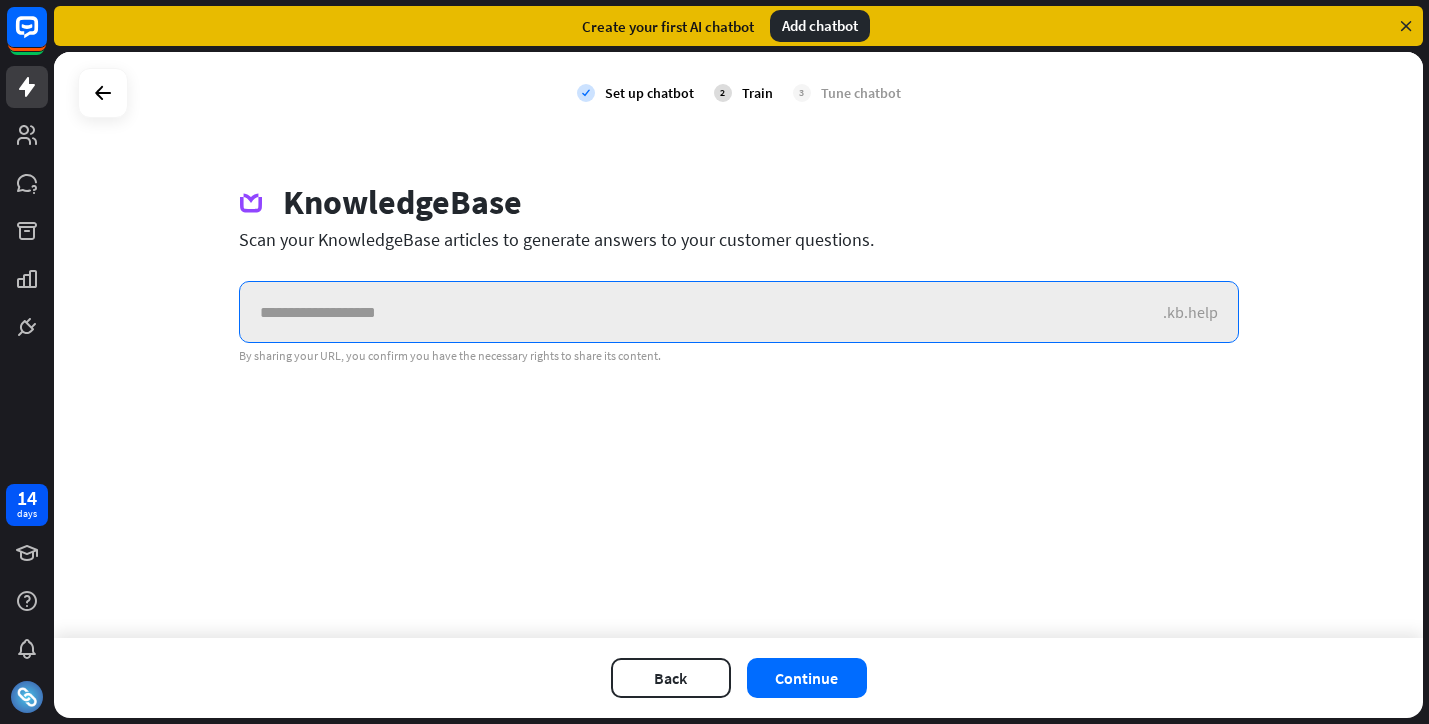 click at bounding box center [701, 312] 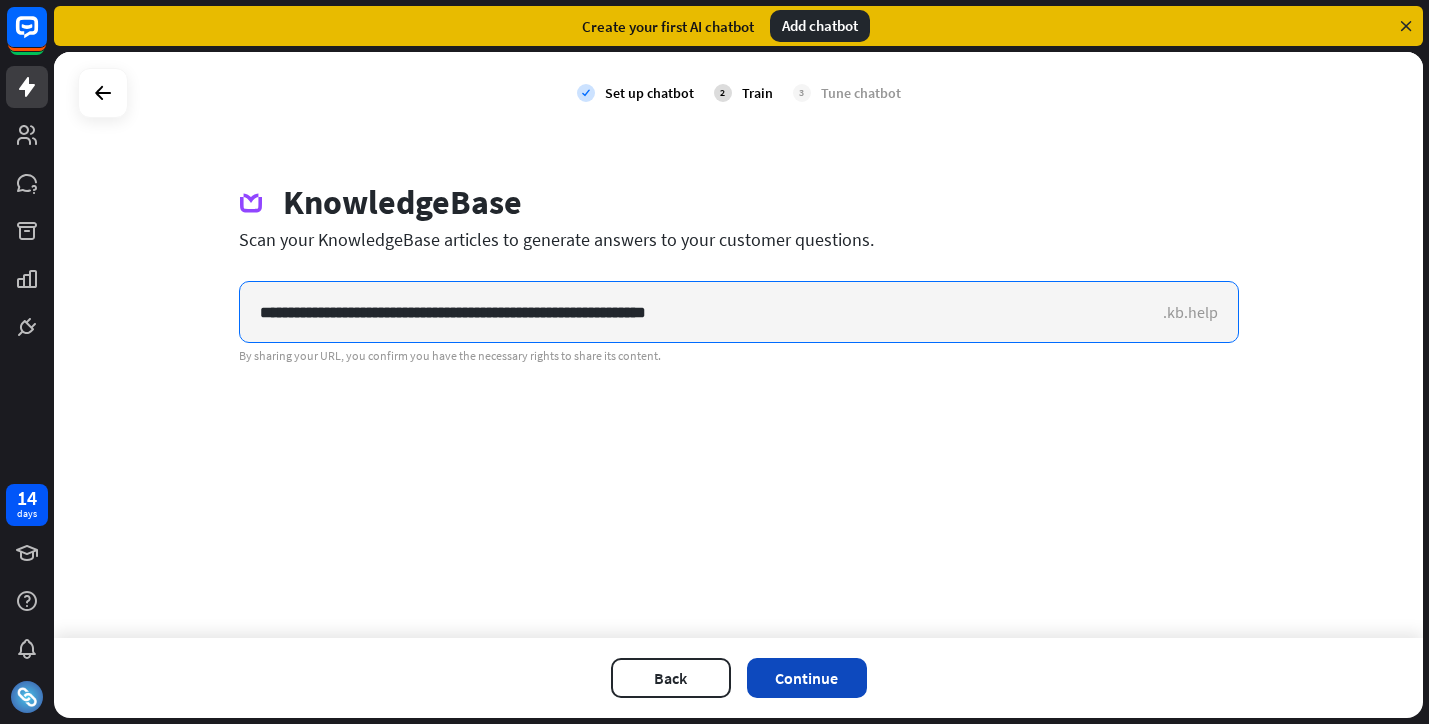 type on "**********" 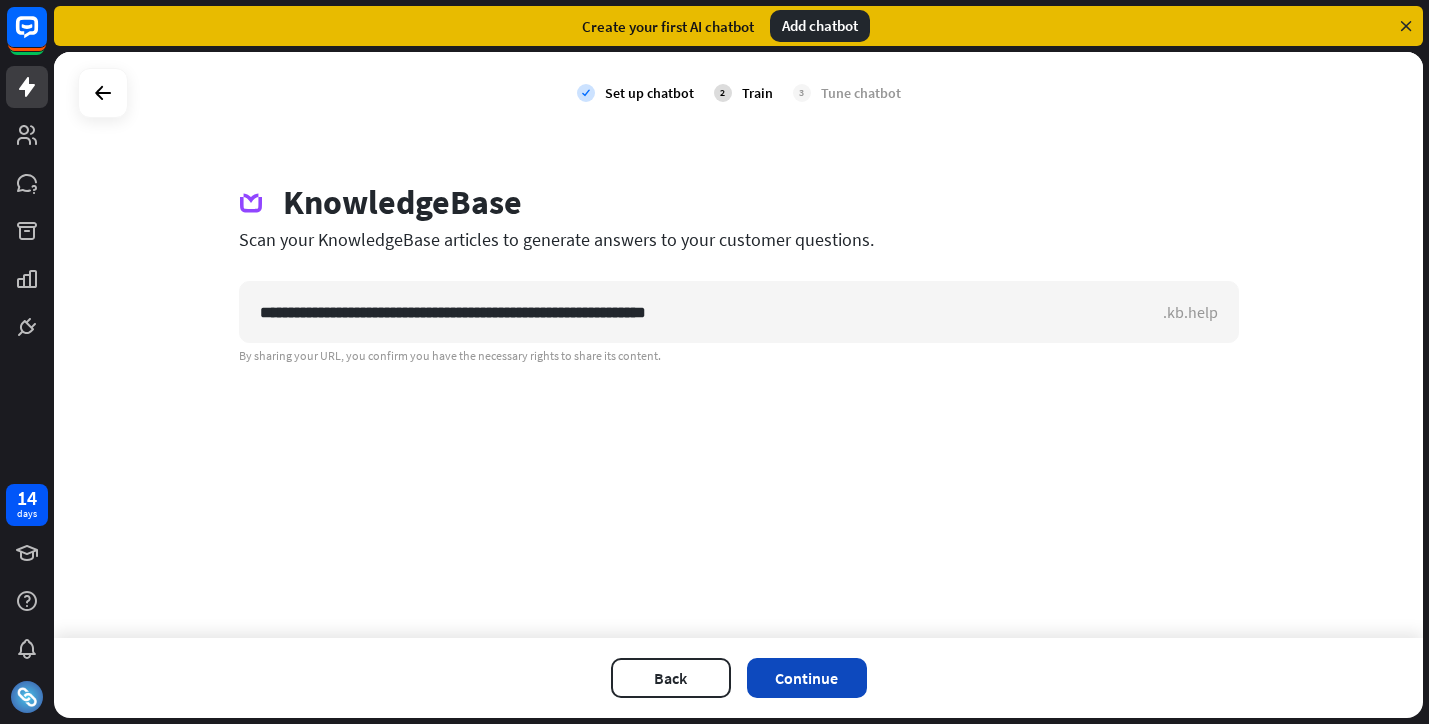 click on "Continue" at bounding box center (807, 678) 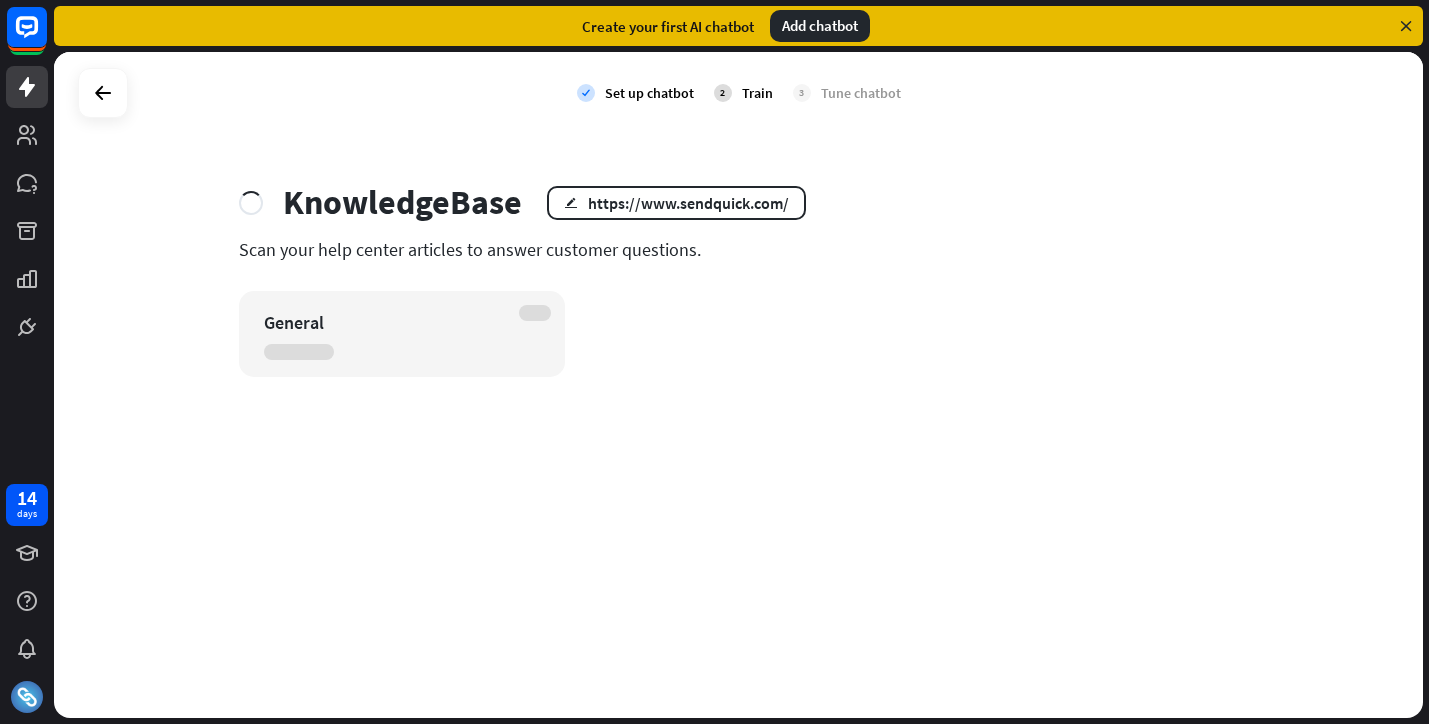 click at bounding box center (1406, 26) 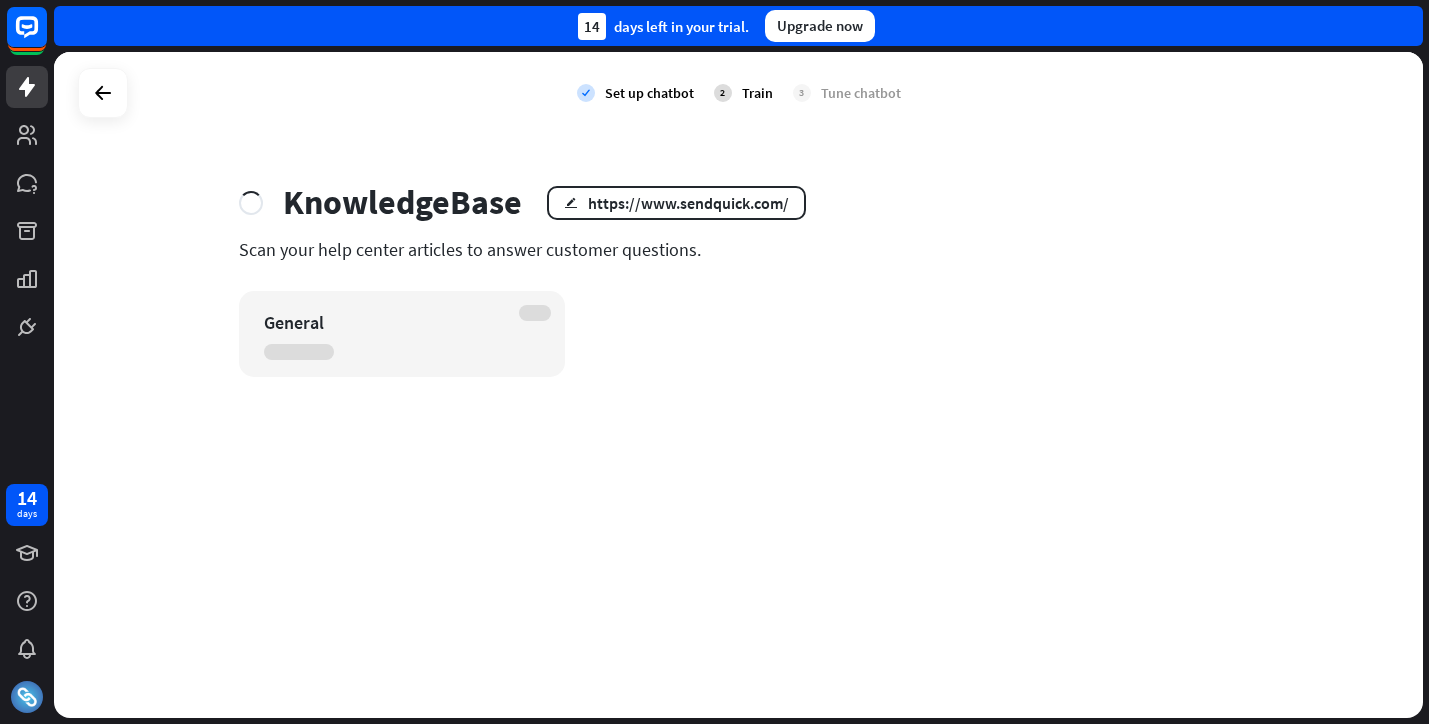 click on "[NUMBER] days left in your trial. Upgrade now" at bounding box center (738, 26) 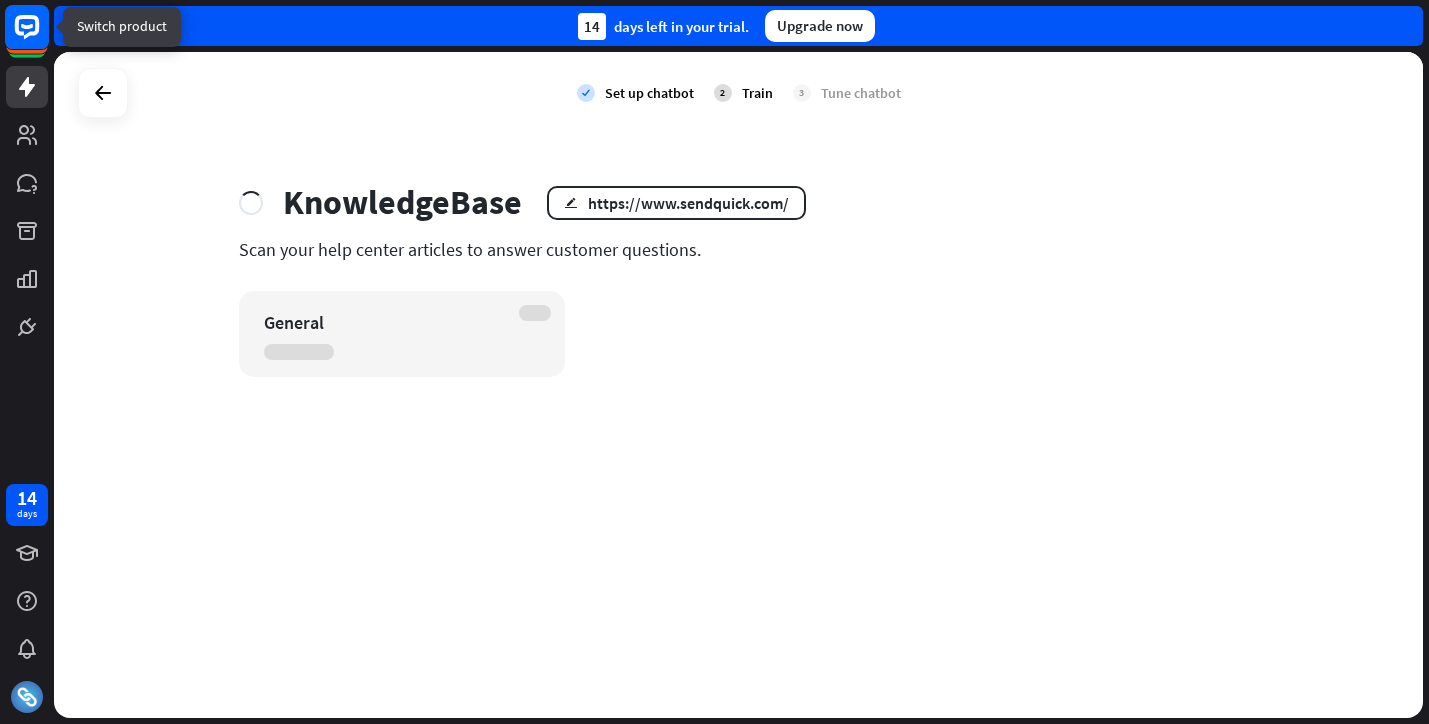 click 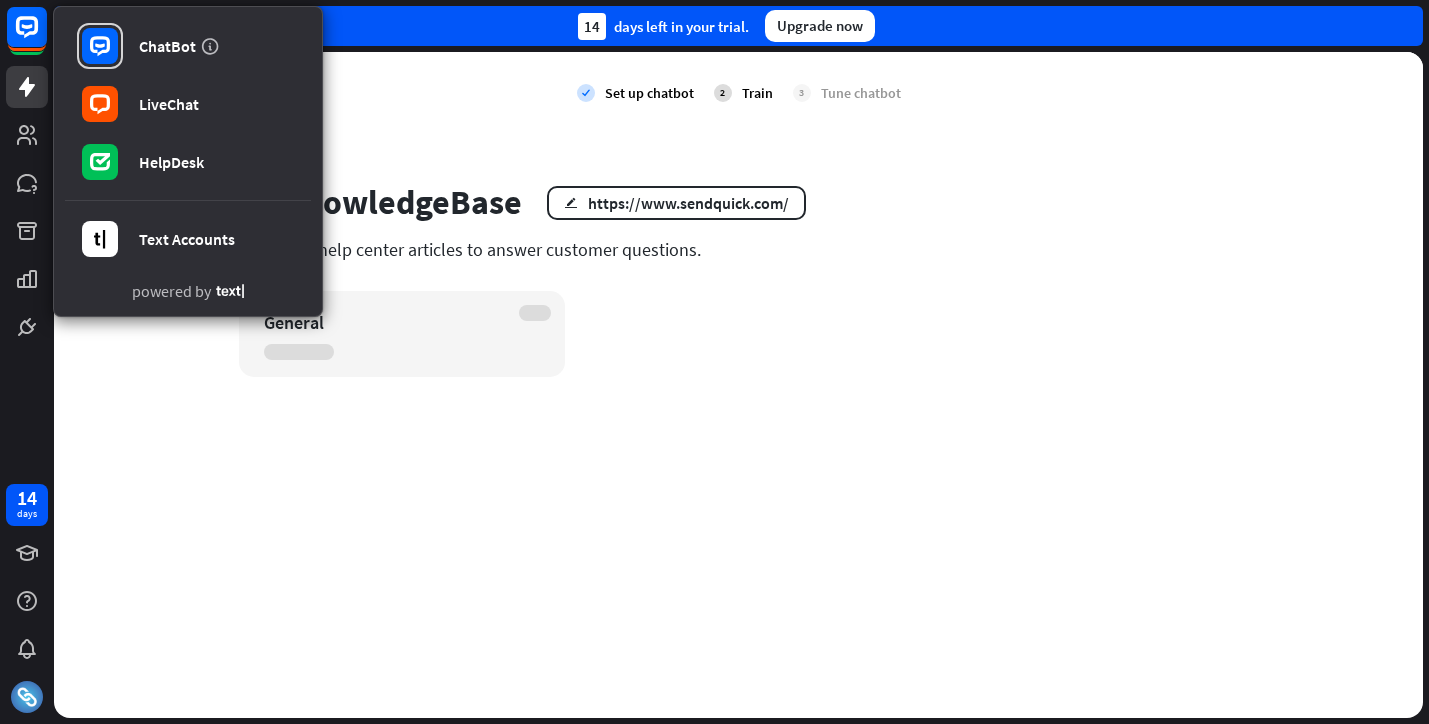 click on "check   Set up chatbot   2   Train   3   Tune chatbot
KnowledgeBase
edit   https://www.sendquick.com/
Scan your help center articles to answer customer questions.
General" at bounding box center (738, 385) 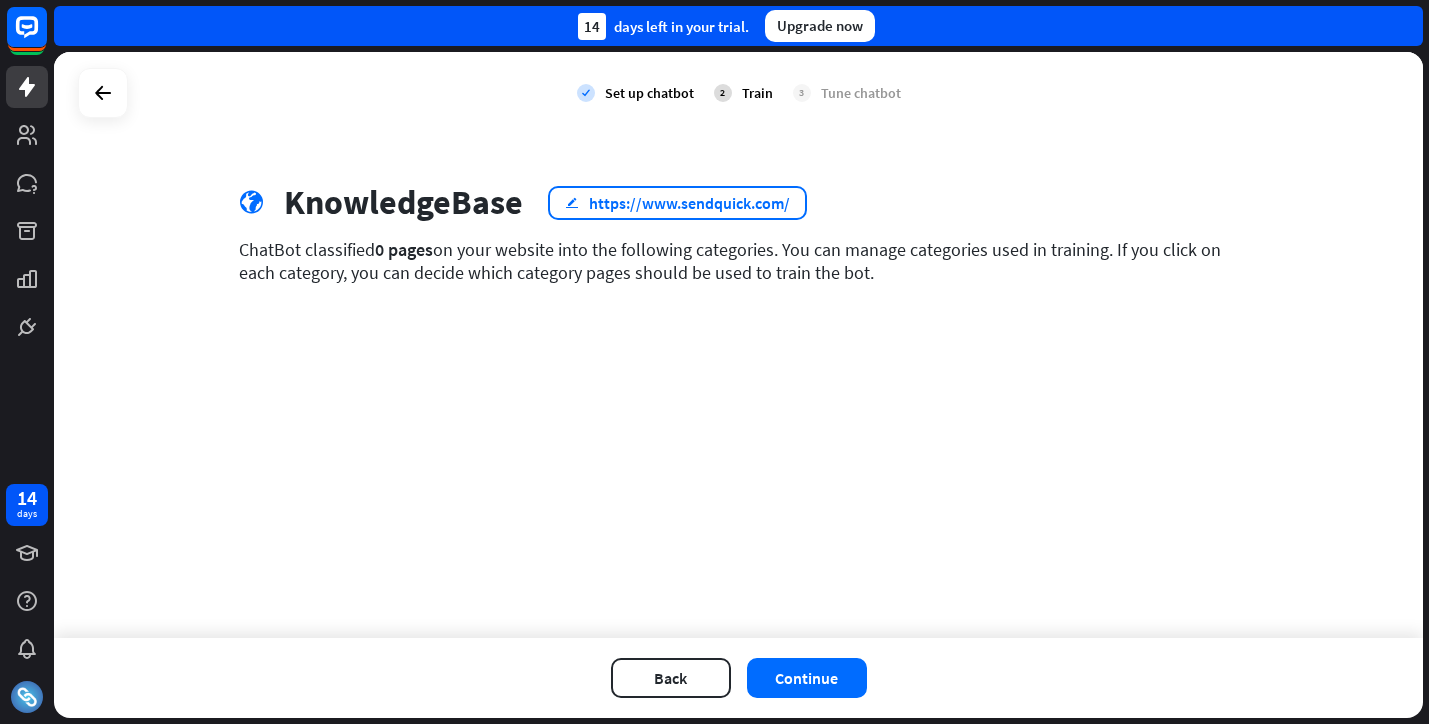 click on "https://www.sendquick.com/" at bounding box center [689, 203] 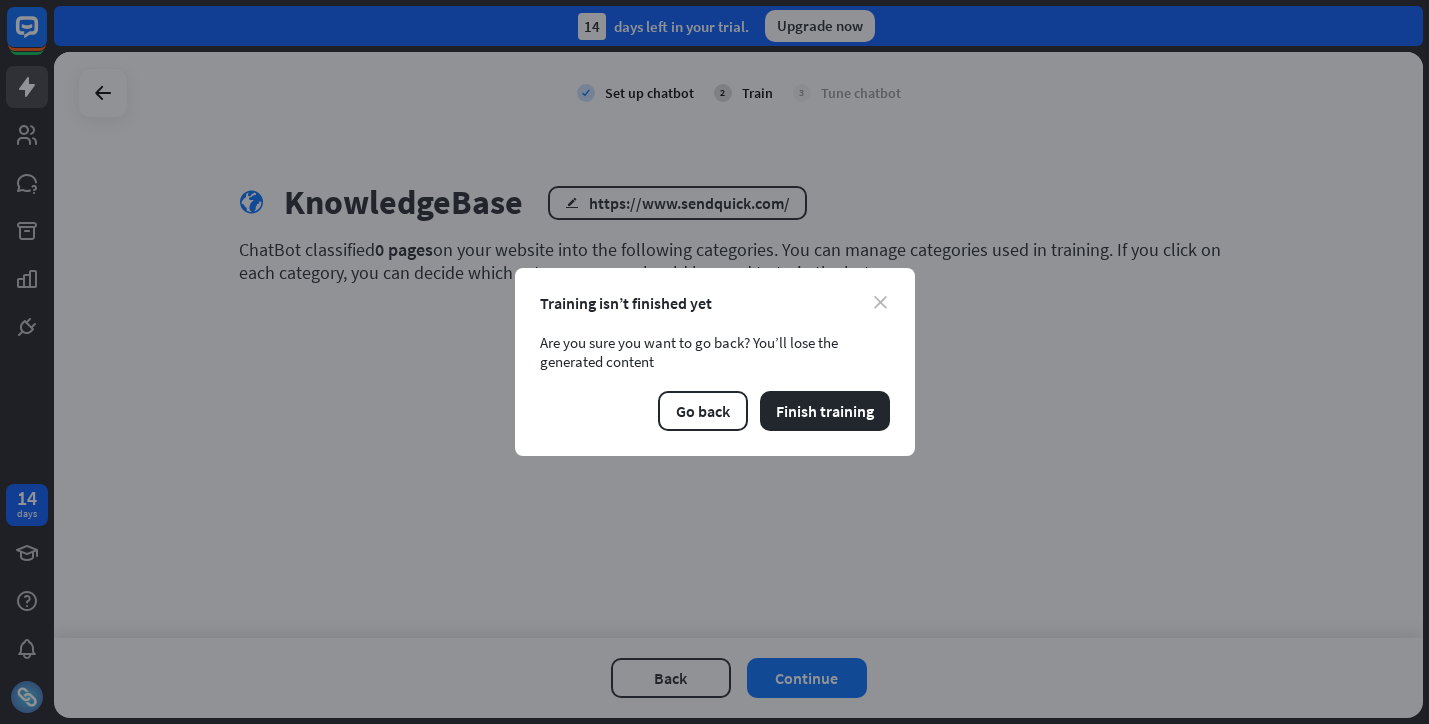 click on "close" at bounding box center (880, 302) 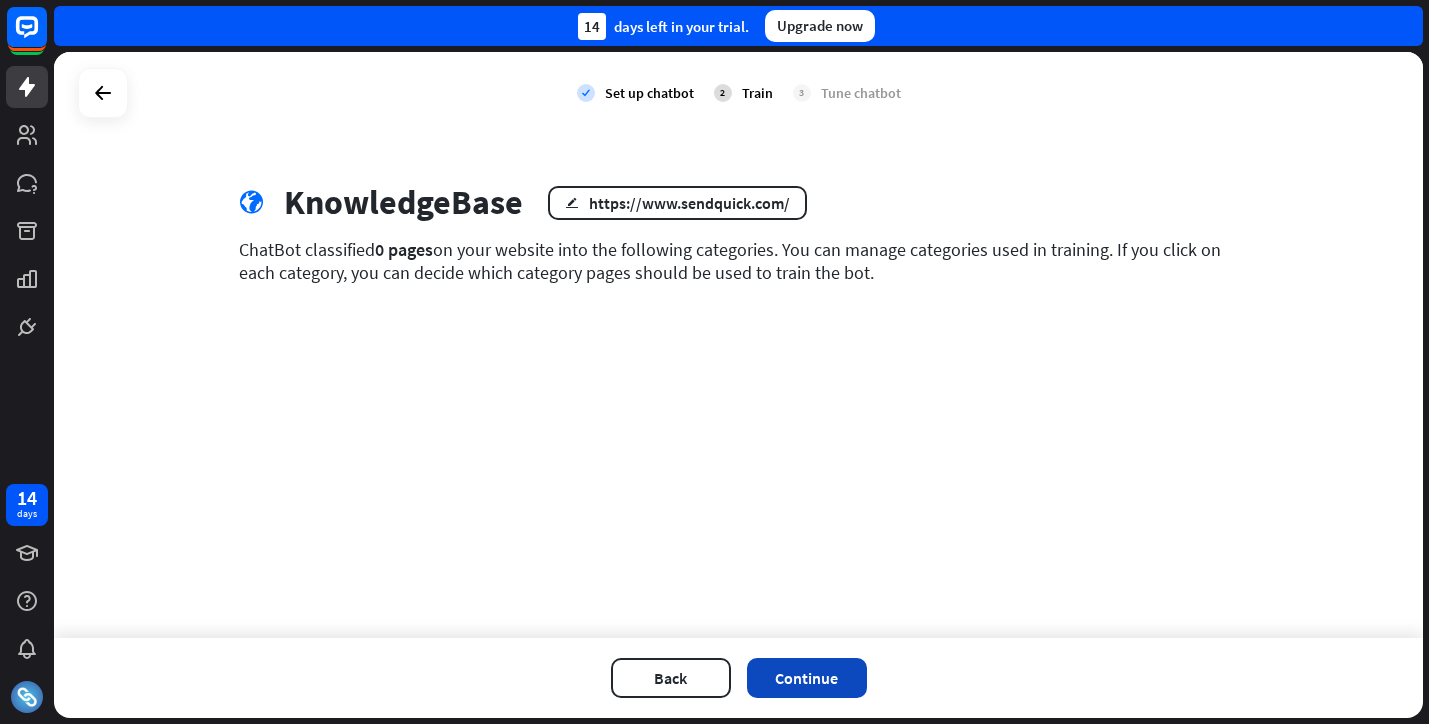 click on "Continue" at bounding box center [807, 678] 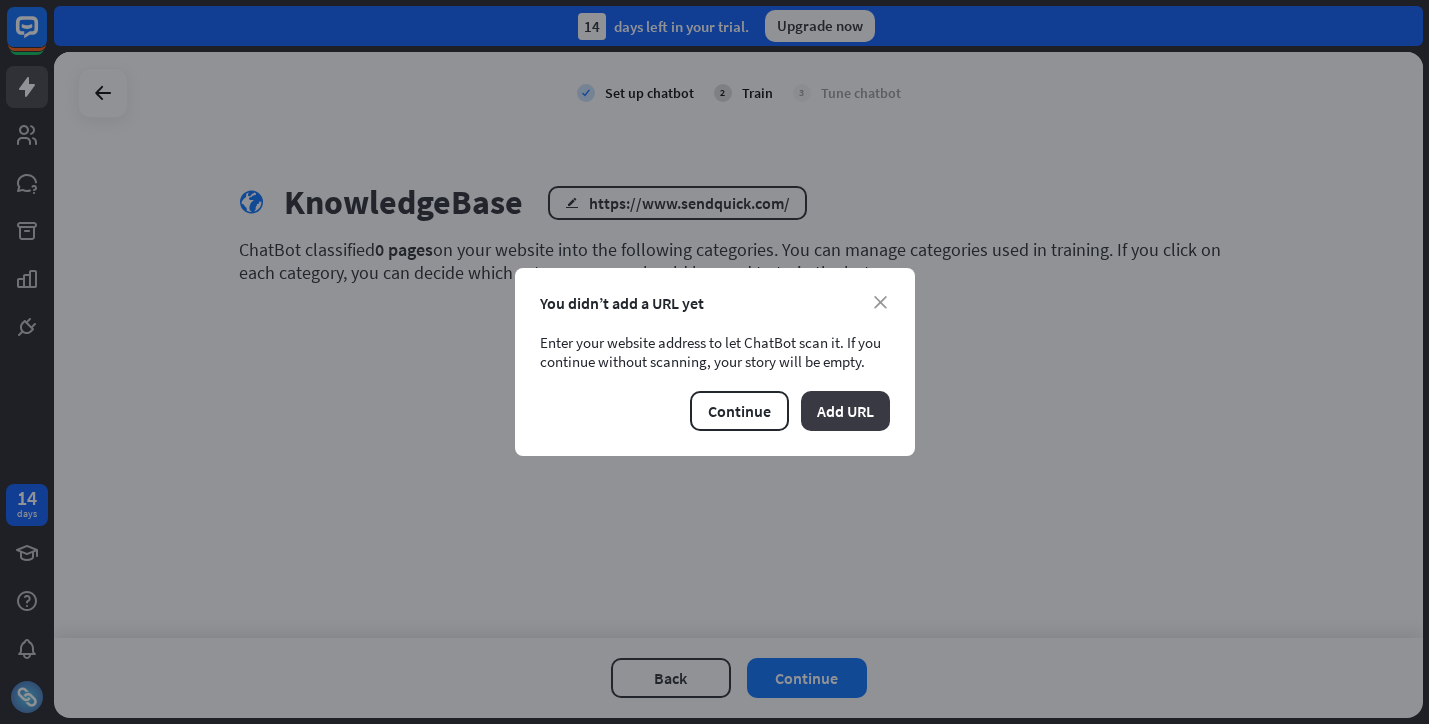 click on "Add URL" at bounding box center (845, 411) 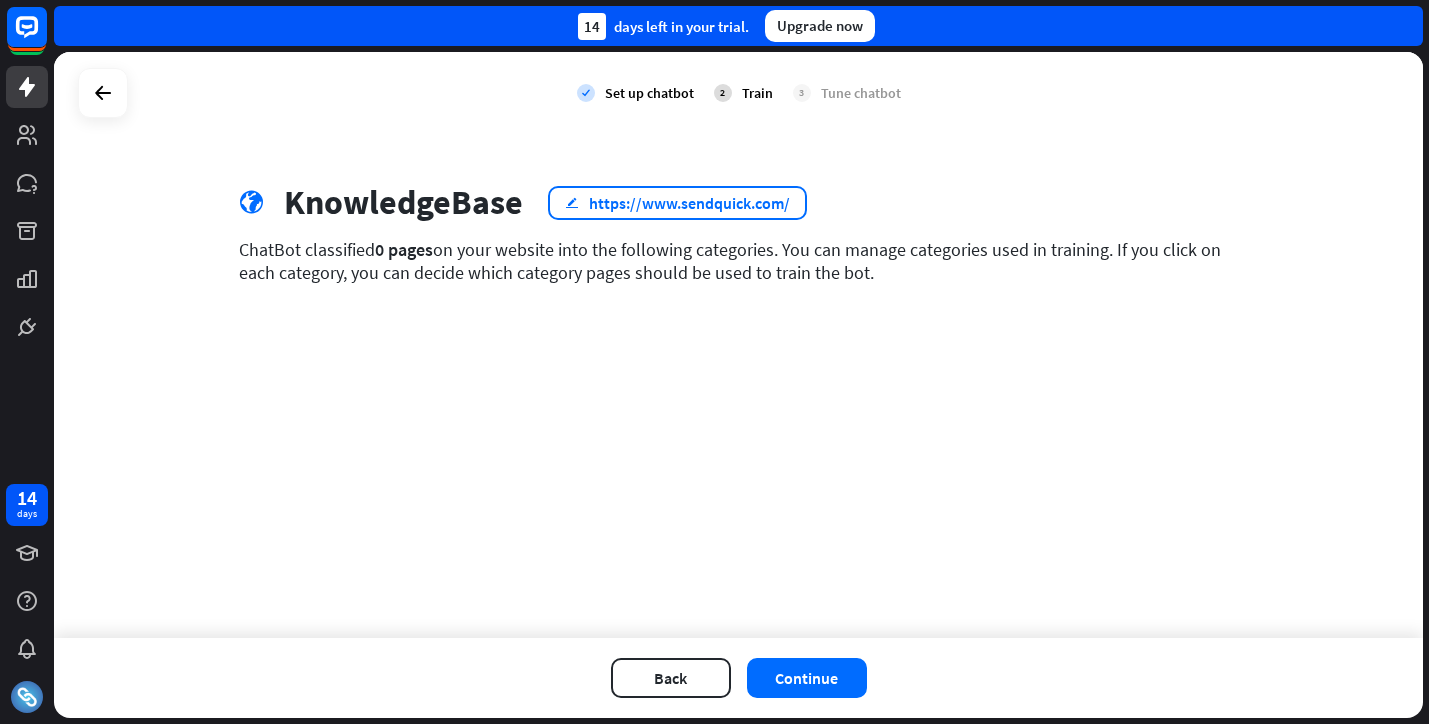 click on "https://www.sendquick.com/" at bounding box center [689, 203] 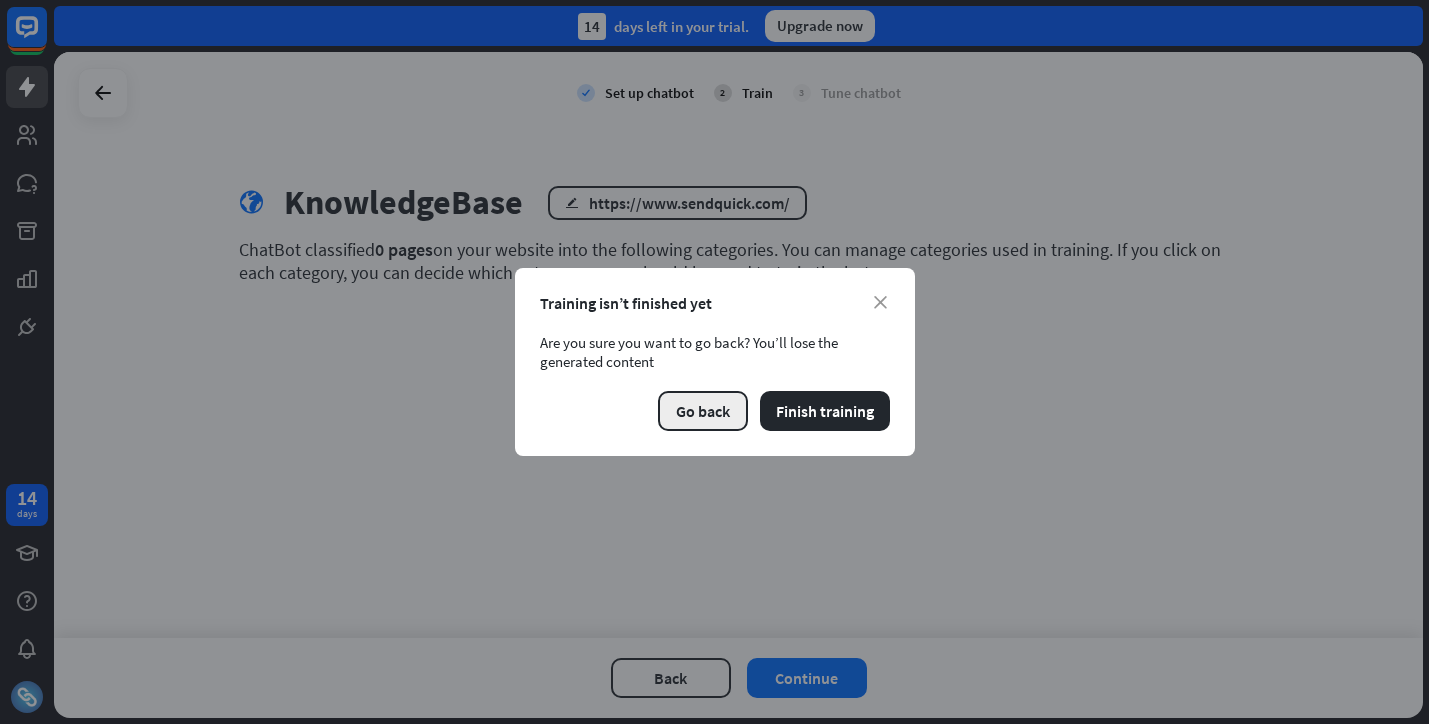 click on "Go back" at bounding box center (703, 411) 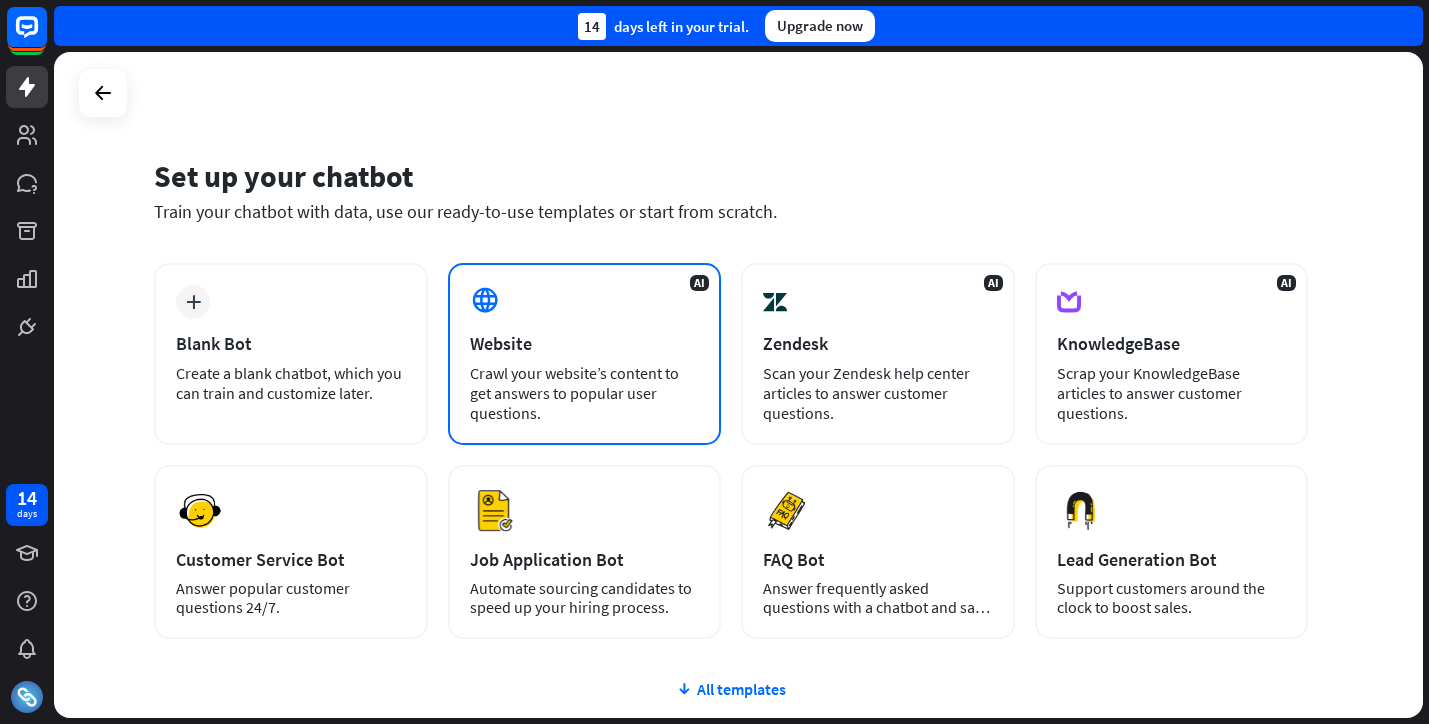 click on "Website" at bounding box center [585, 343] 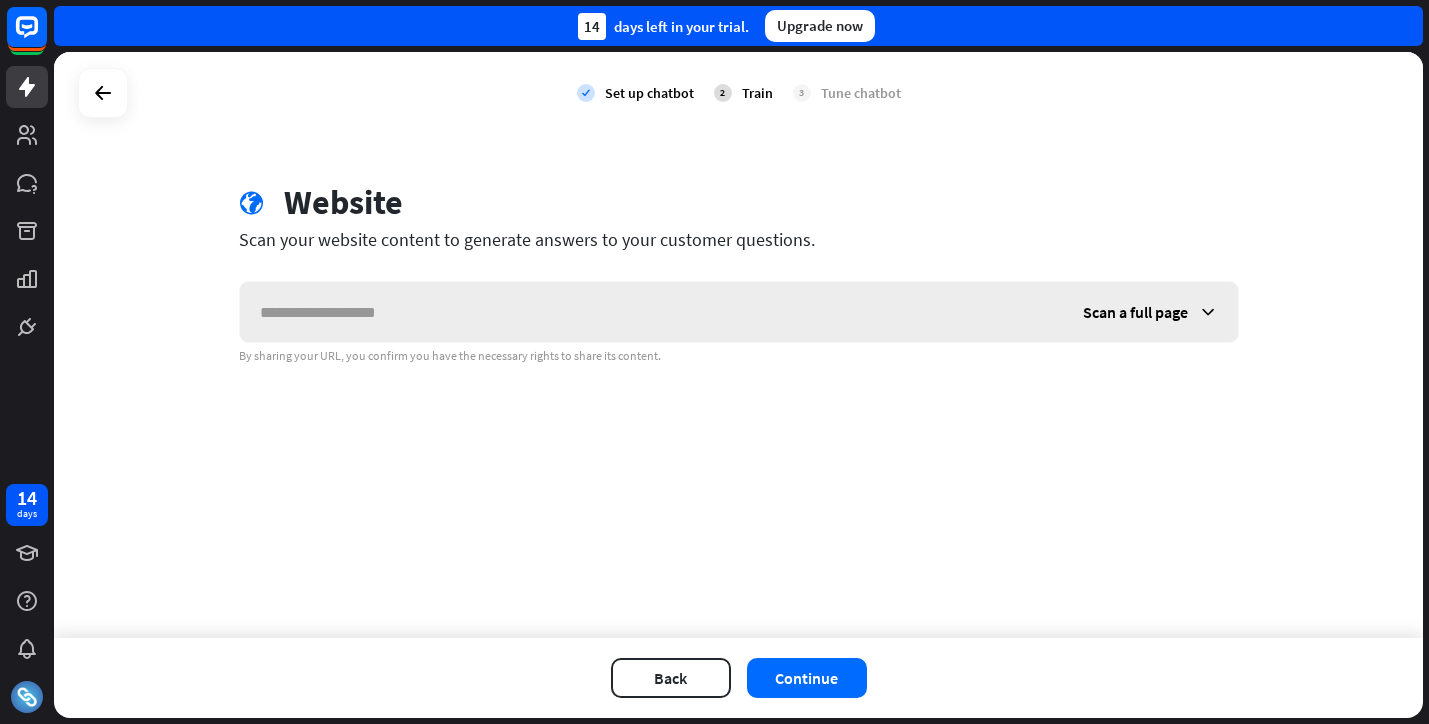 click at bounding box center (651, 312) 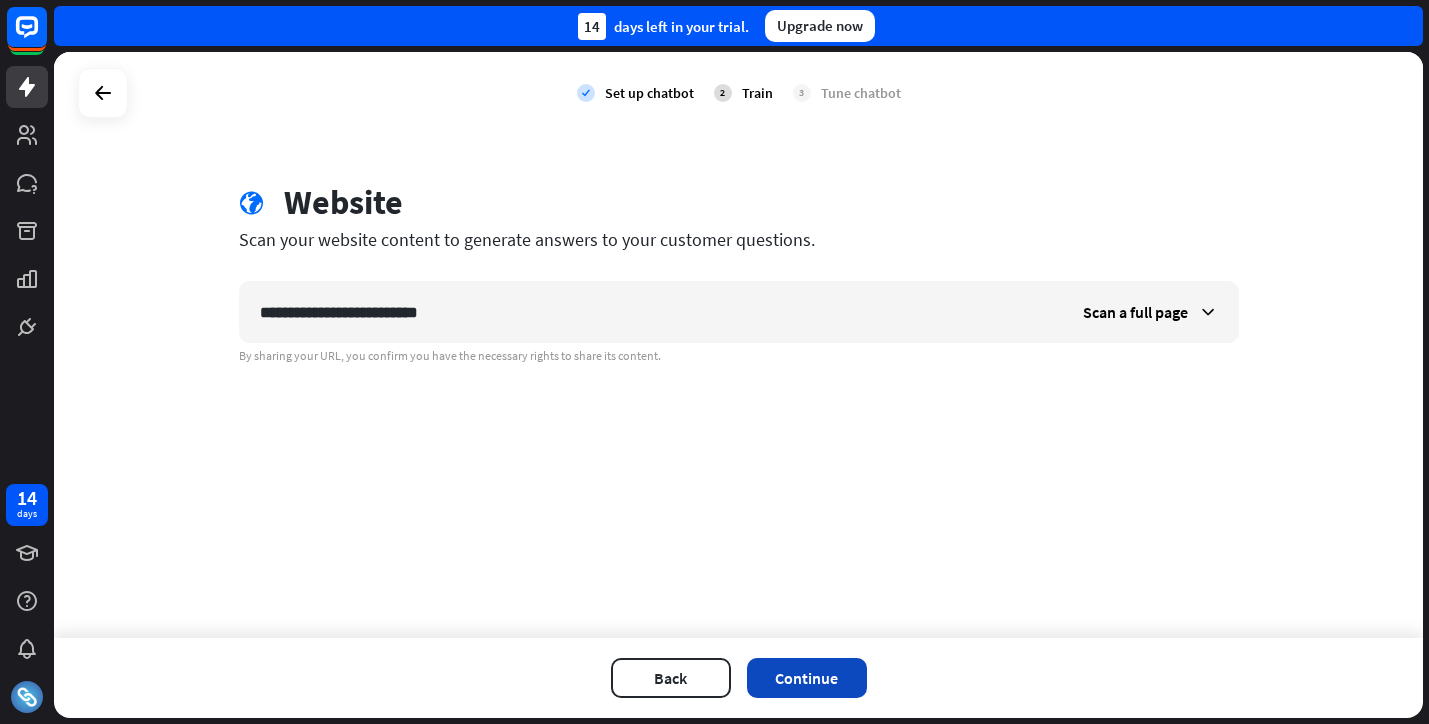 type on "**********" 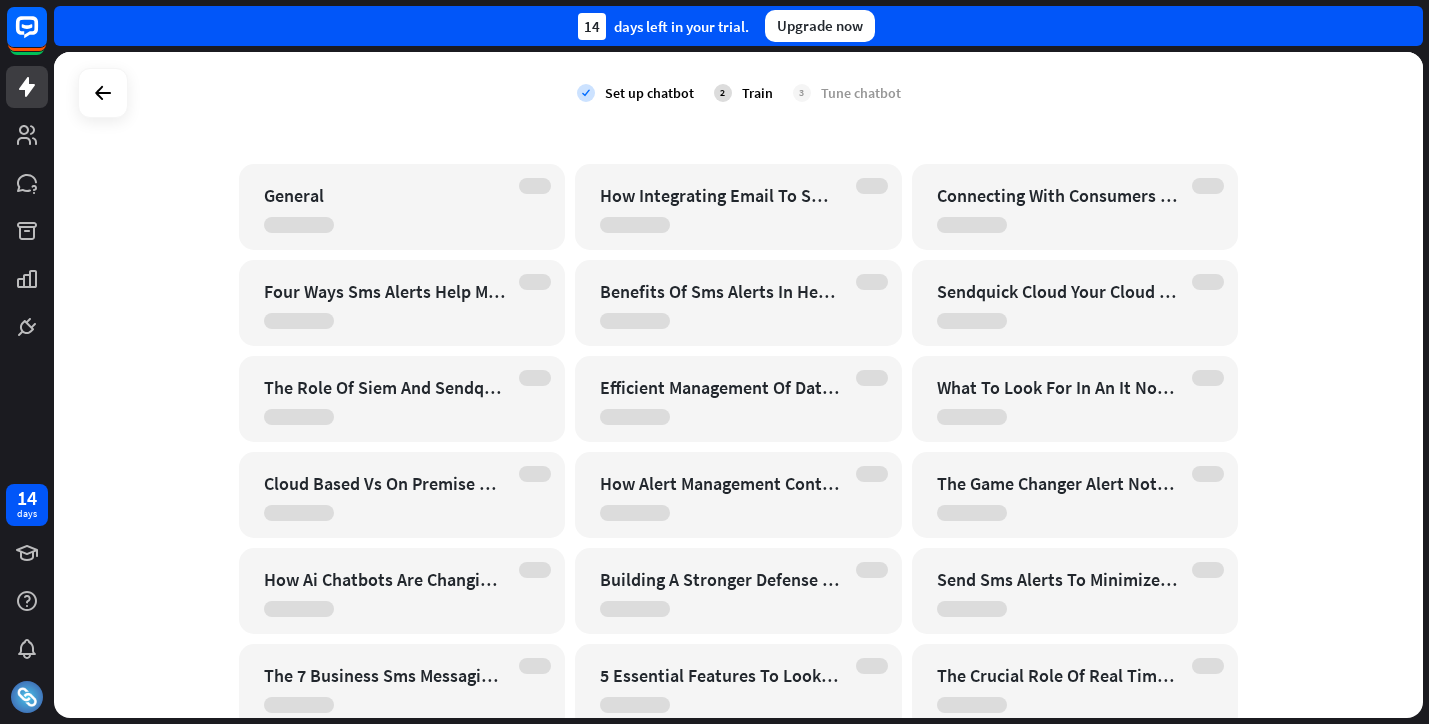 scroll, scrollTop: 0, scrollLeft: 0, axis: both 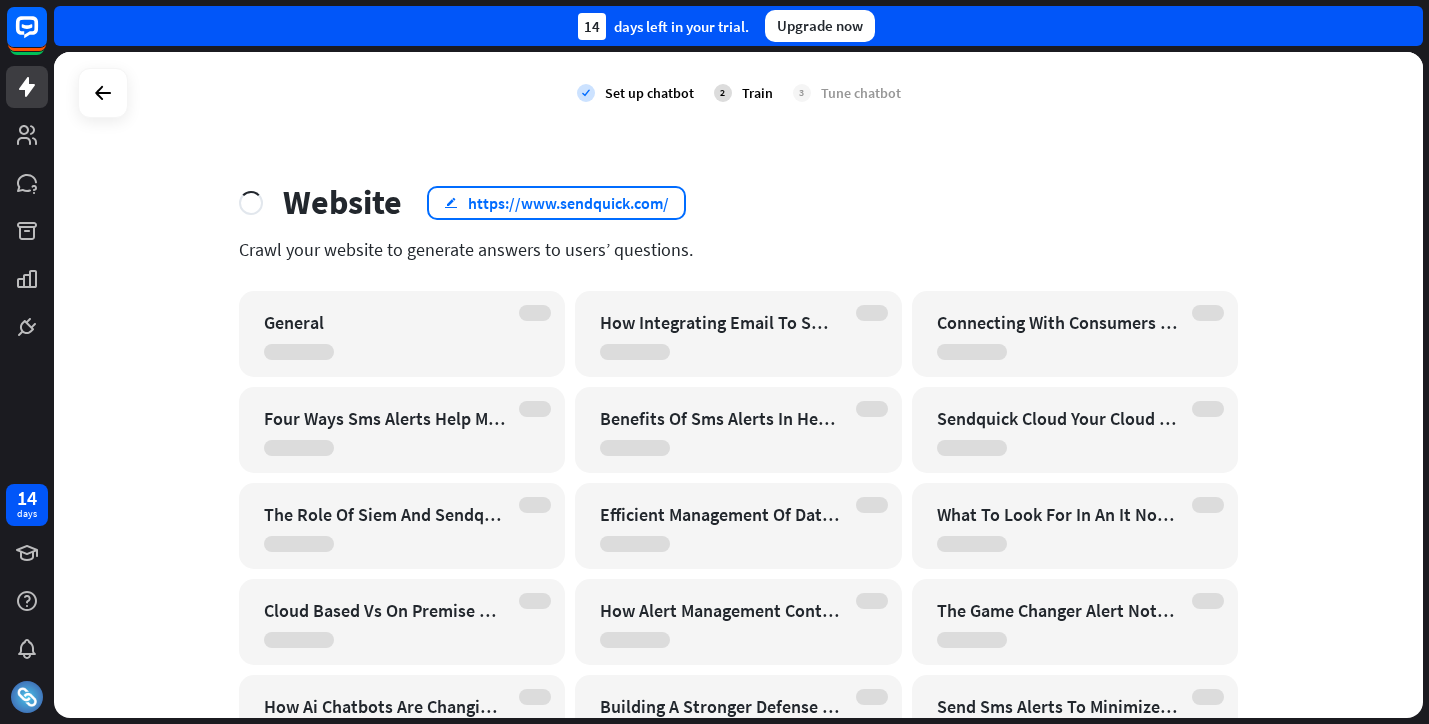 click on "https://www.sendquick.com/" at bounding box center (568, 203) 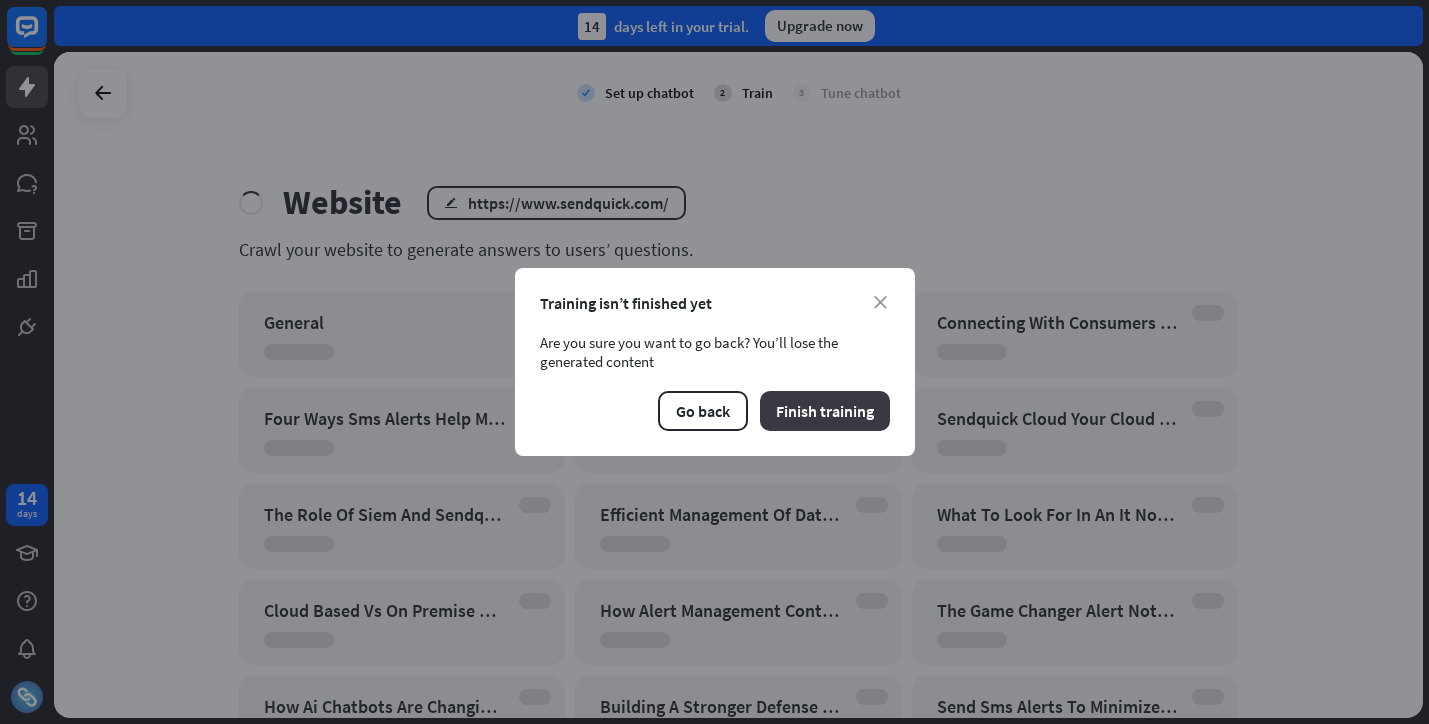 click on "Finish training" at bounding box center (825, 411) 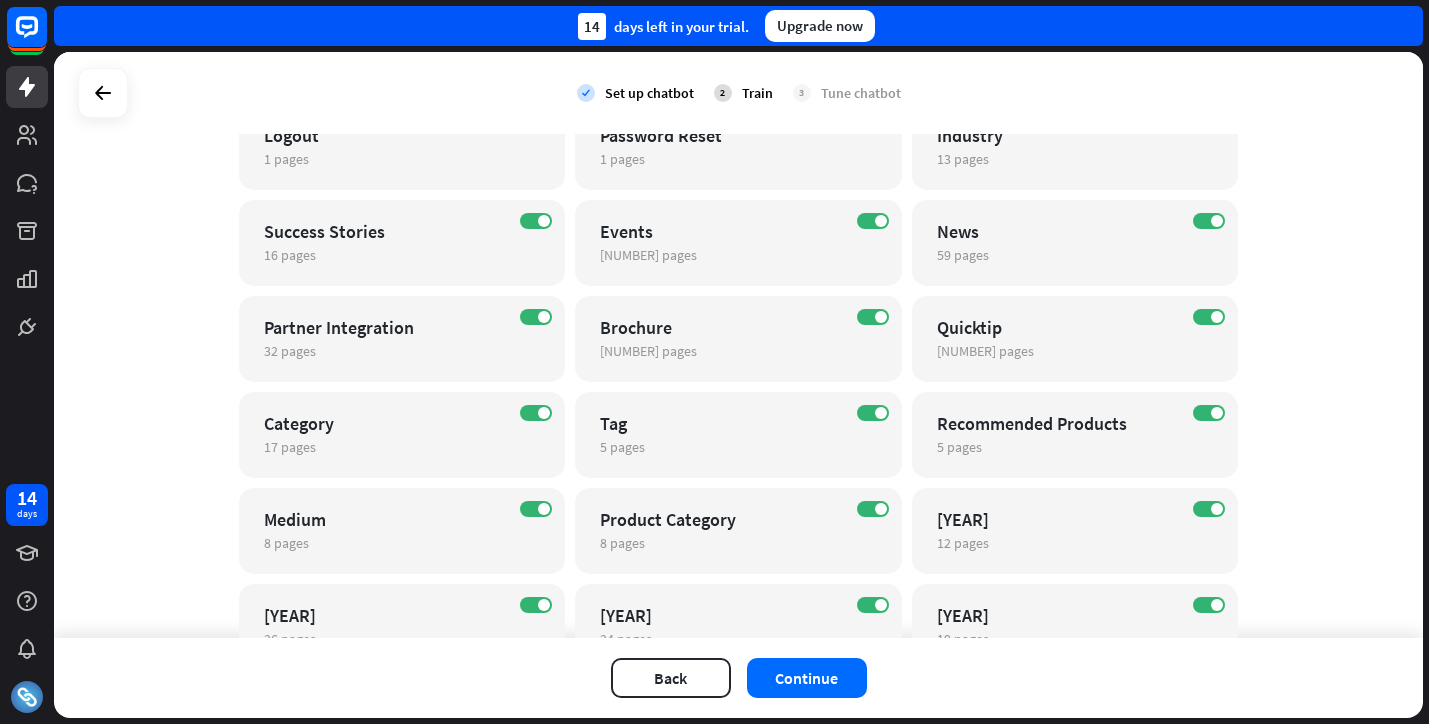 scroll, scrollTop: 7410, scrollLeft: 0, axis: vertical 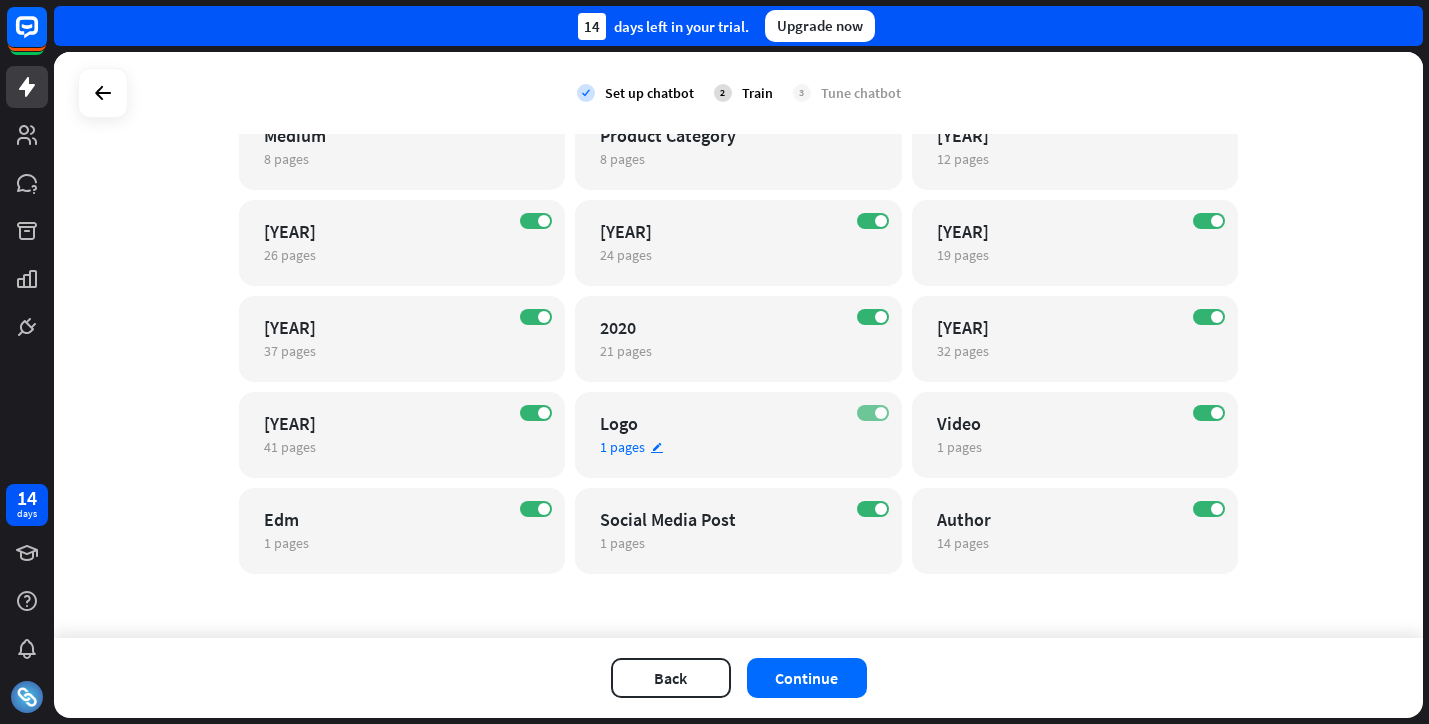click at bounding box center [881, 413] 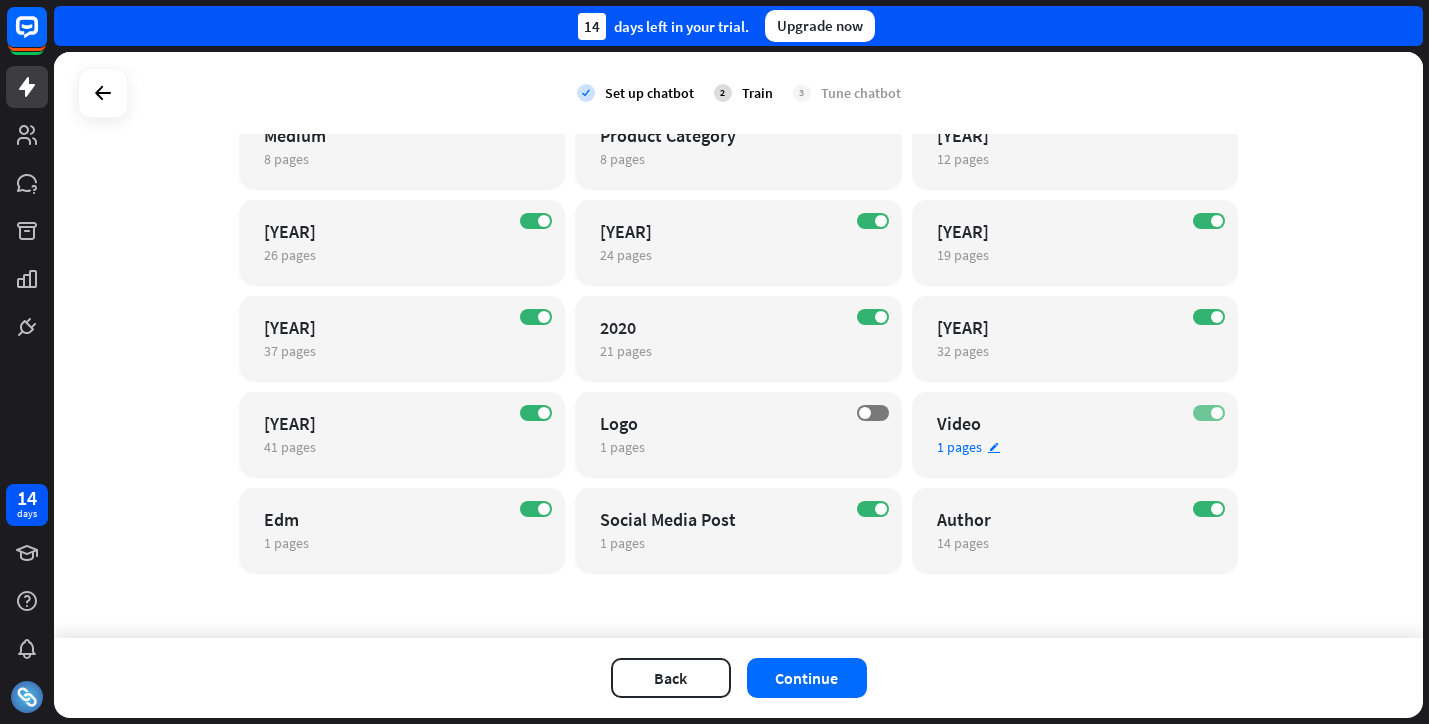 click at bounding box center [1217, 413] 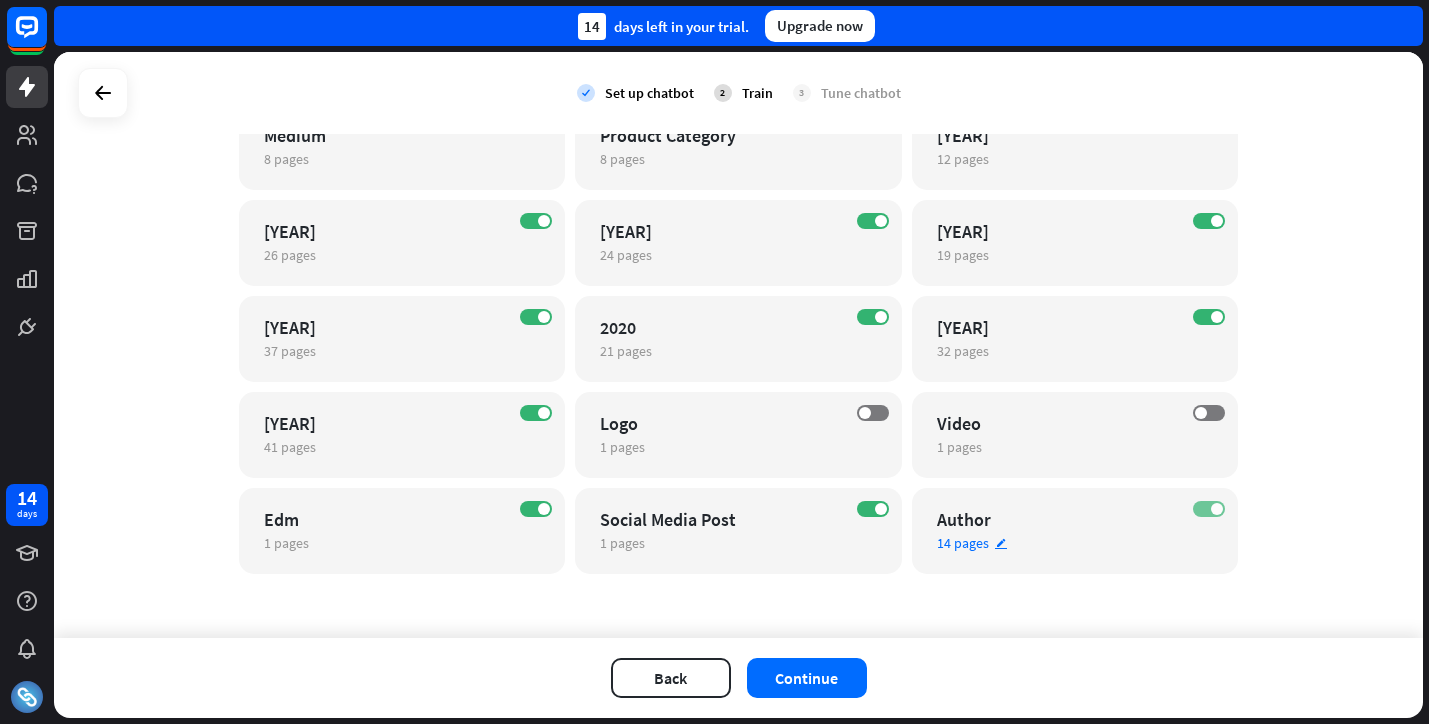 click on "ON" at bounding box center (1209, 509) 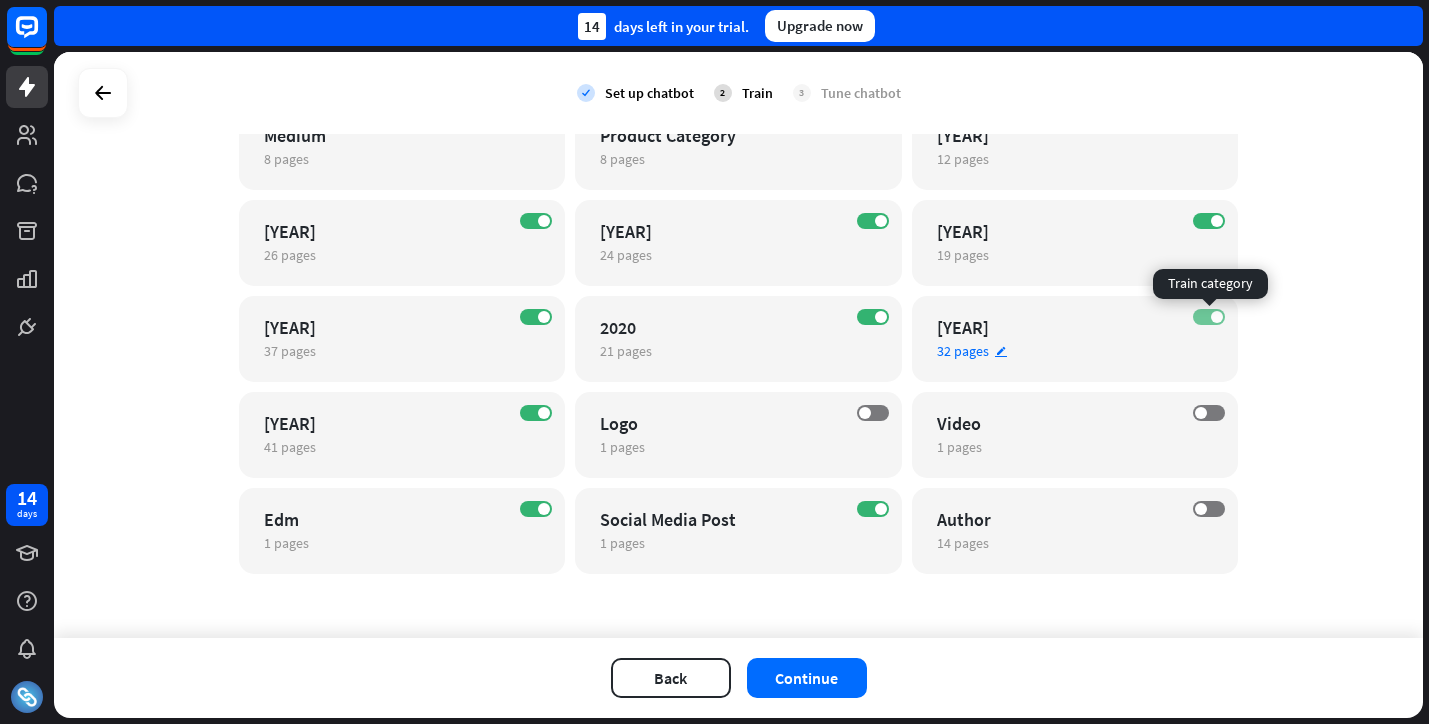 click at bounding box center (1217, 317) 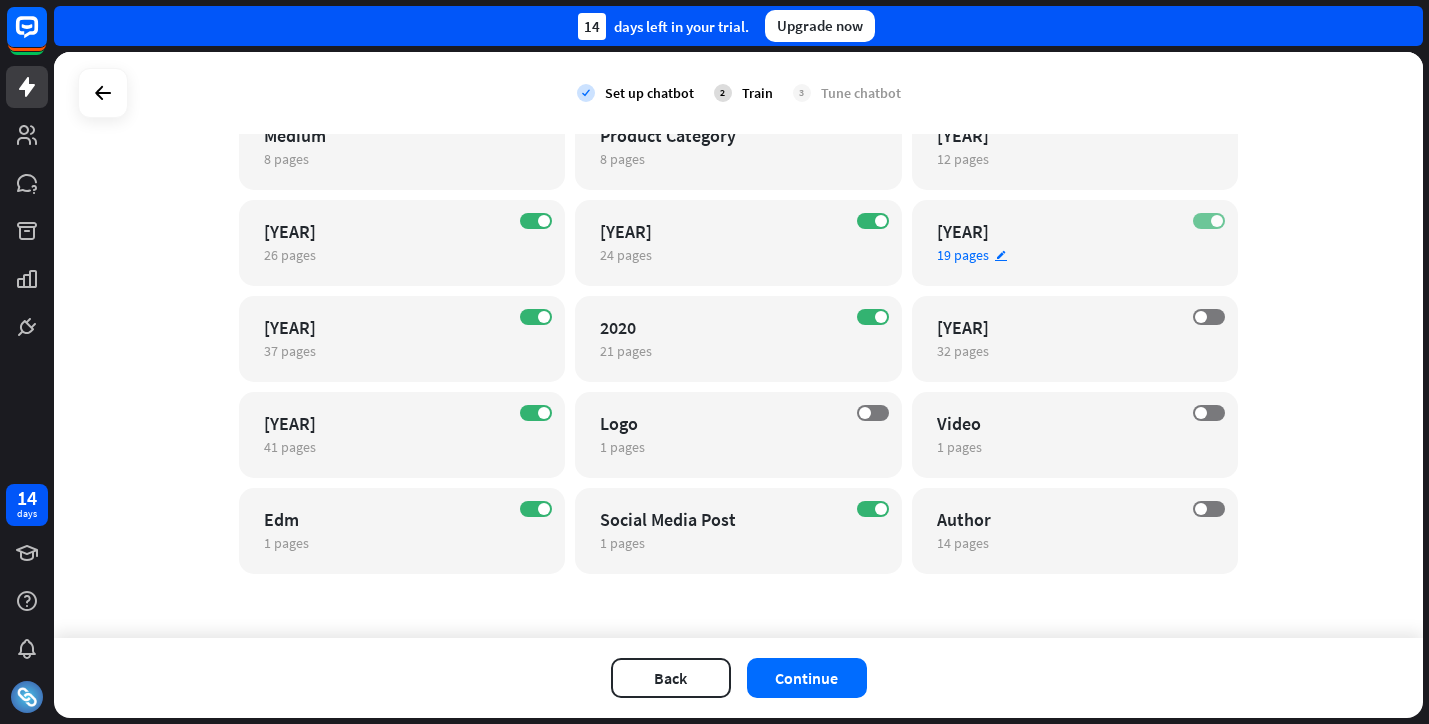 click on "ON" at bounding box center (1209, 221) 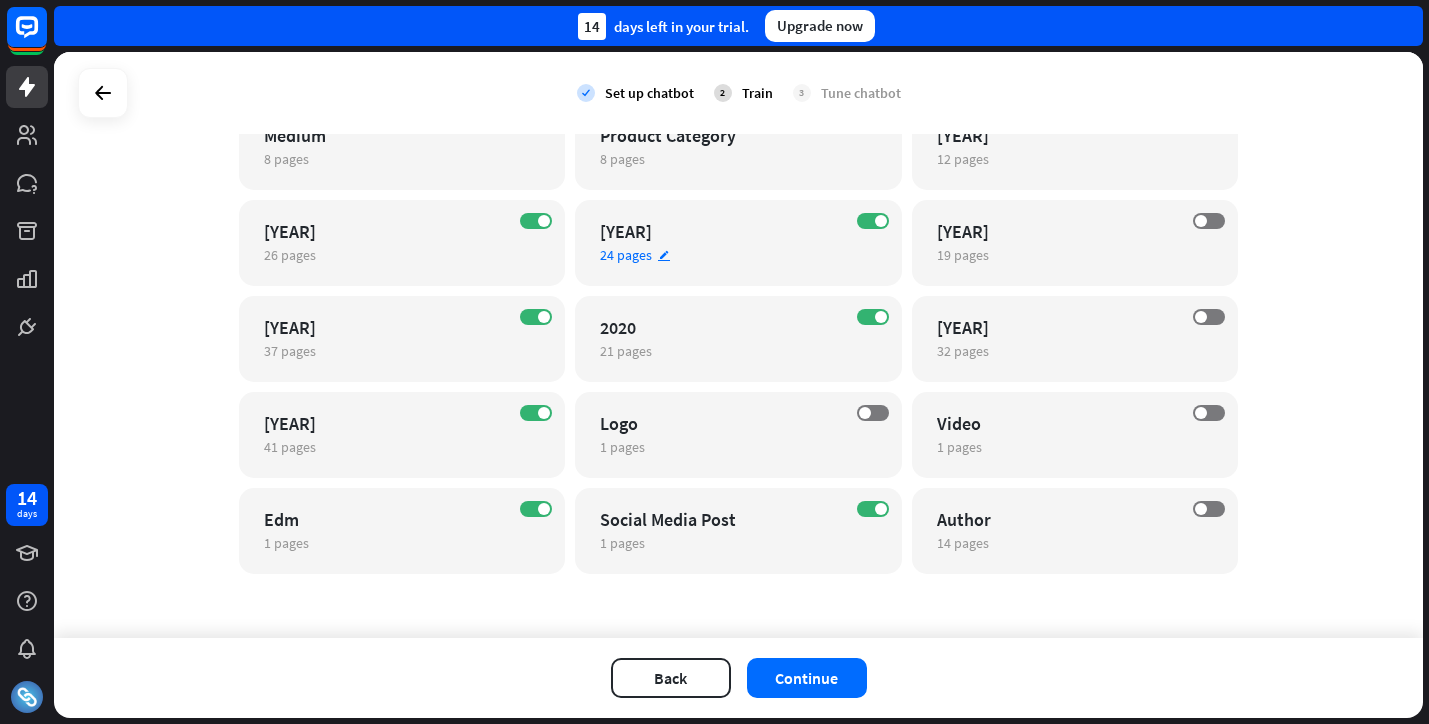click on "ON
[YEAR]   [NUMBER] pages   edit" at bounding box center [738, 243] 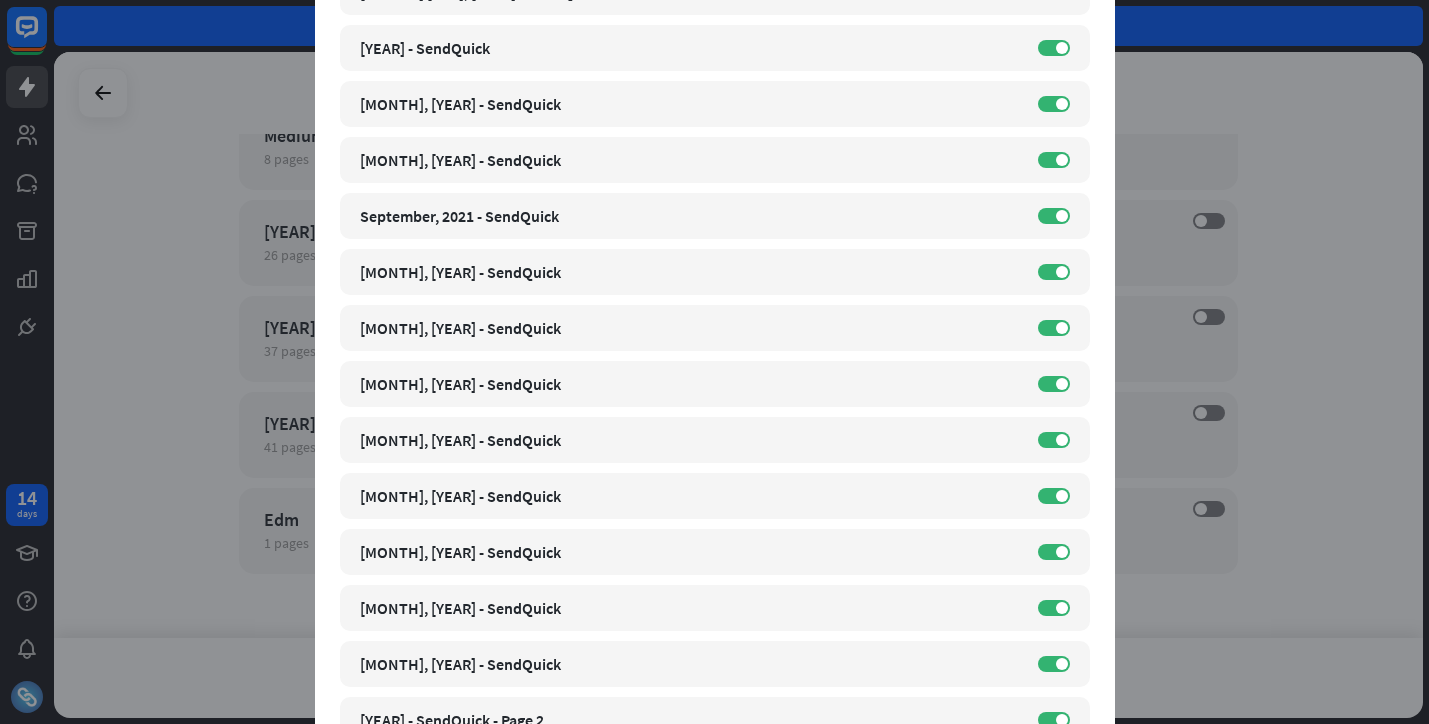 scroll, scrollTop: 868, scrollLeft: 0, axis: vertical 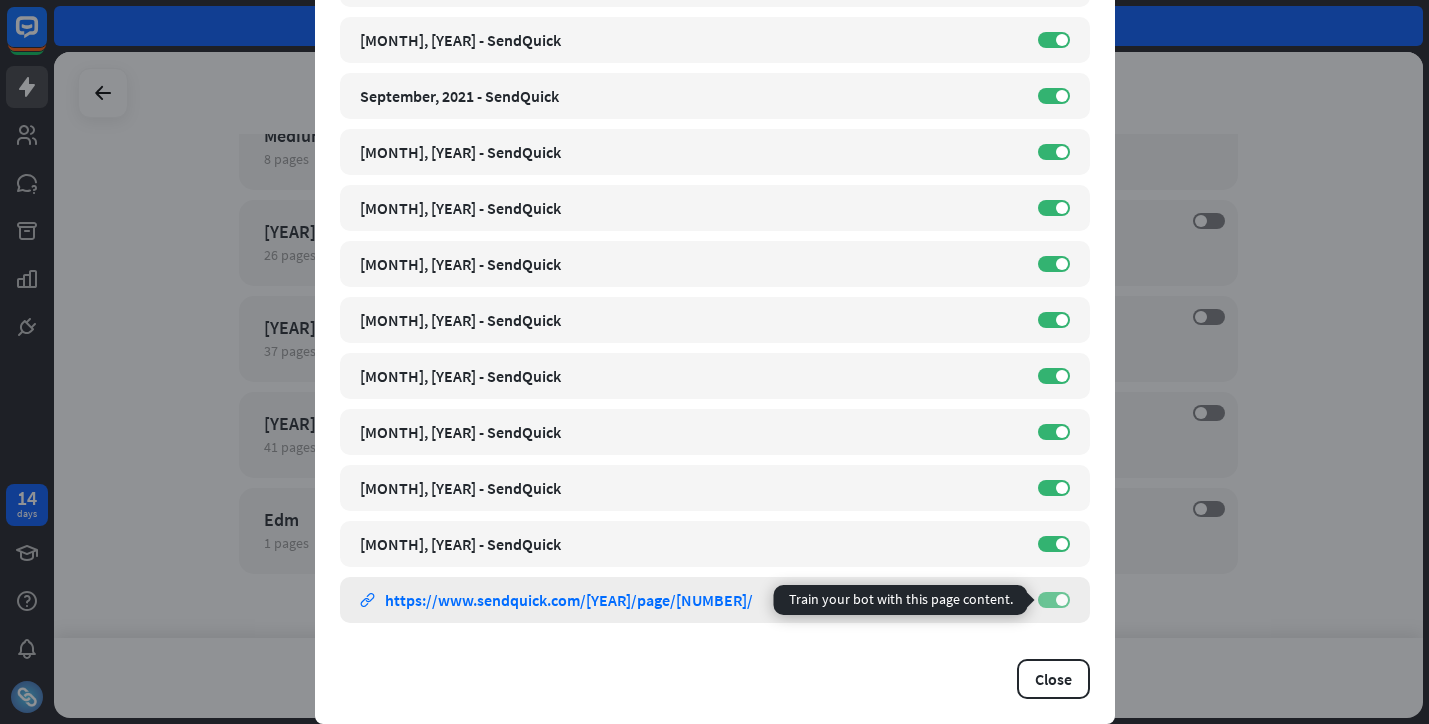 click on "ON" at bounding box center [1054, 600] 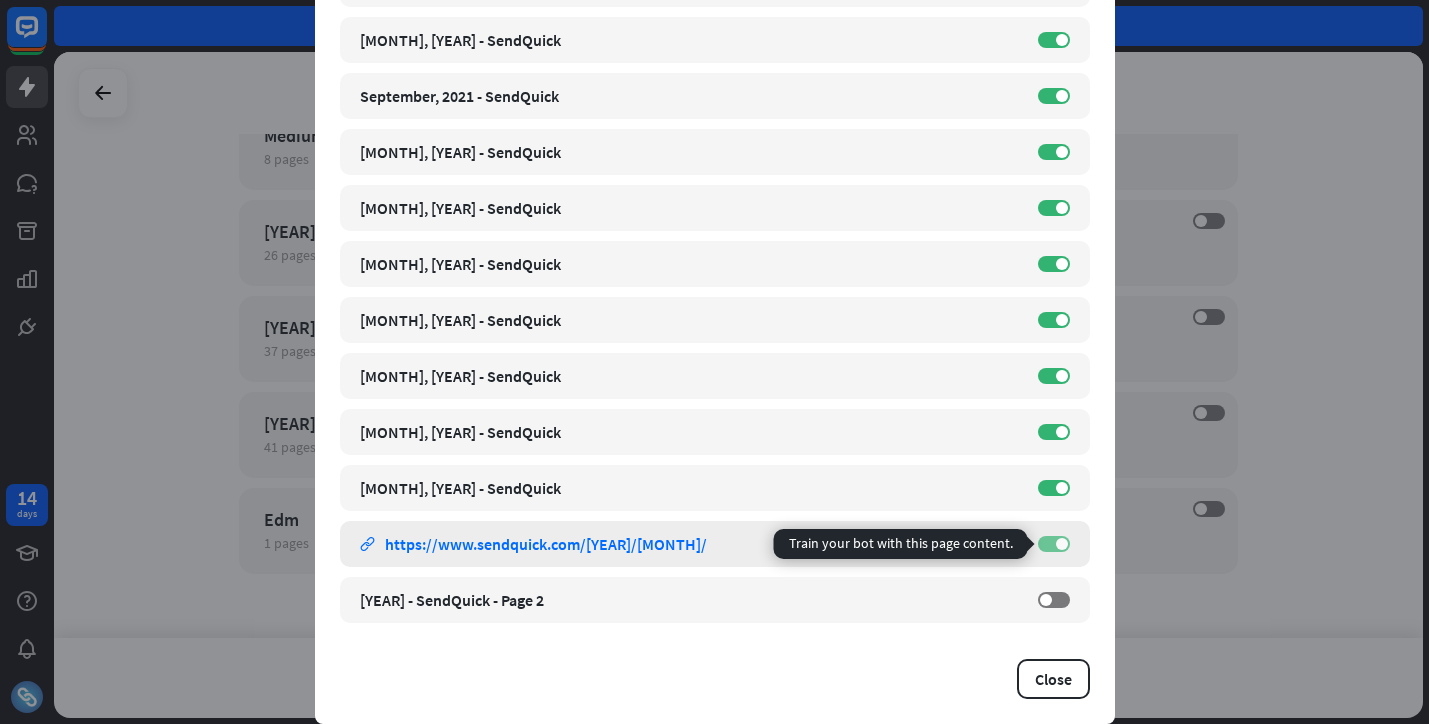 click on "ON" at bounding box center [1054, 544] 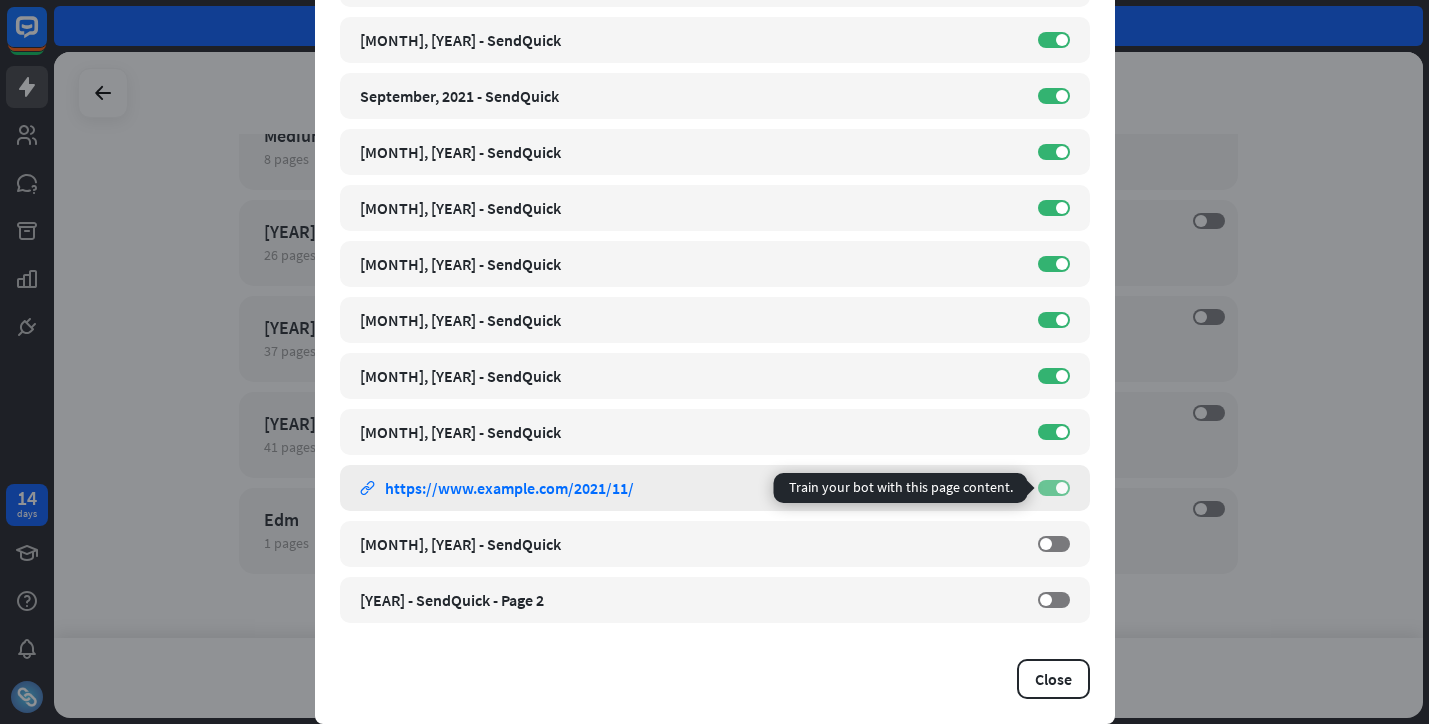 click at bounding box center [1062, 488] 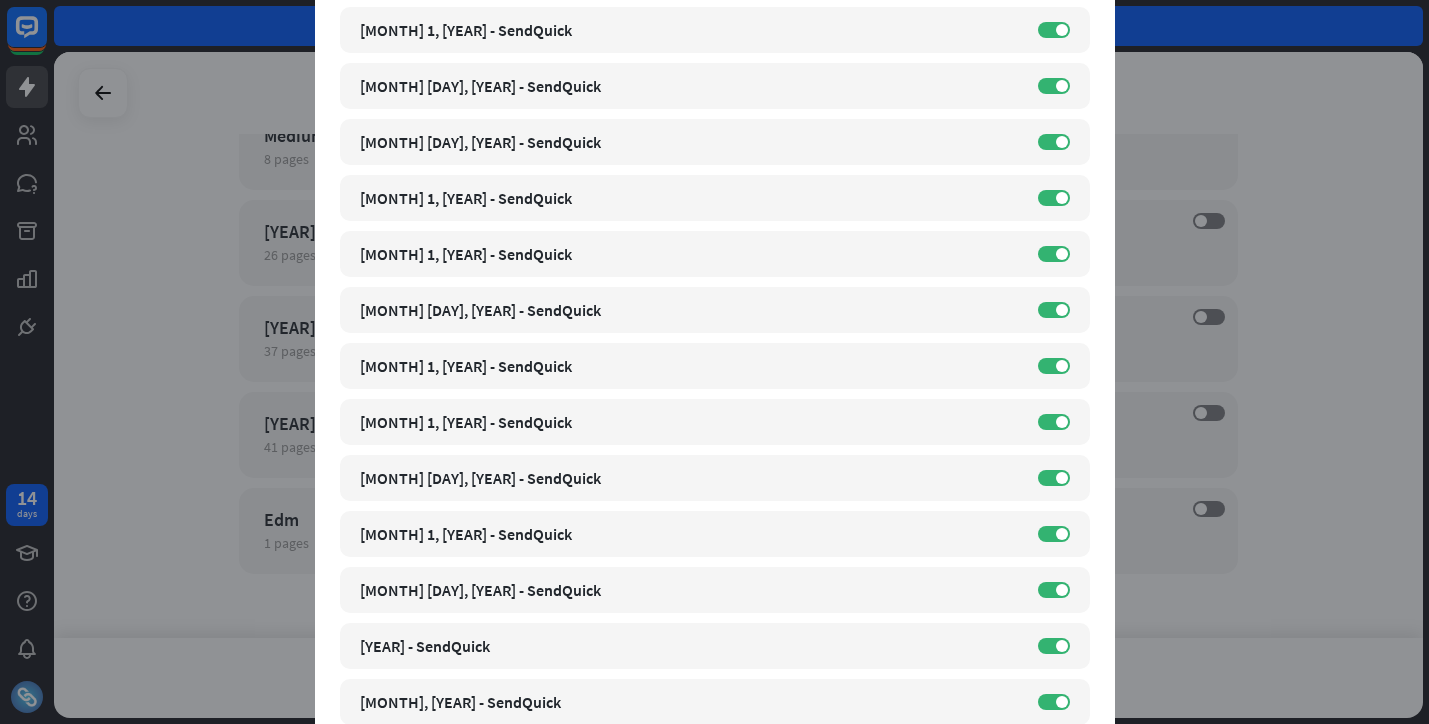 scroll, scrollTop: 0, scrollLeft: 0, axis: both 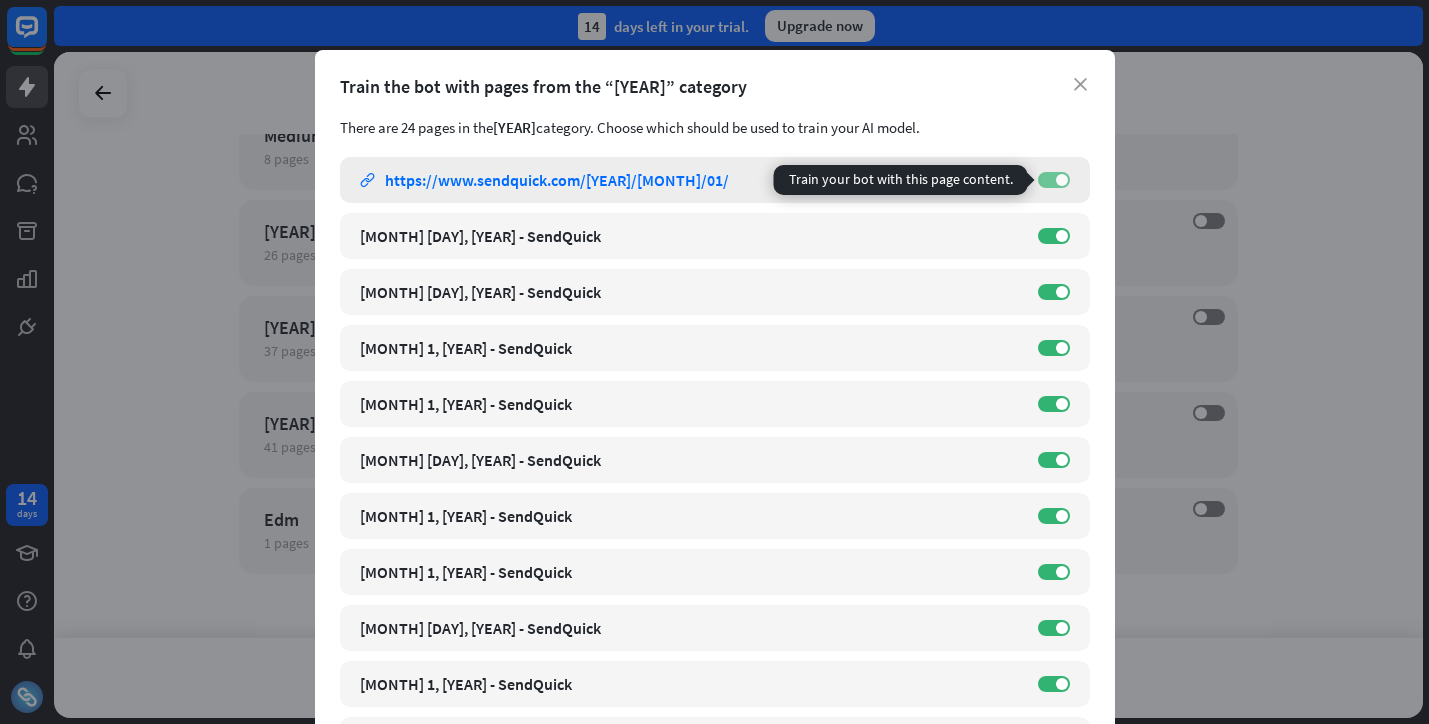 click at bounding box center (1062, 180) 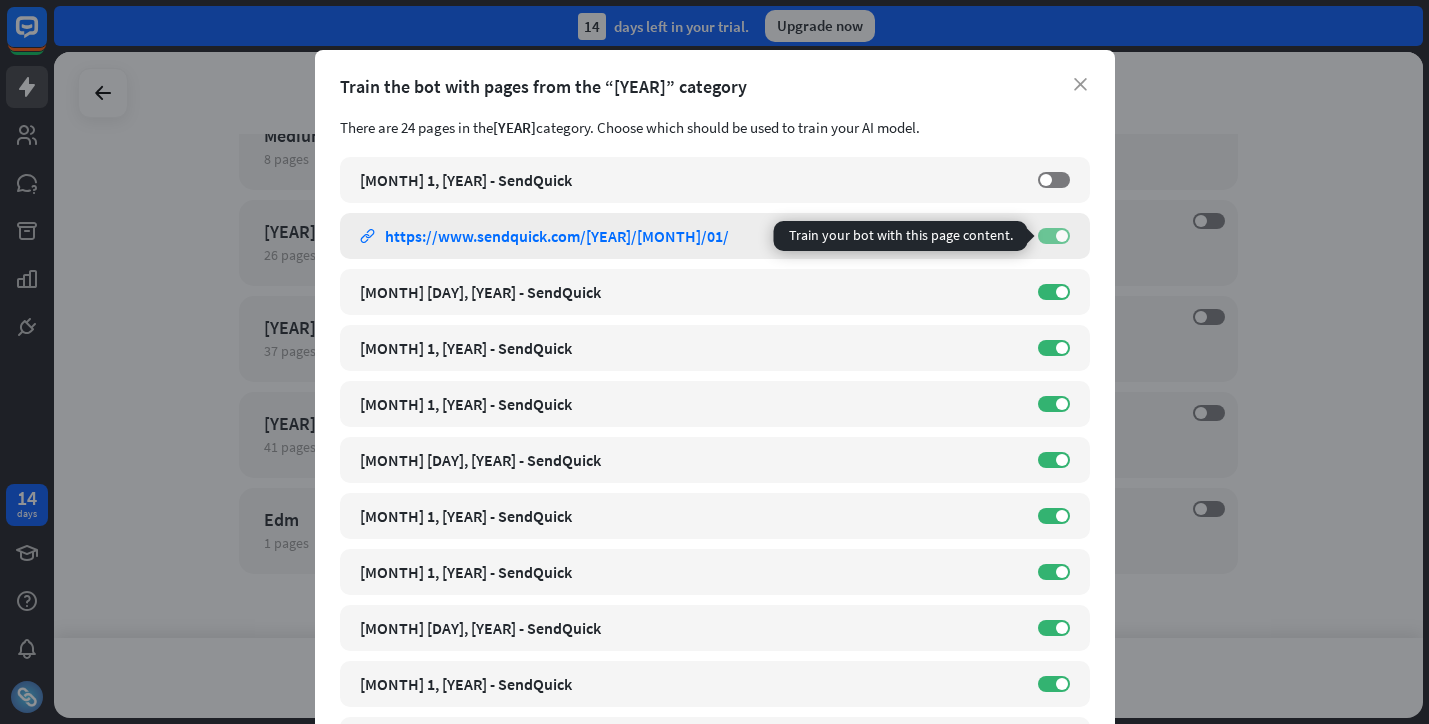 click at bounding box center (1062, 236) 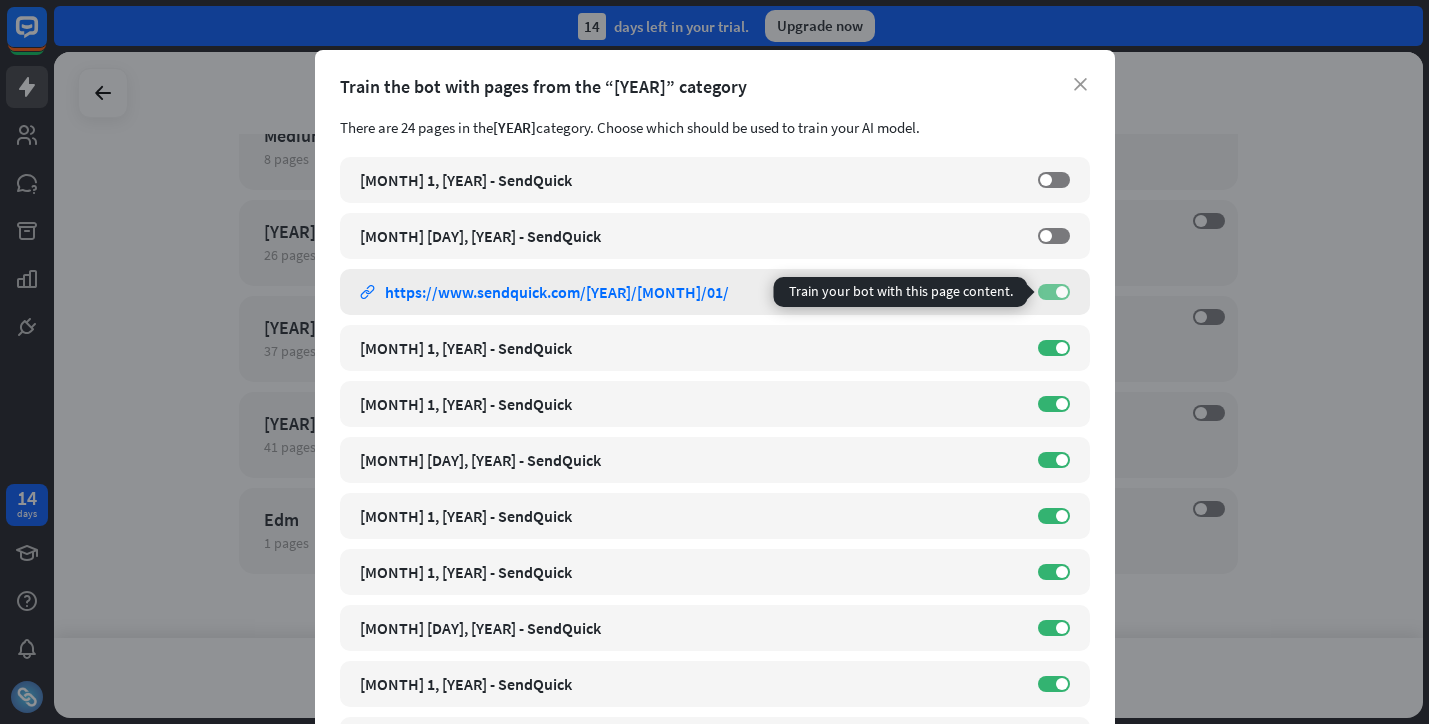 click on "ON" at bounding box center (1054, 292) 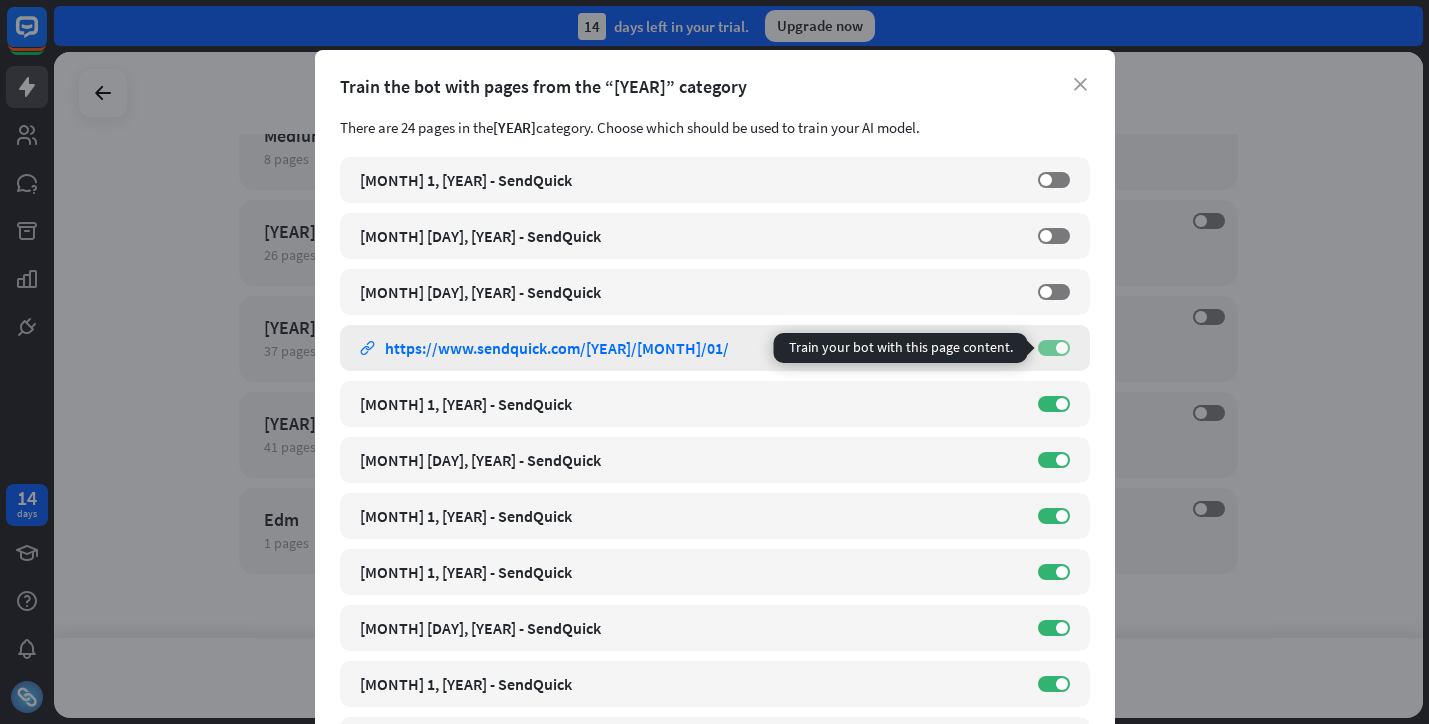 click on "ON" at bounding box center (1054, 348) 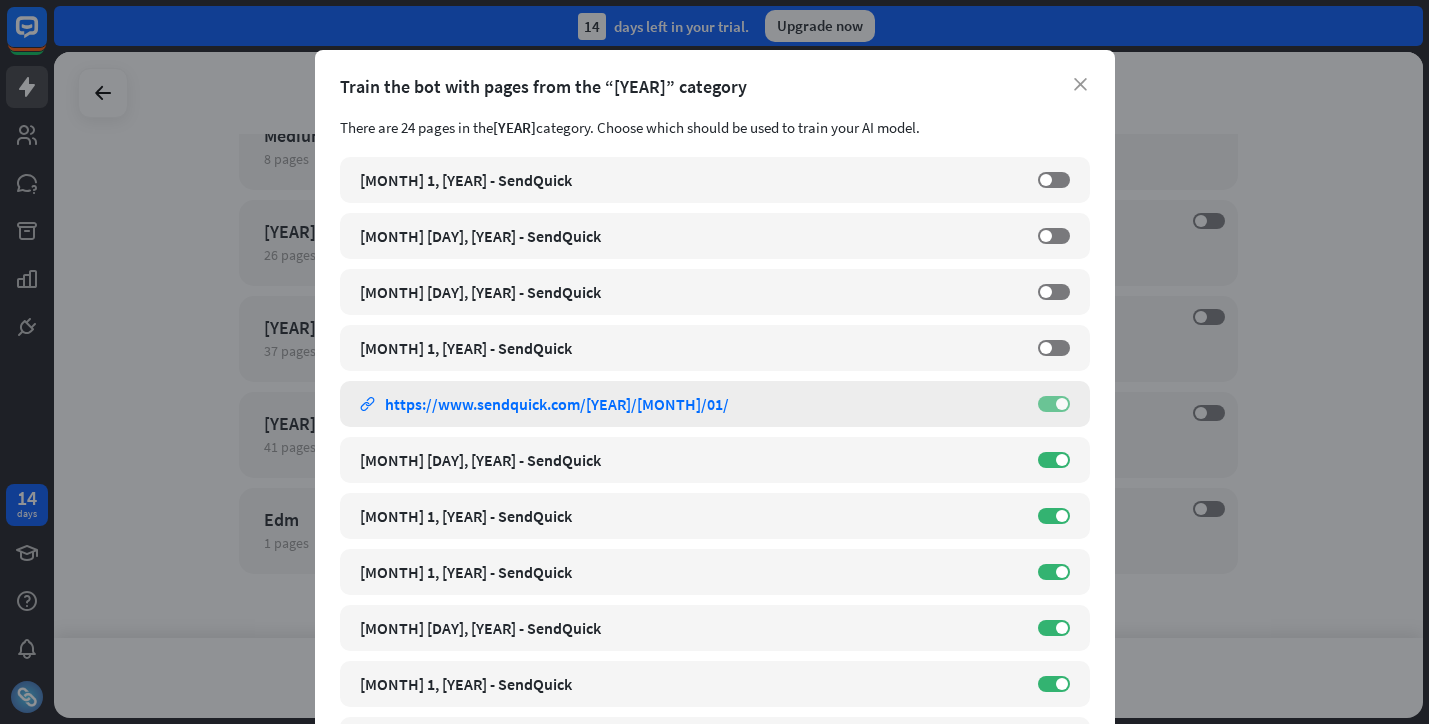 click at bounding box center [1062, 404] 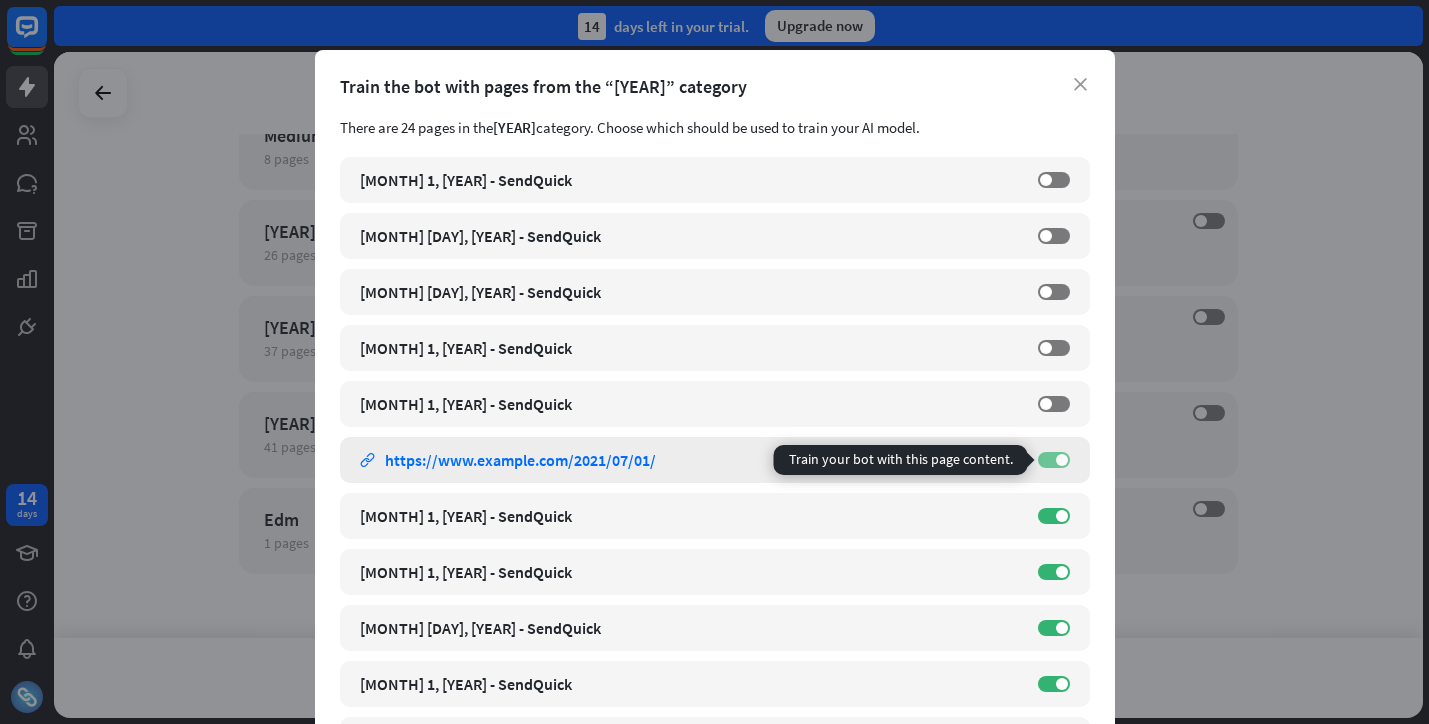 click on "ON" at bounding box center [1054, 460] 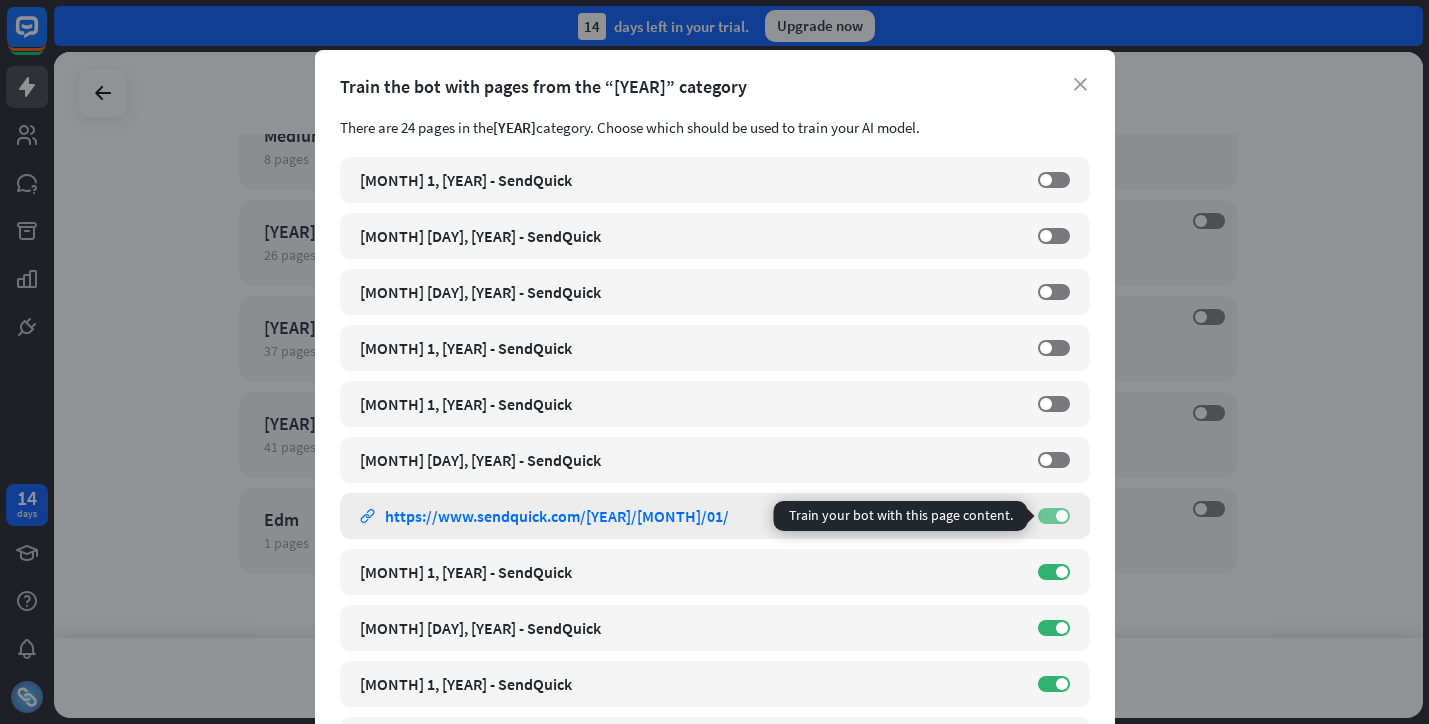 click at bounding box center [1062, 516] 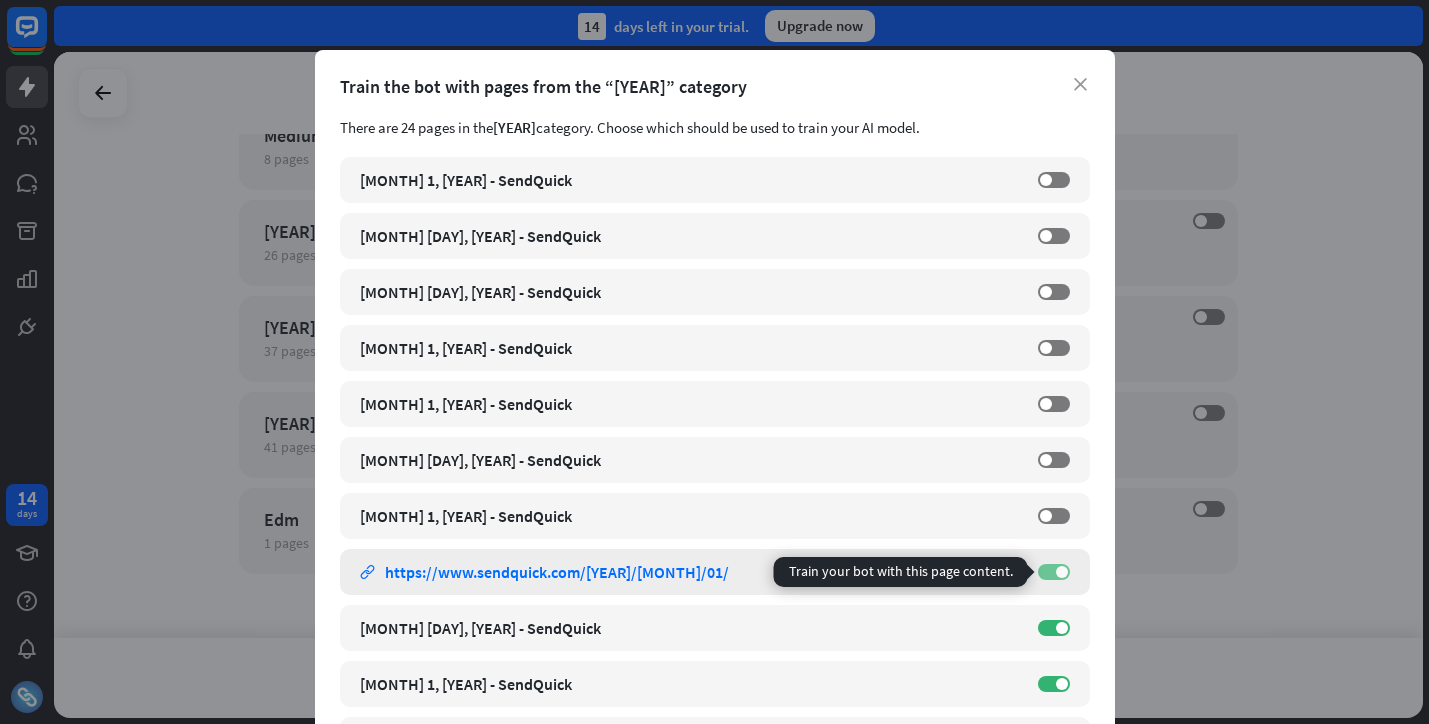 click on "ON" at bounding box center (1054, 572) 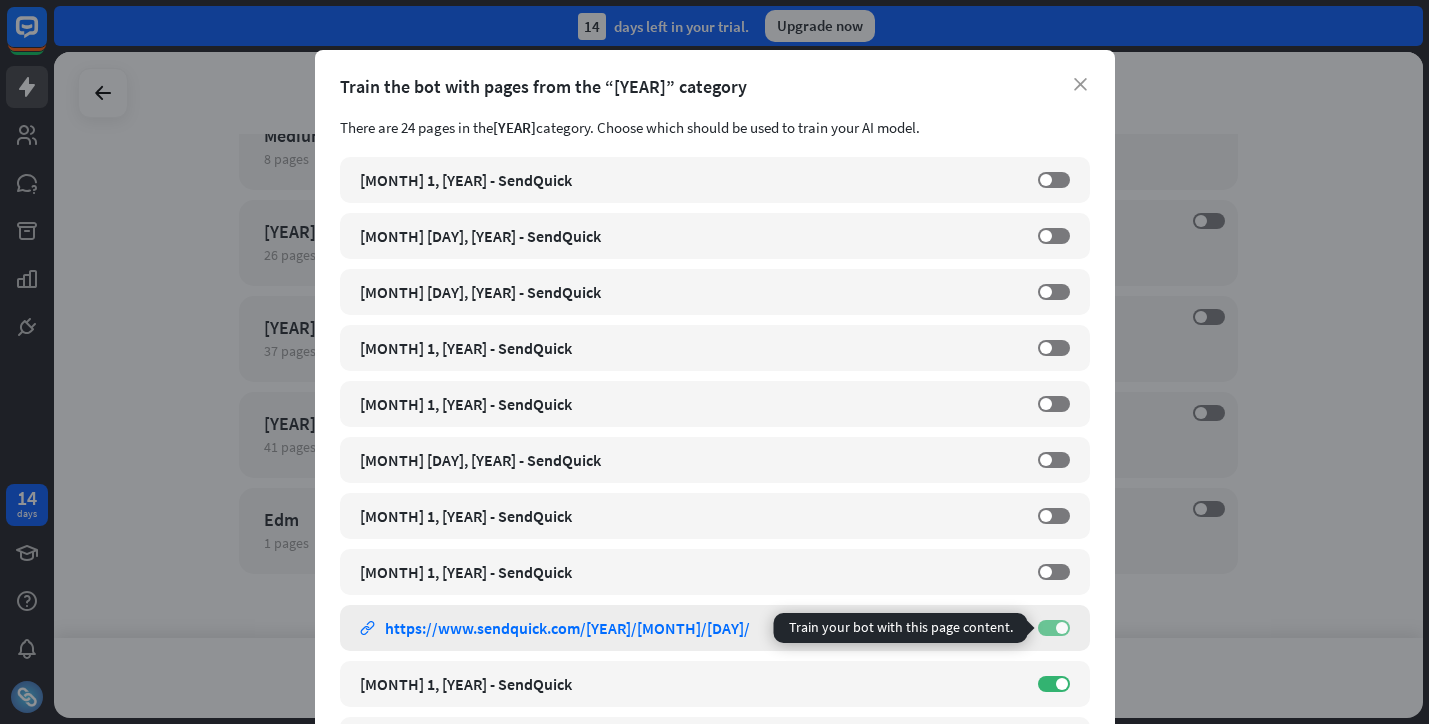 click at bounding box center (1062, 628) 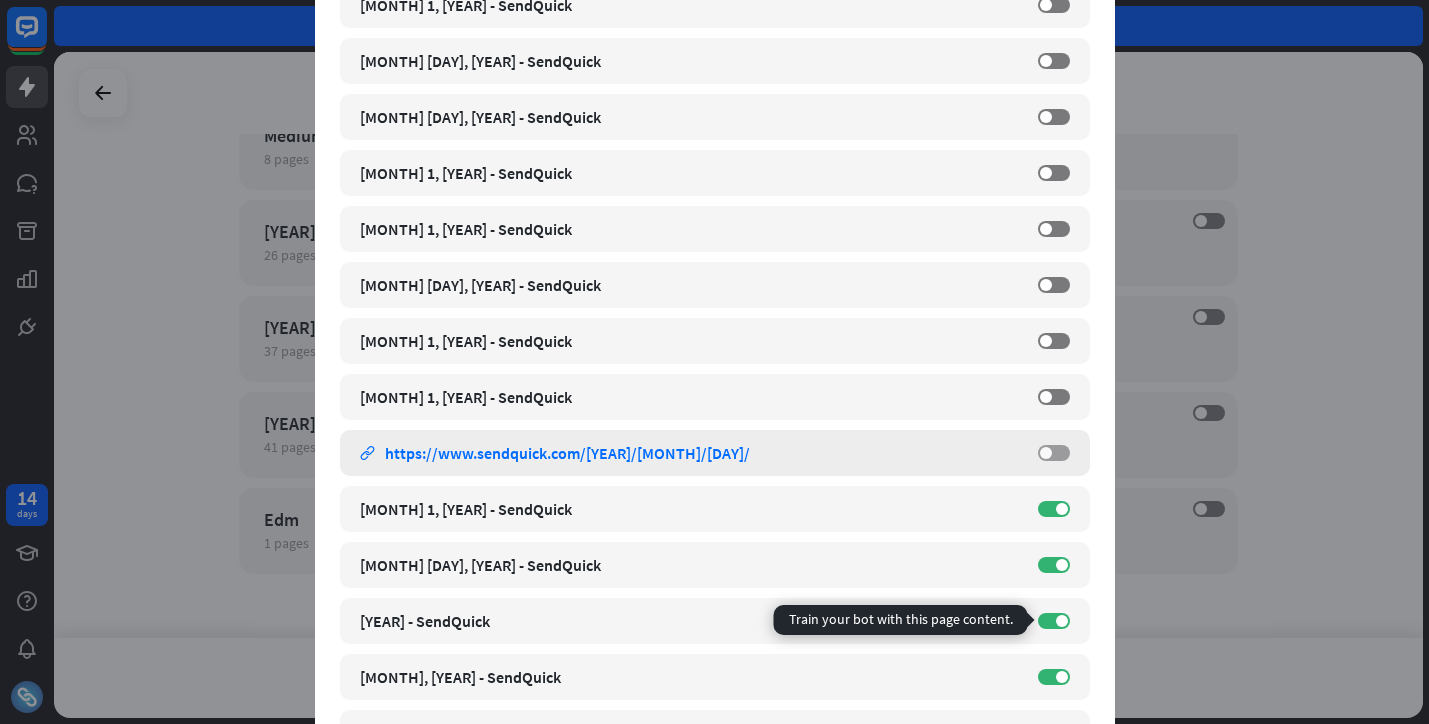 scroll, scrollTop: 176, scrollLeft: 0, axis: vertical 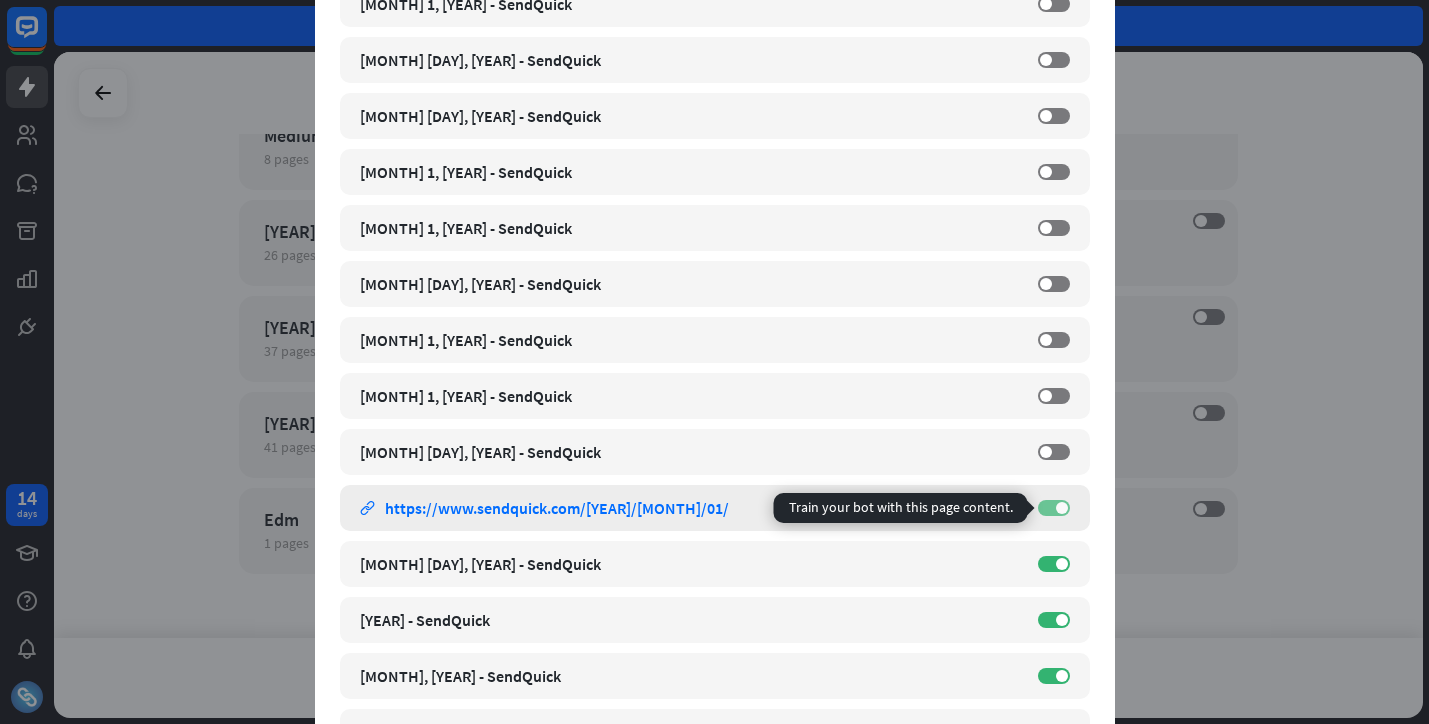 click at bounding box center [1062, 508] 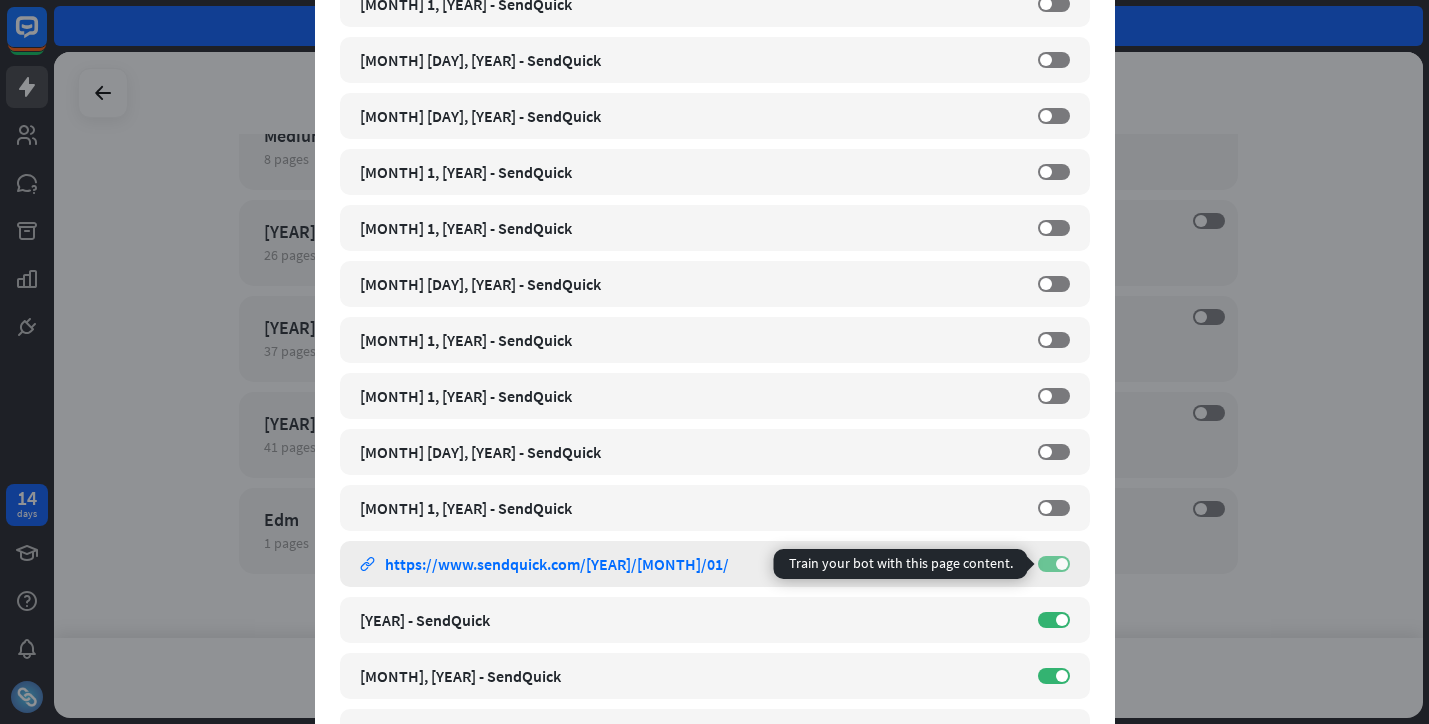 click on "ON" at bounding box center [1054, 564] 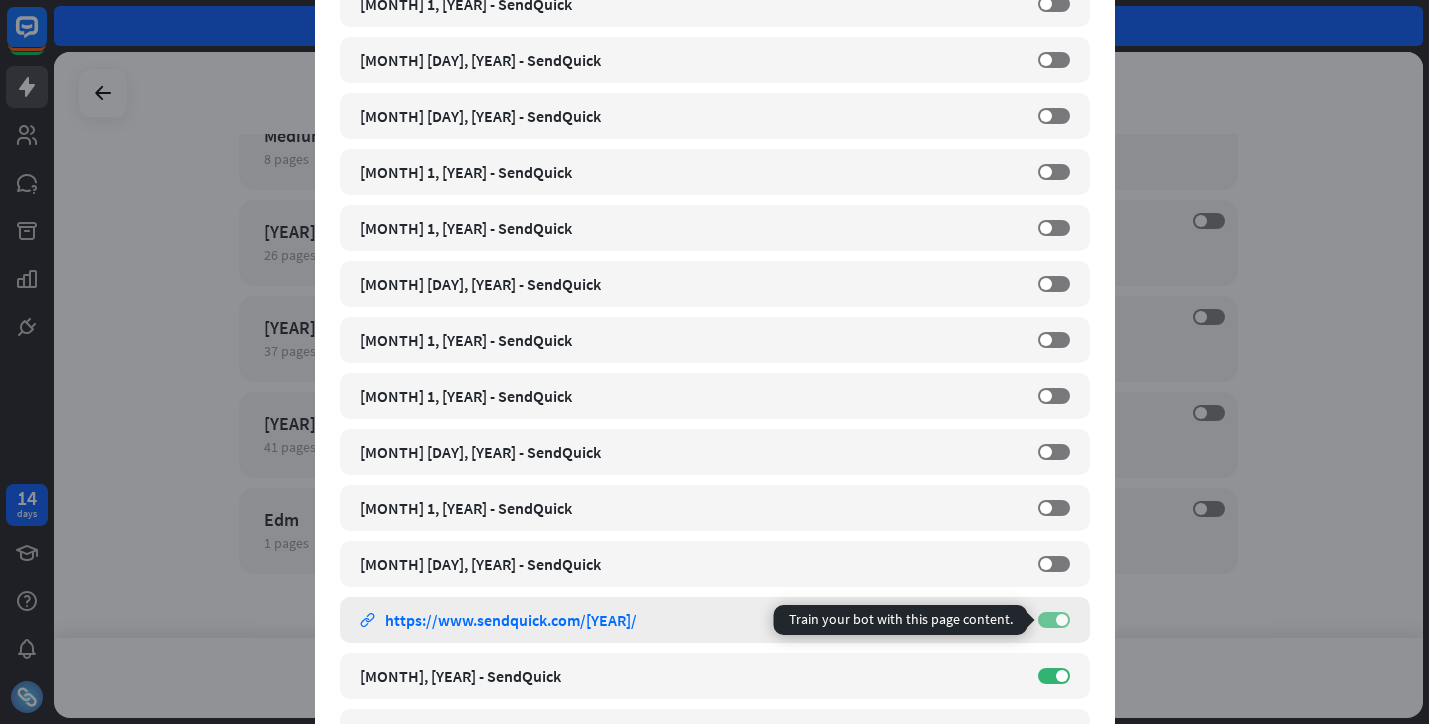 click on "ON" at bounding box center (1054, 620) 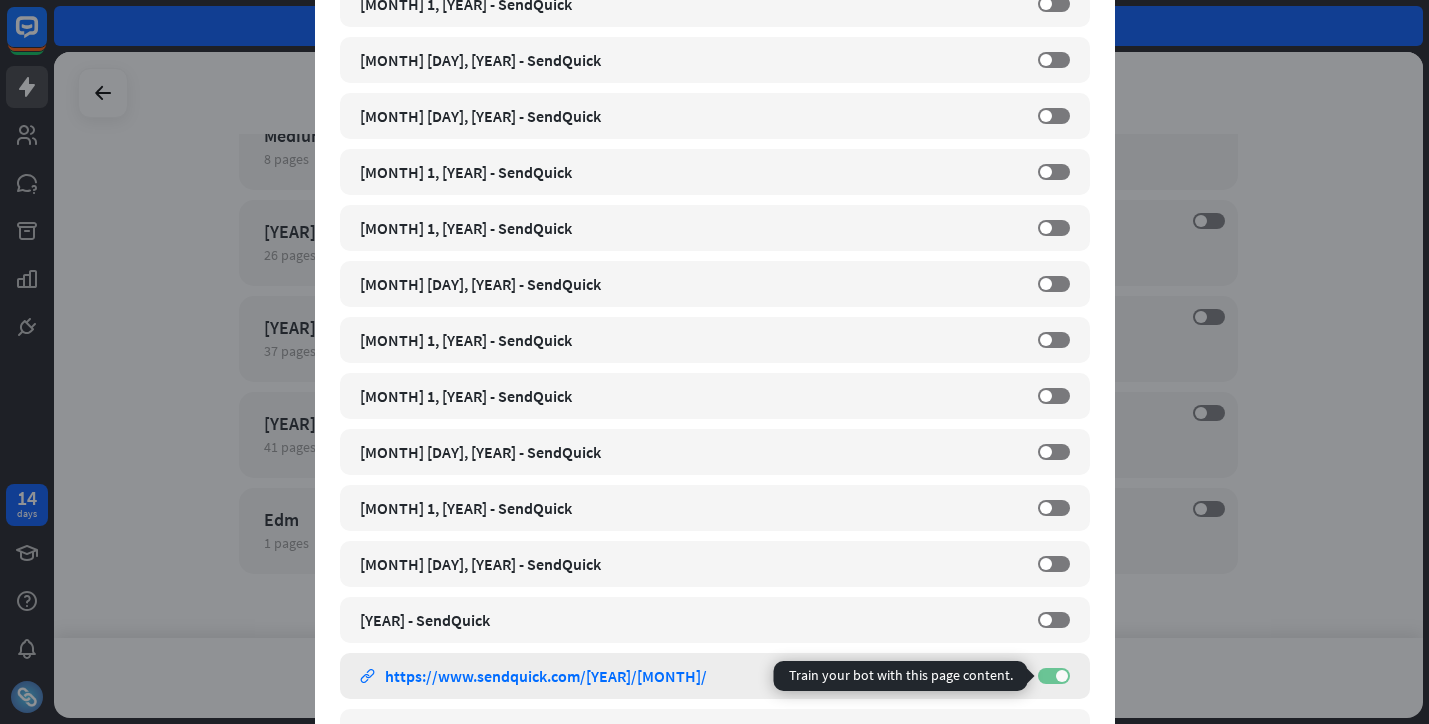 click on "ON" at bounding box center (1054, 676) 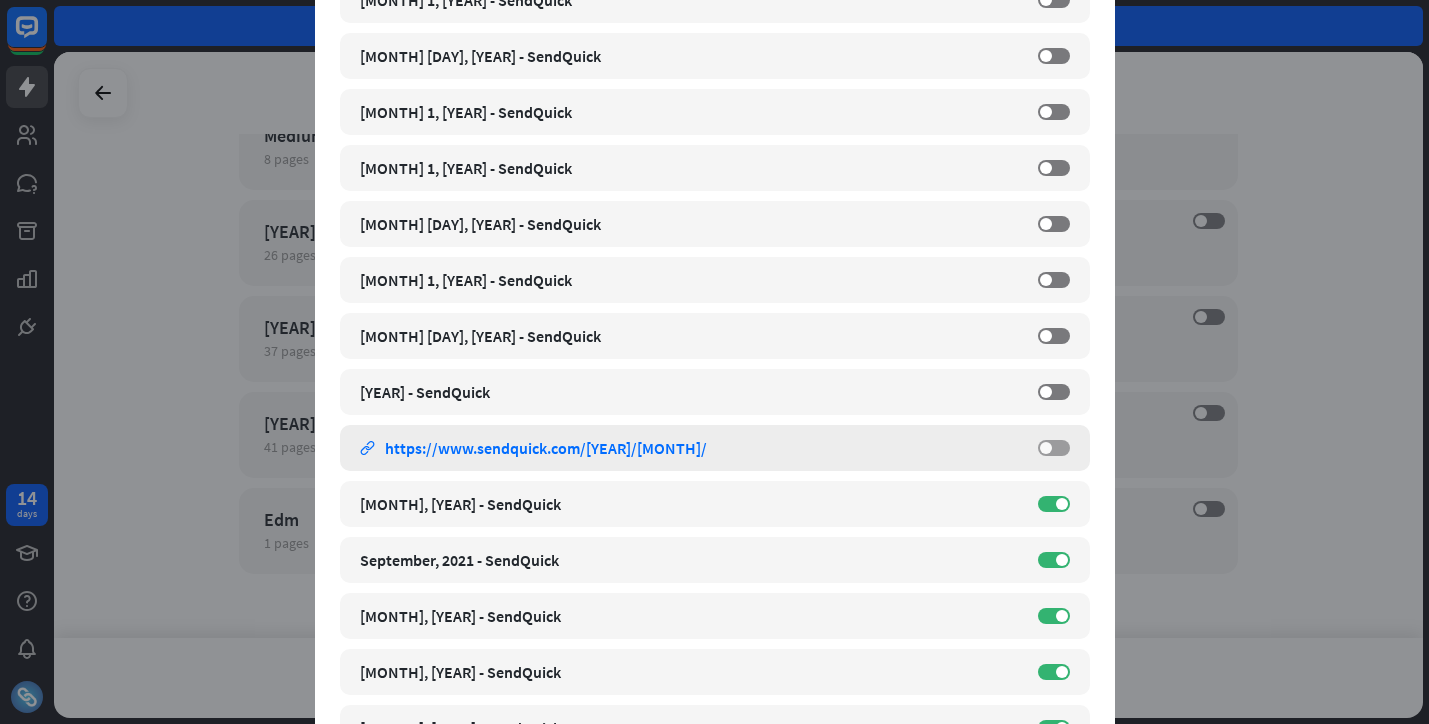 scroll, scrollTop: 406, scrollLeft: 0, axis: vertical 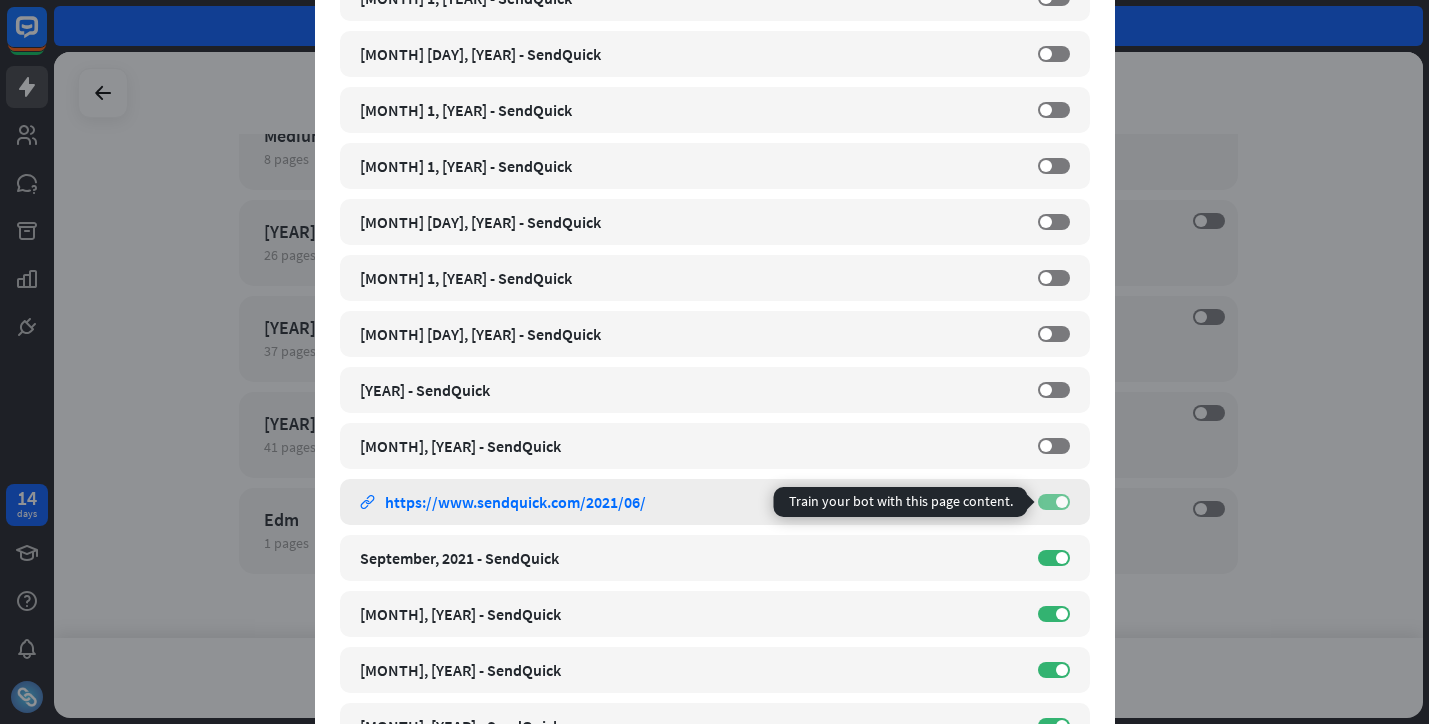 click on "ON" at bounding box center [1054, 502] 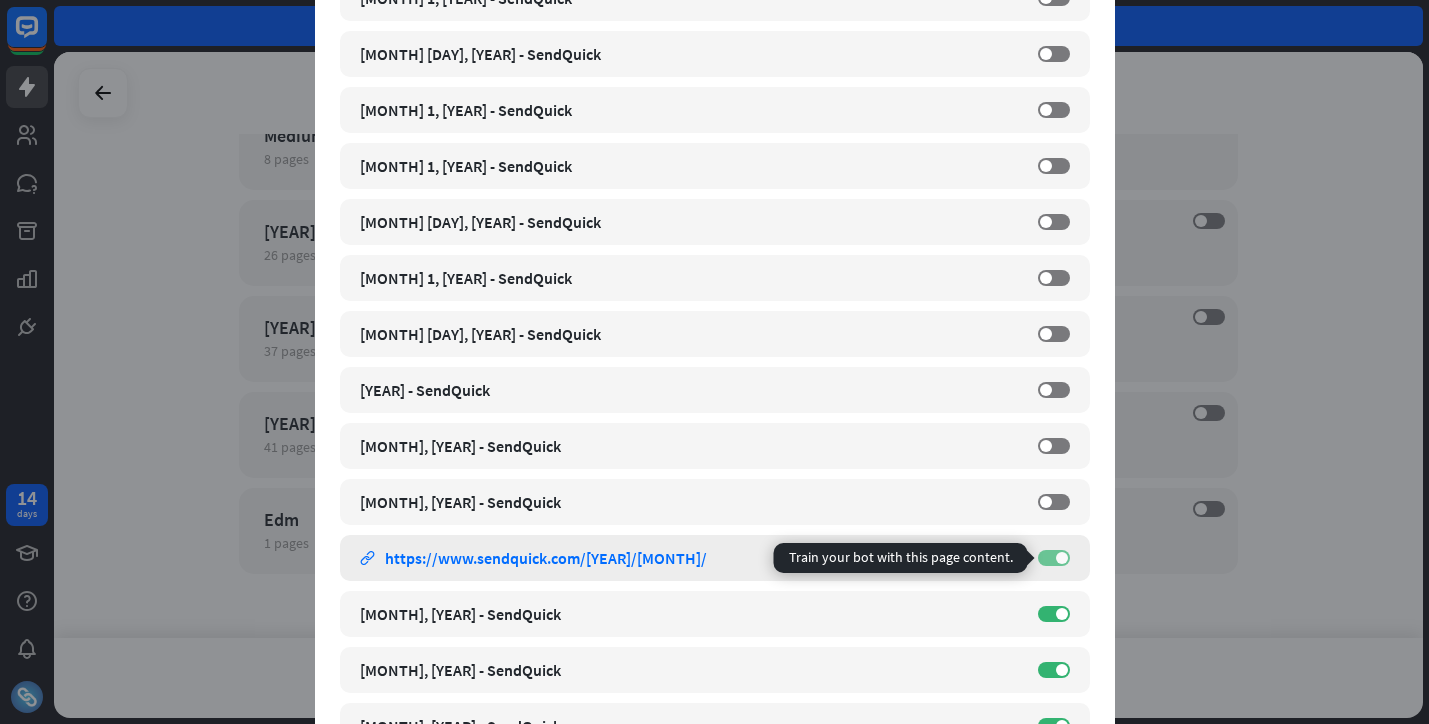 click at bounding box center (1062, 558) 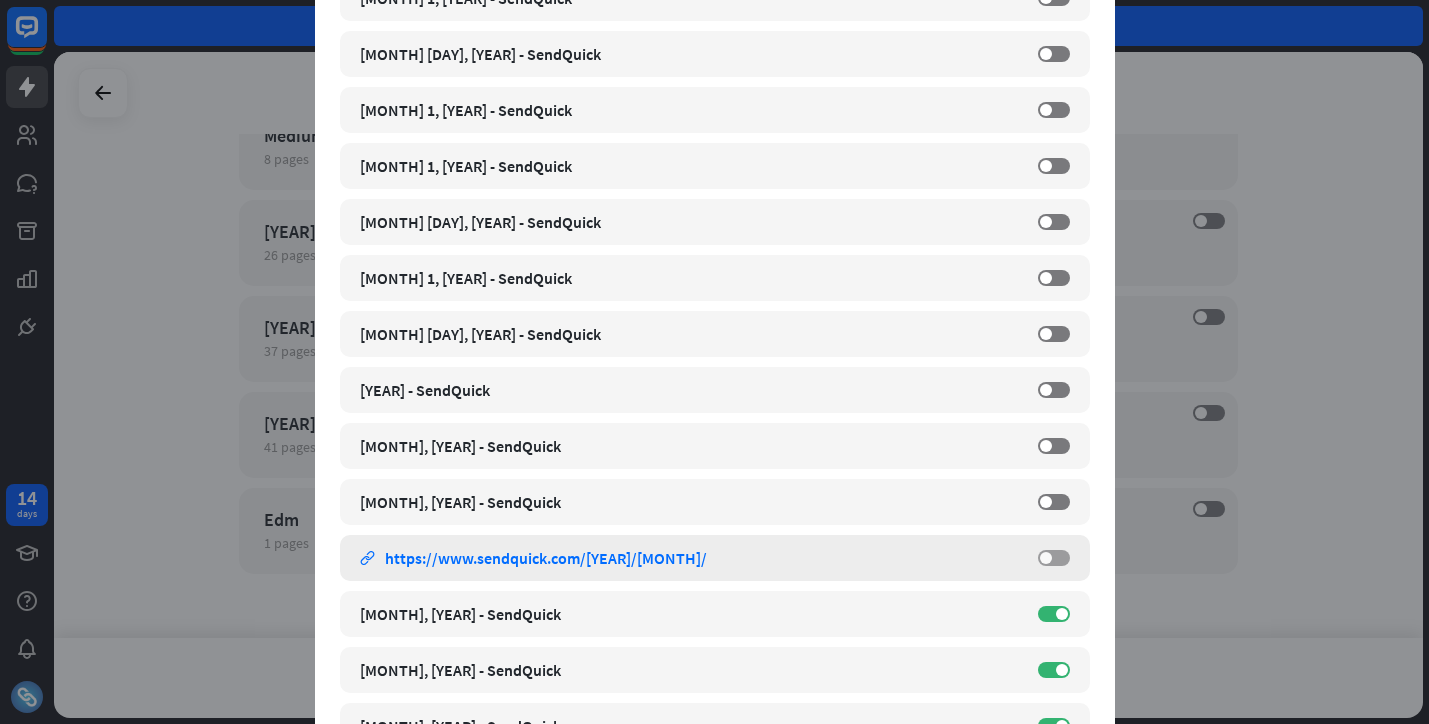scroll, scrollTop: 868, scrollLeft: 0, axis: vertical 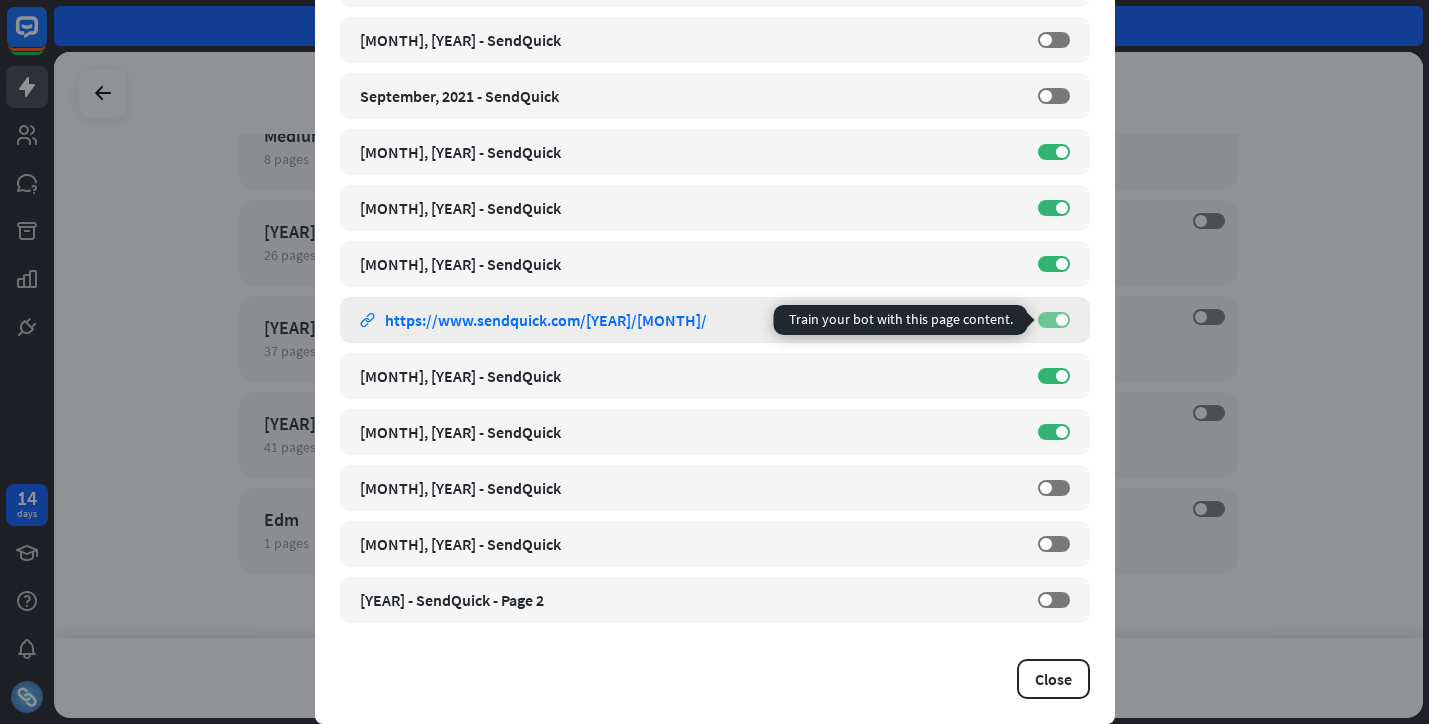 click on "ON" at bounding box center (1054, 320) 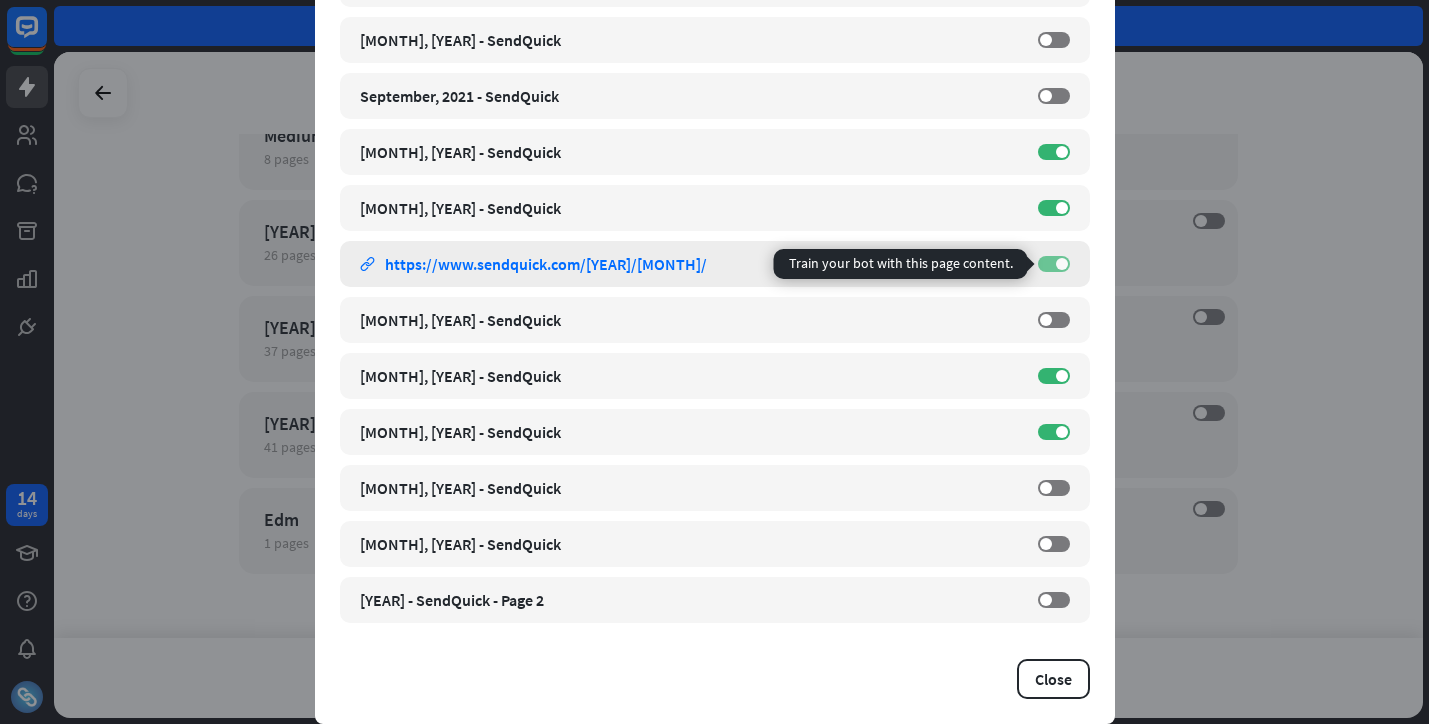 click on "ON" at bounding box center [1054, 264] 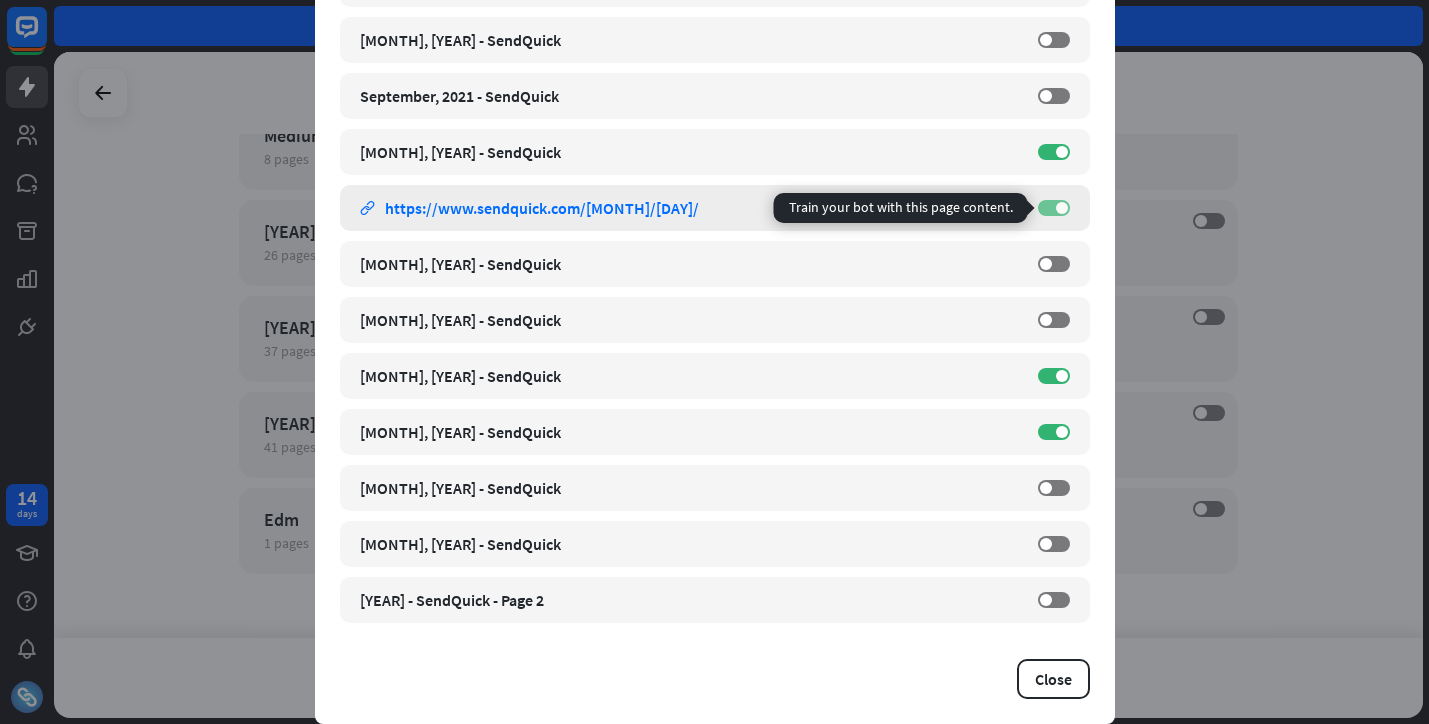 click on "ON" at bounding box center [1054, 208] 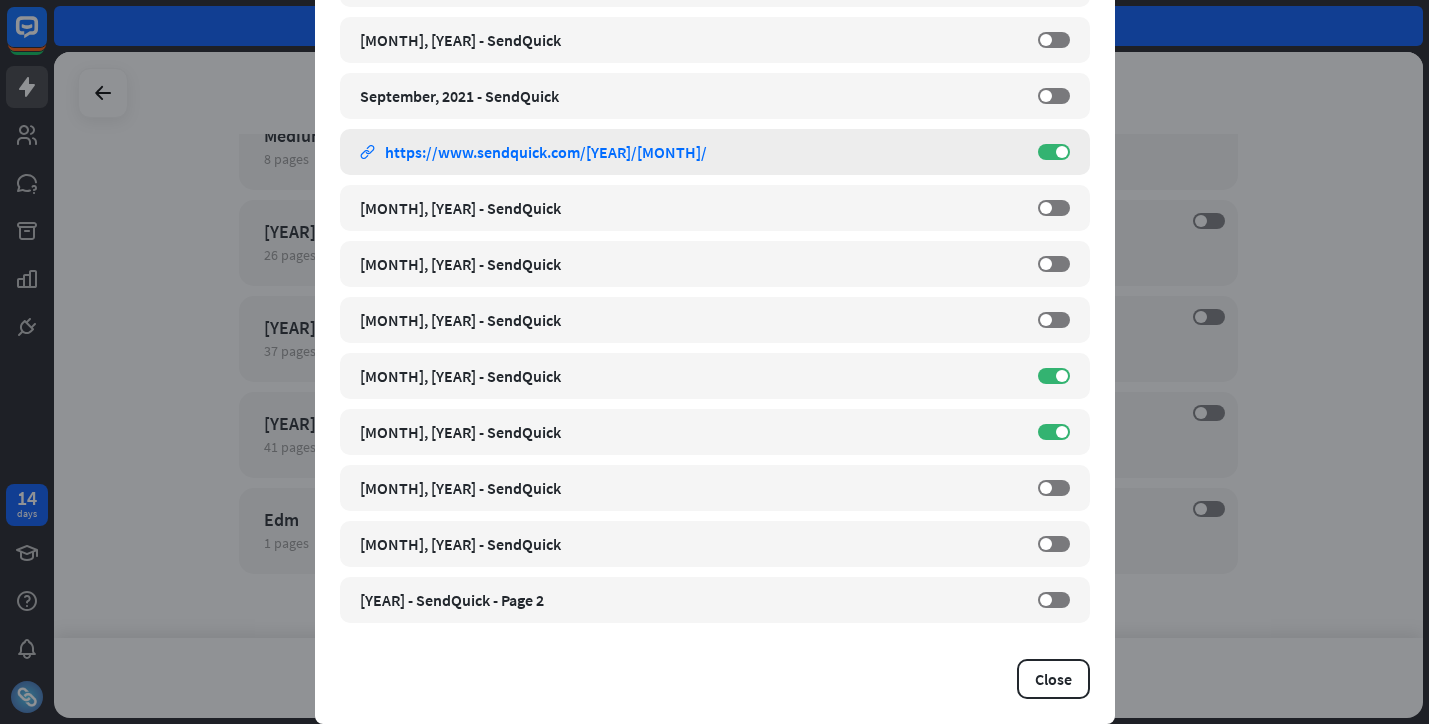 click on "[MONTH], [YEAR] - SendQuick
link   https://www.sendquick.com/[YEAR]/[MONTH]/
ON" at bounding box center [715, 152] 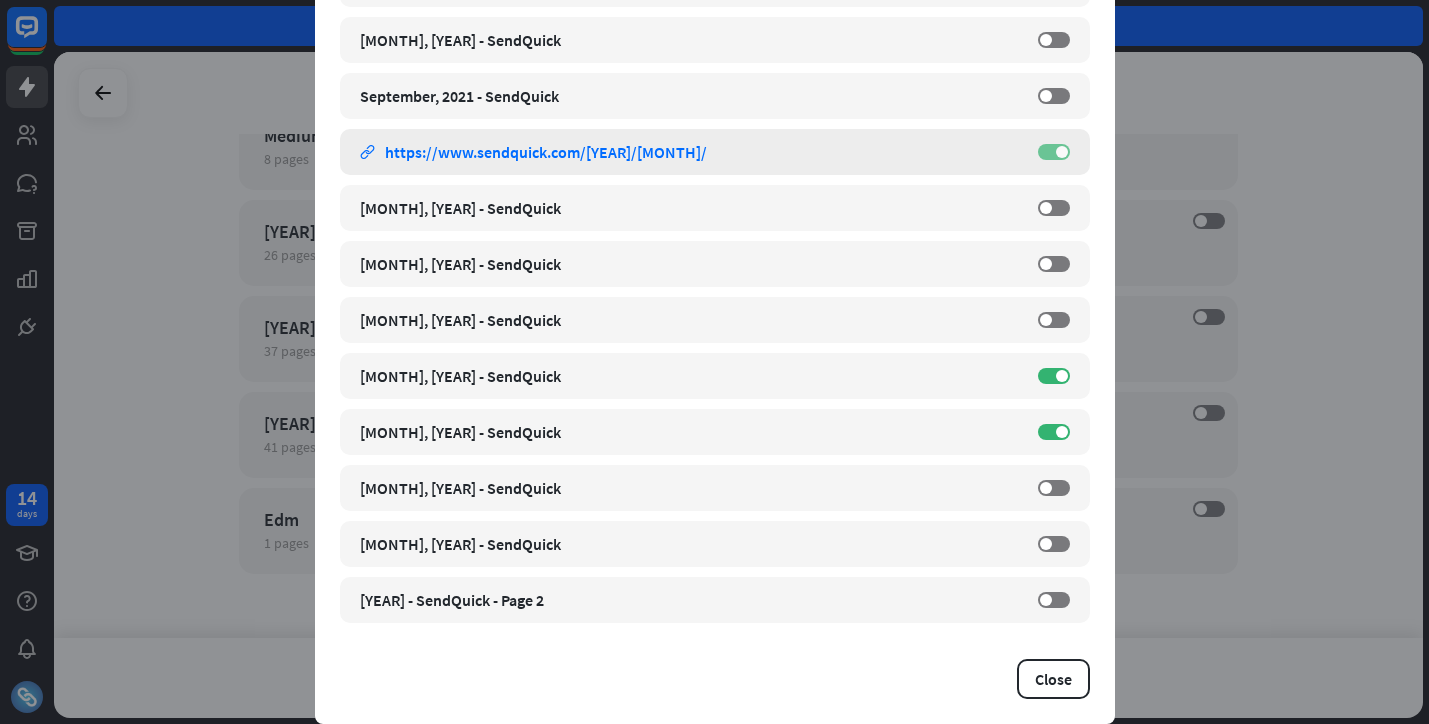 click at bounding box center (1062, 152) 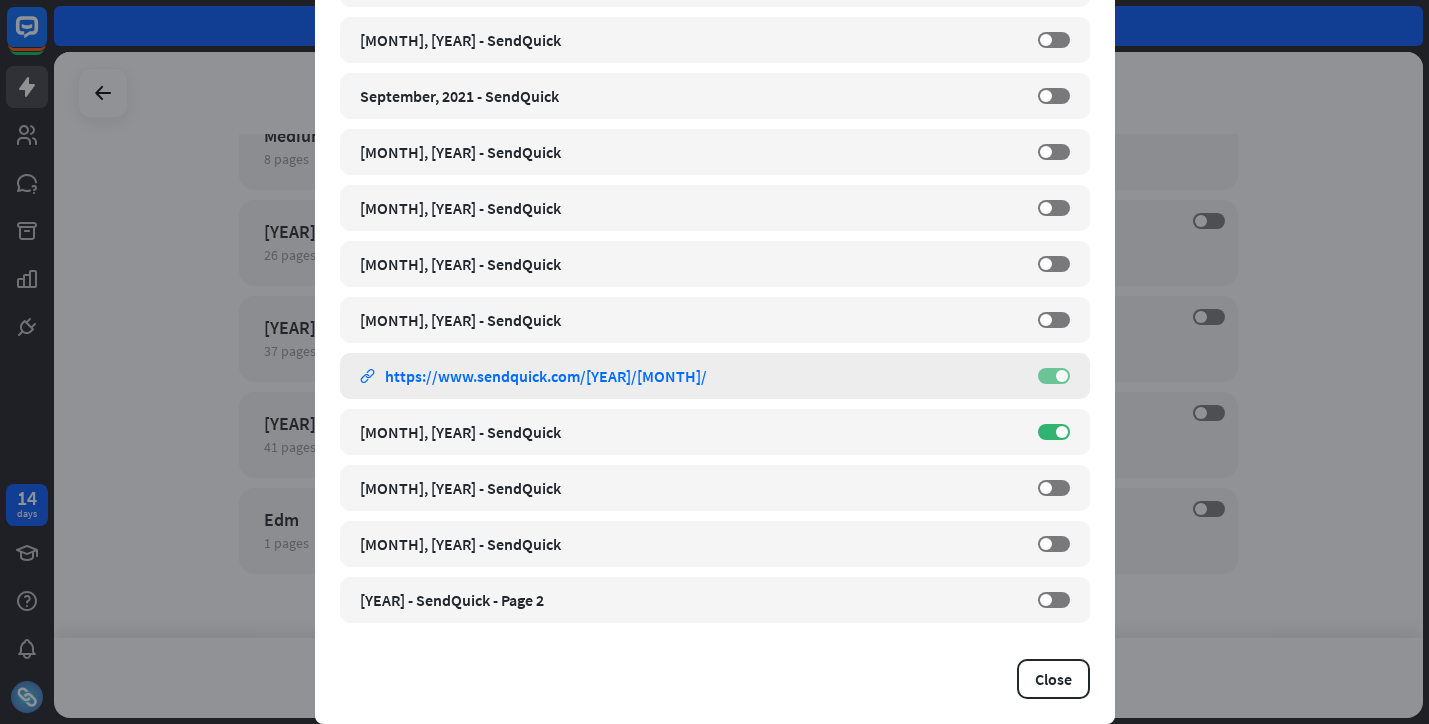 click at bounding box center (1062, 376) 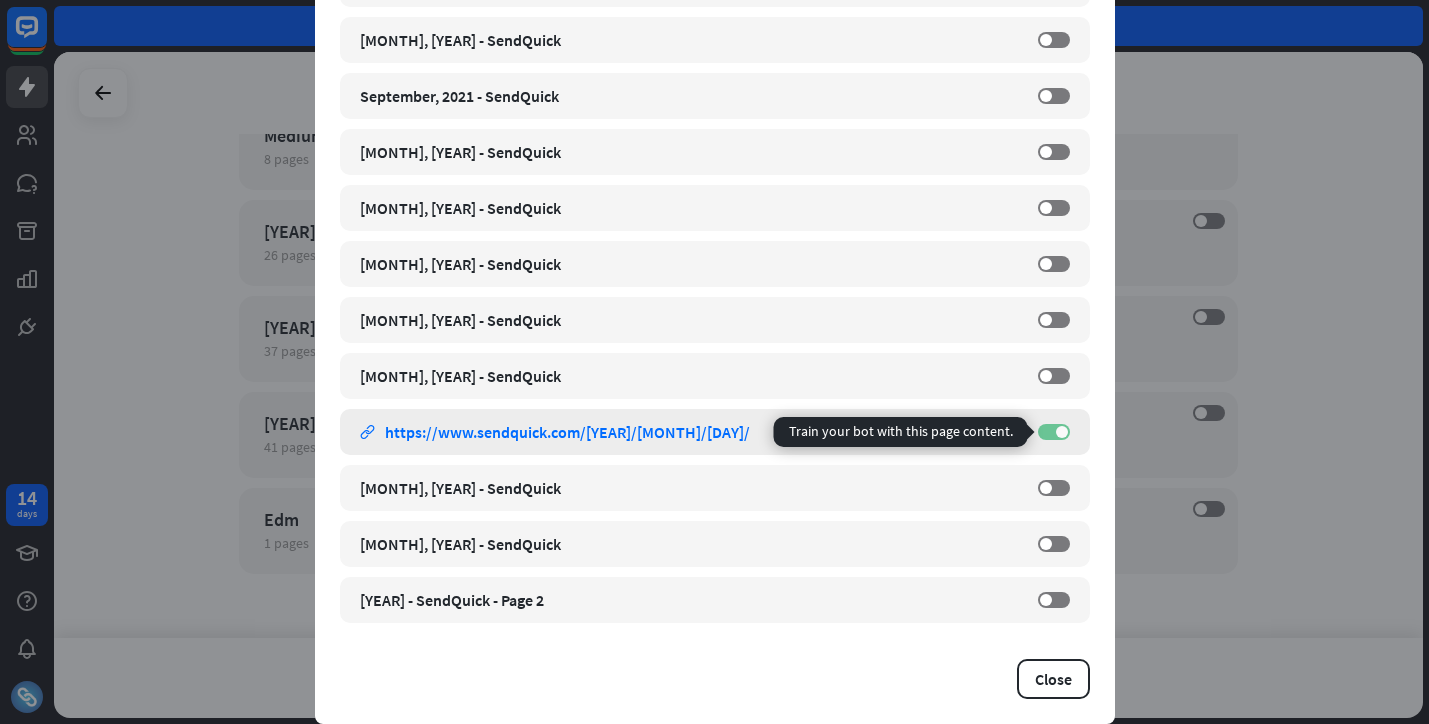 click at bounding box center (1062, 432) 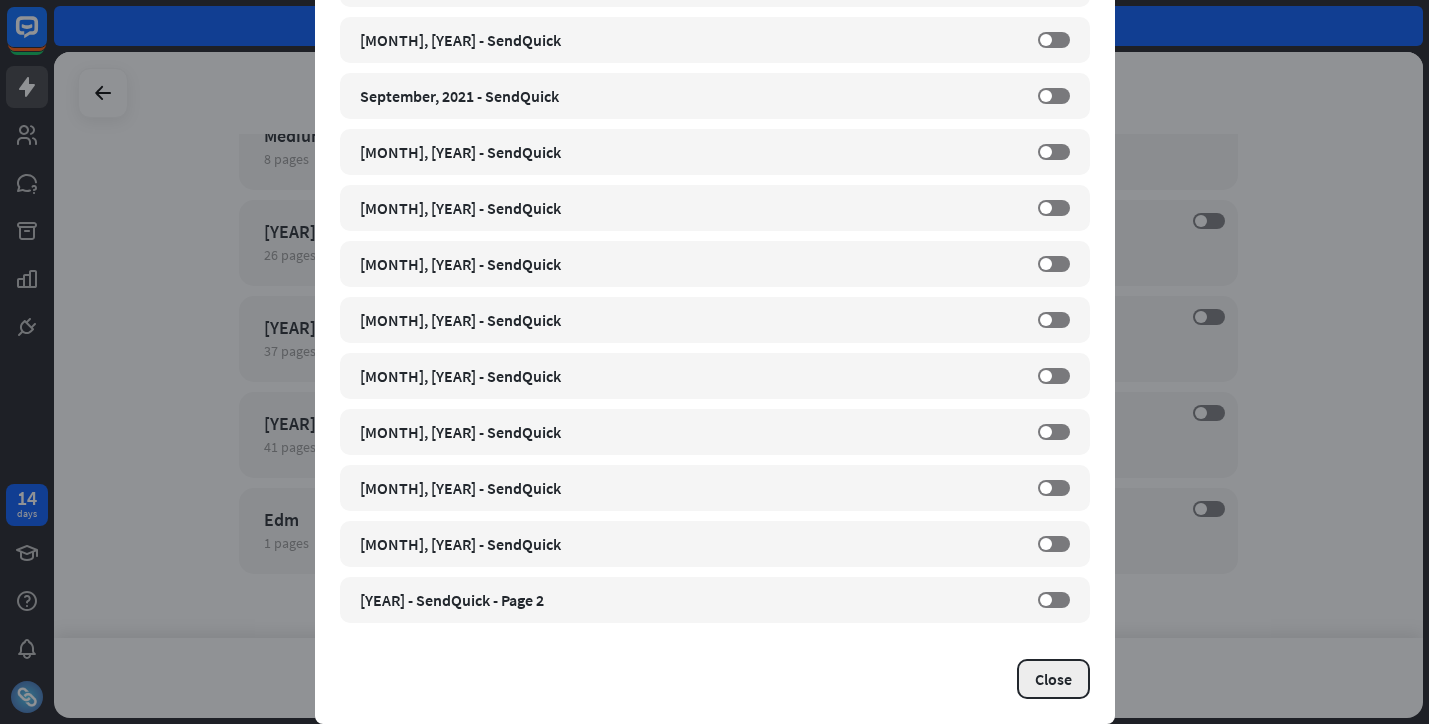 click on "Close" at bounding box center (1053, 679) 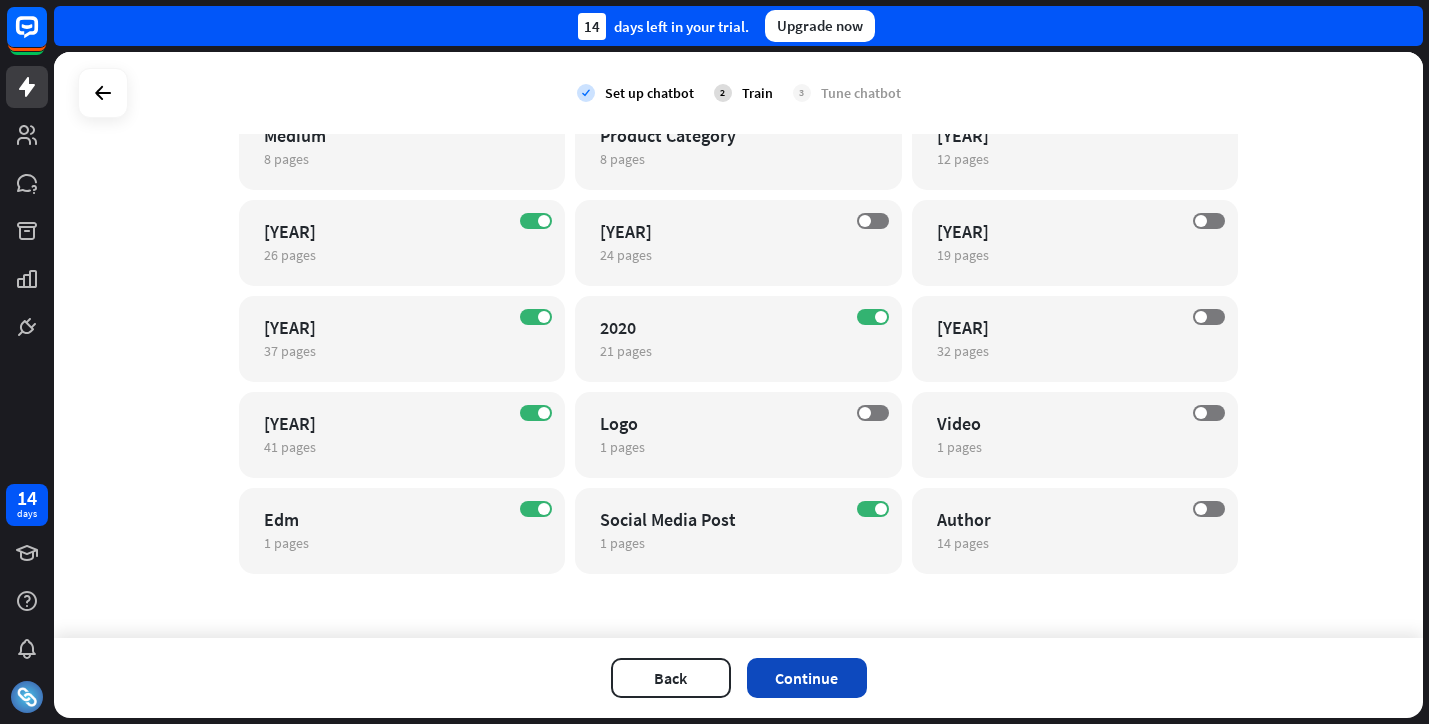 click on "Continue" at bounding box center (807, 678) 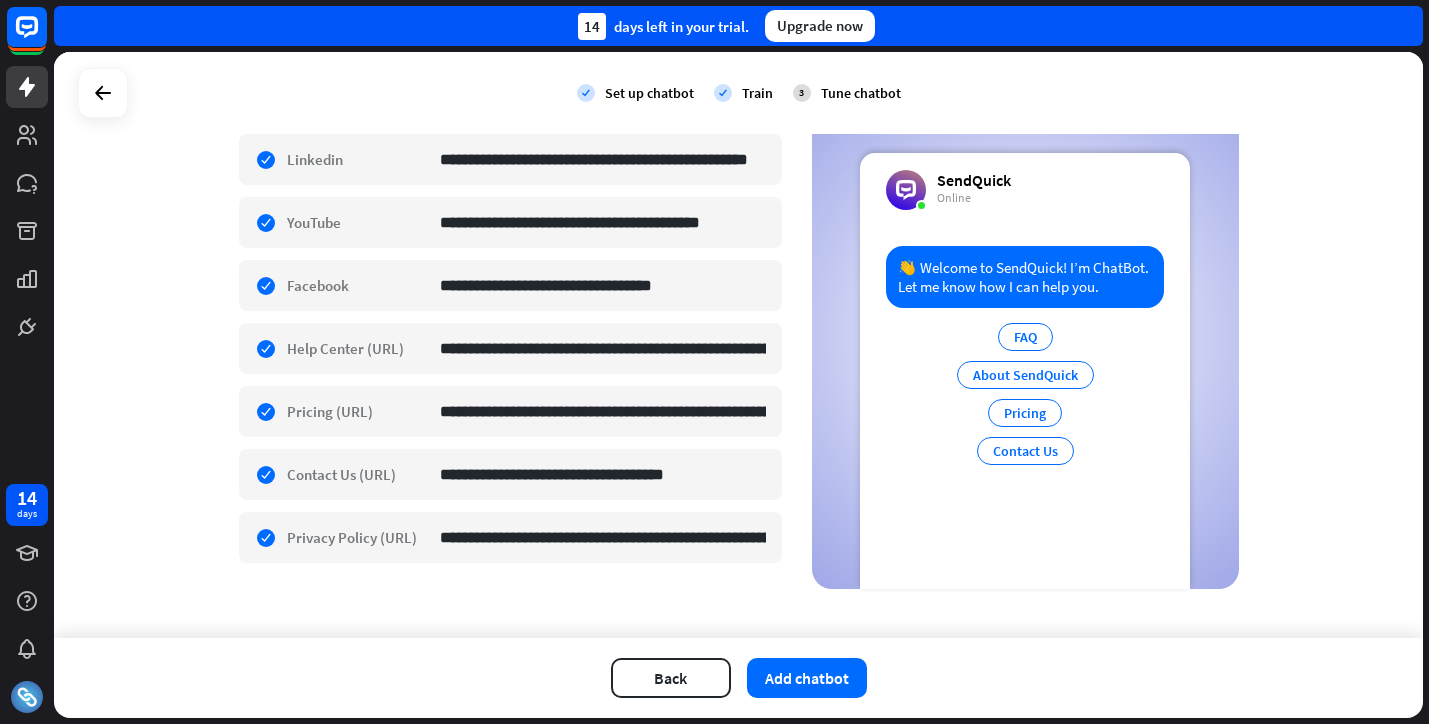 scroll, scrollTop: 739, scrollLeft: 0, axis: vertical 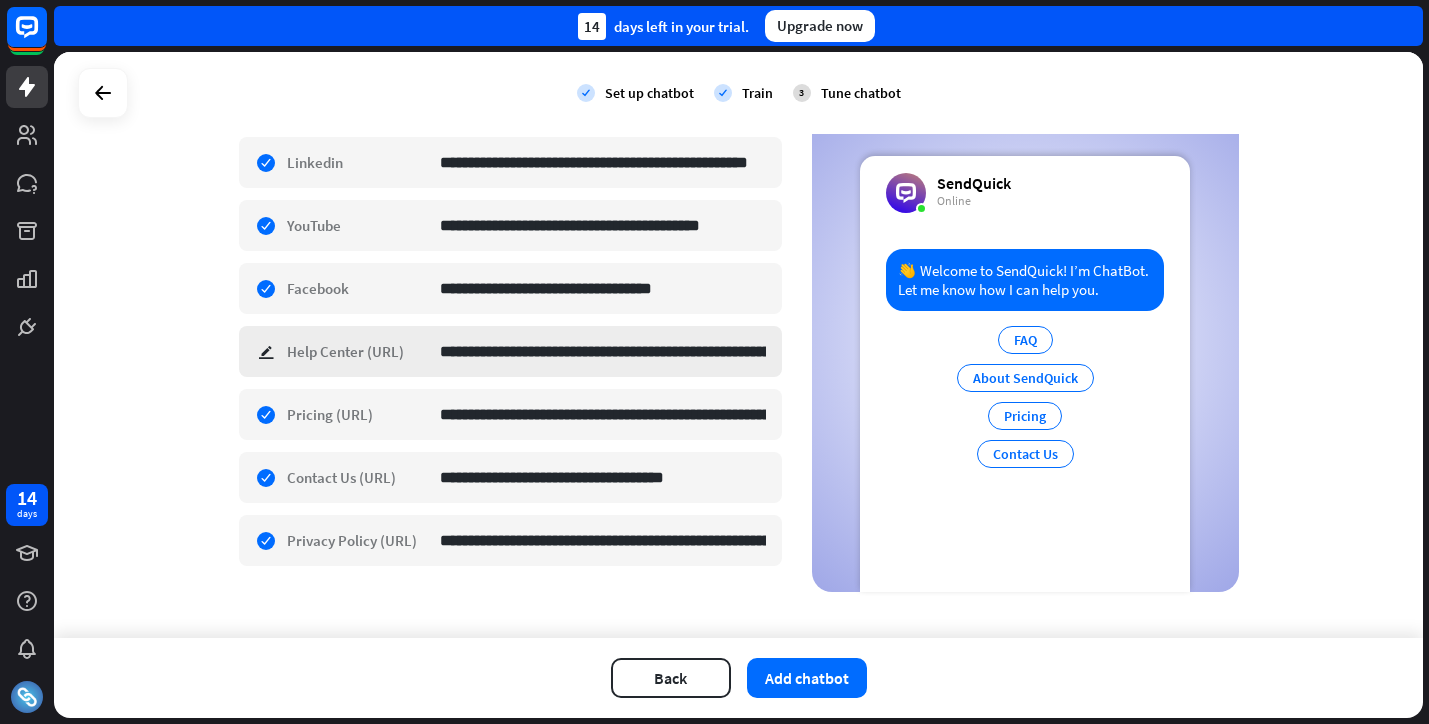 click on "**********" at bounding box center (510, 351) 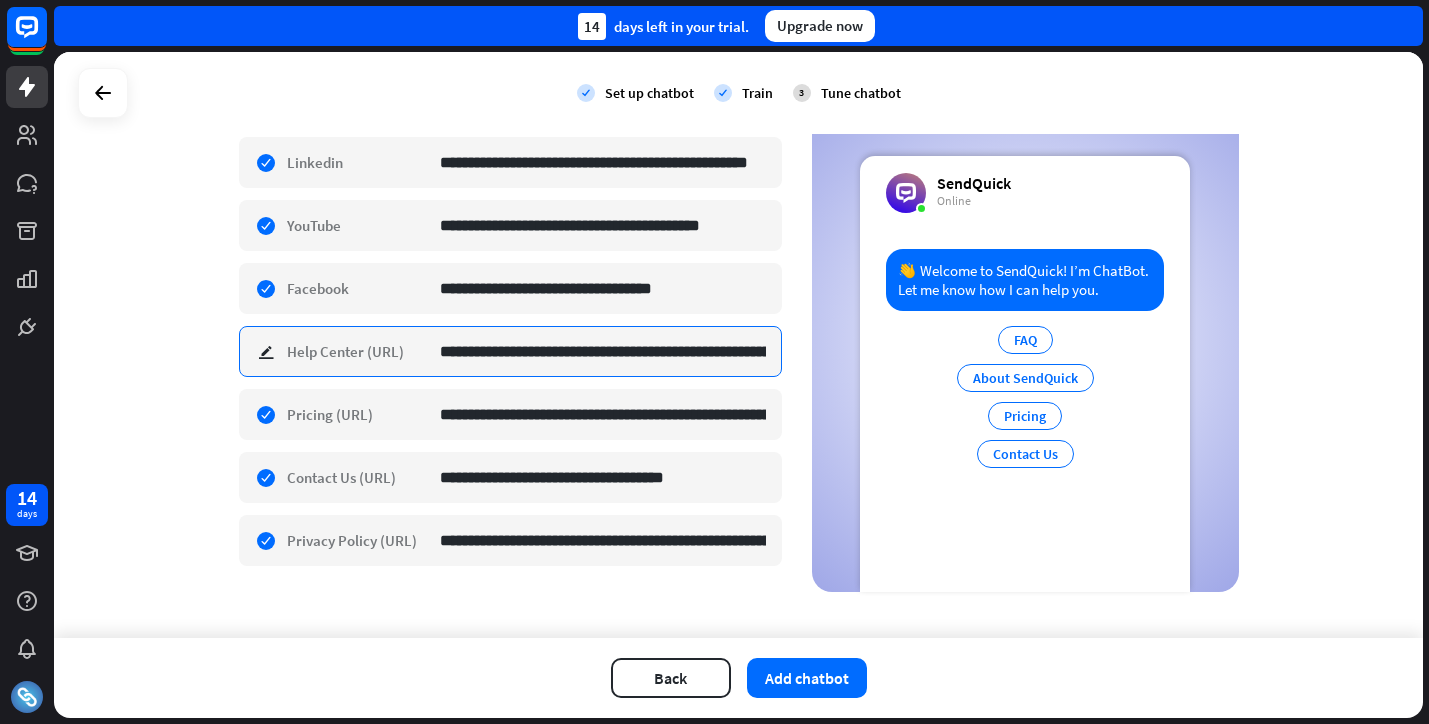 scroll, scrollTop: 0, scrollLeft: 267, axis: horizontal 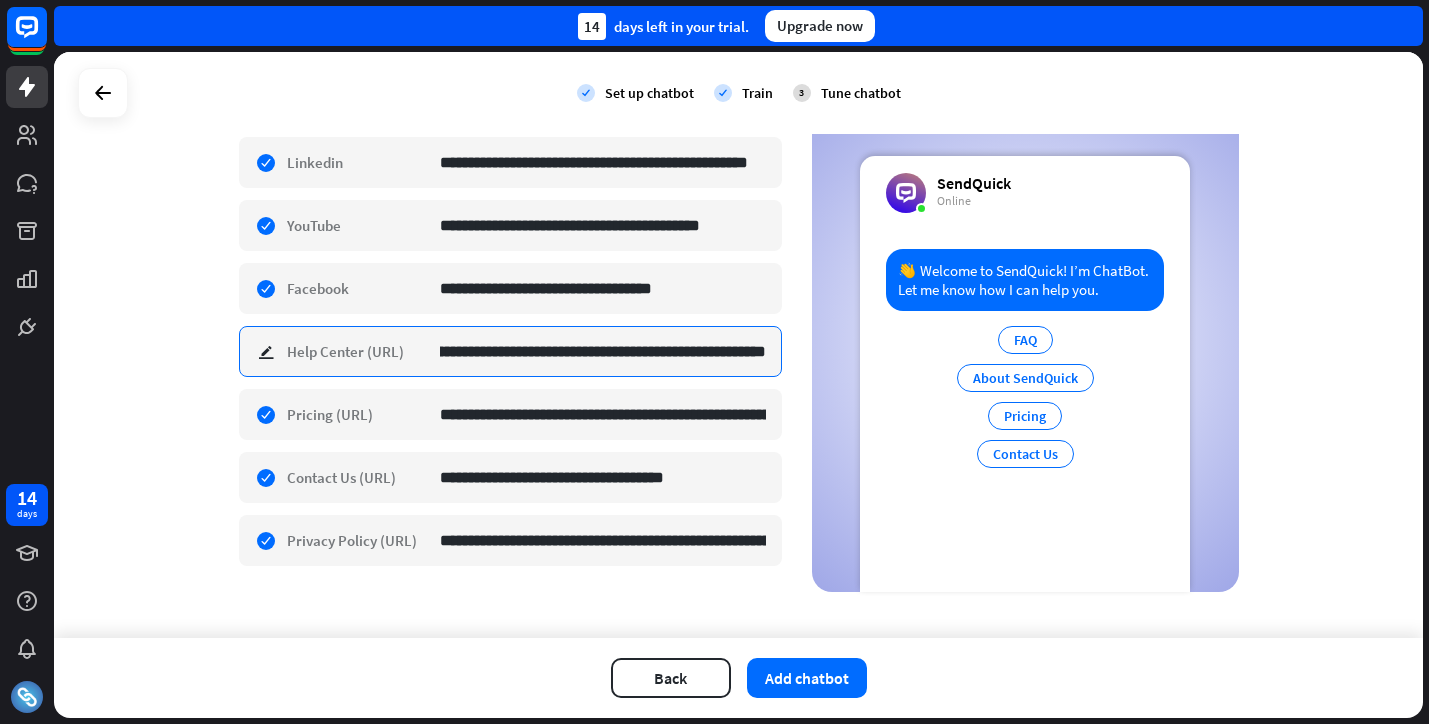 click on "**********" at bounding box center [603, 351] 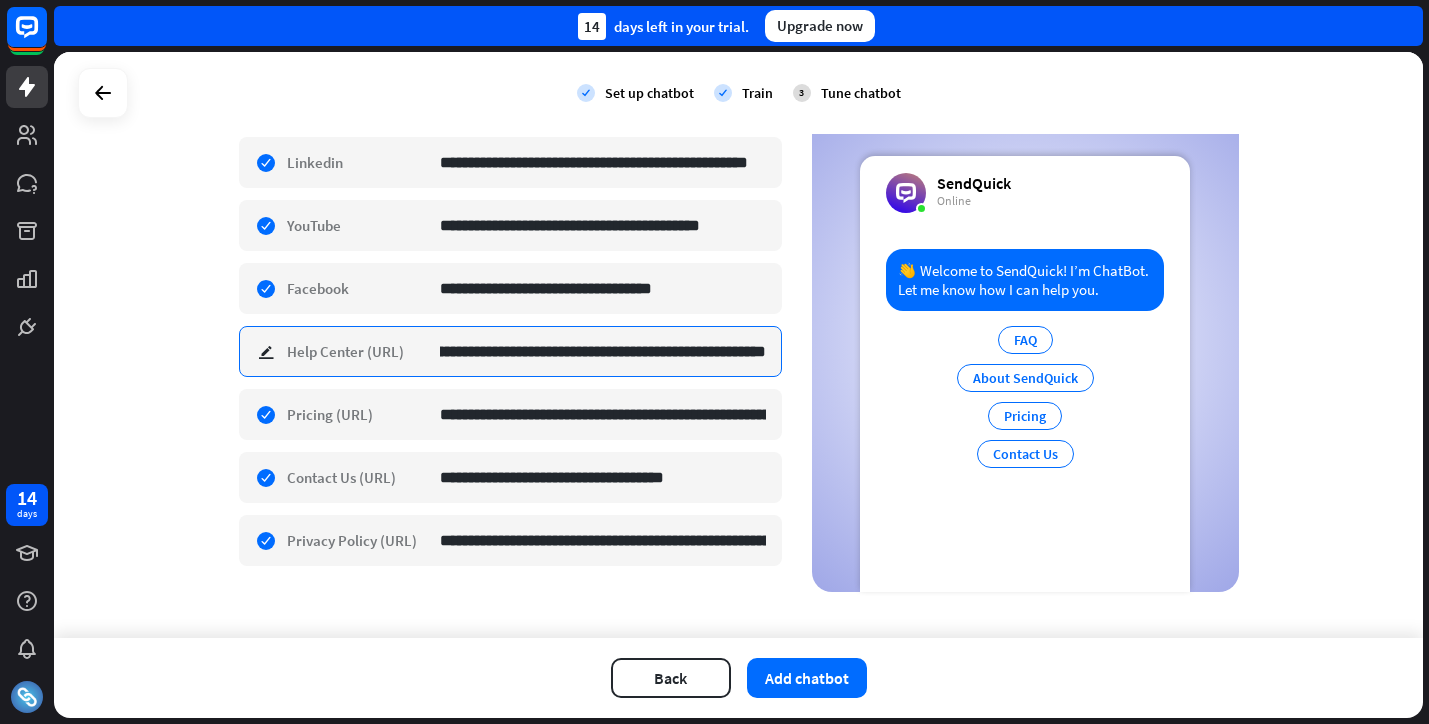 scroll, scrollTop: 0, scrollLeft: 0, axis: both 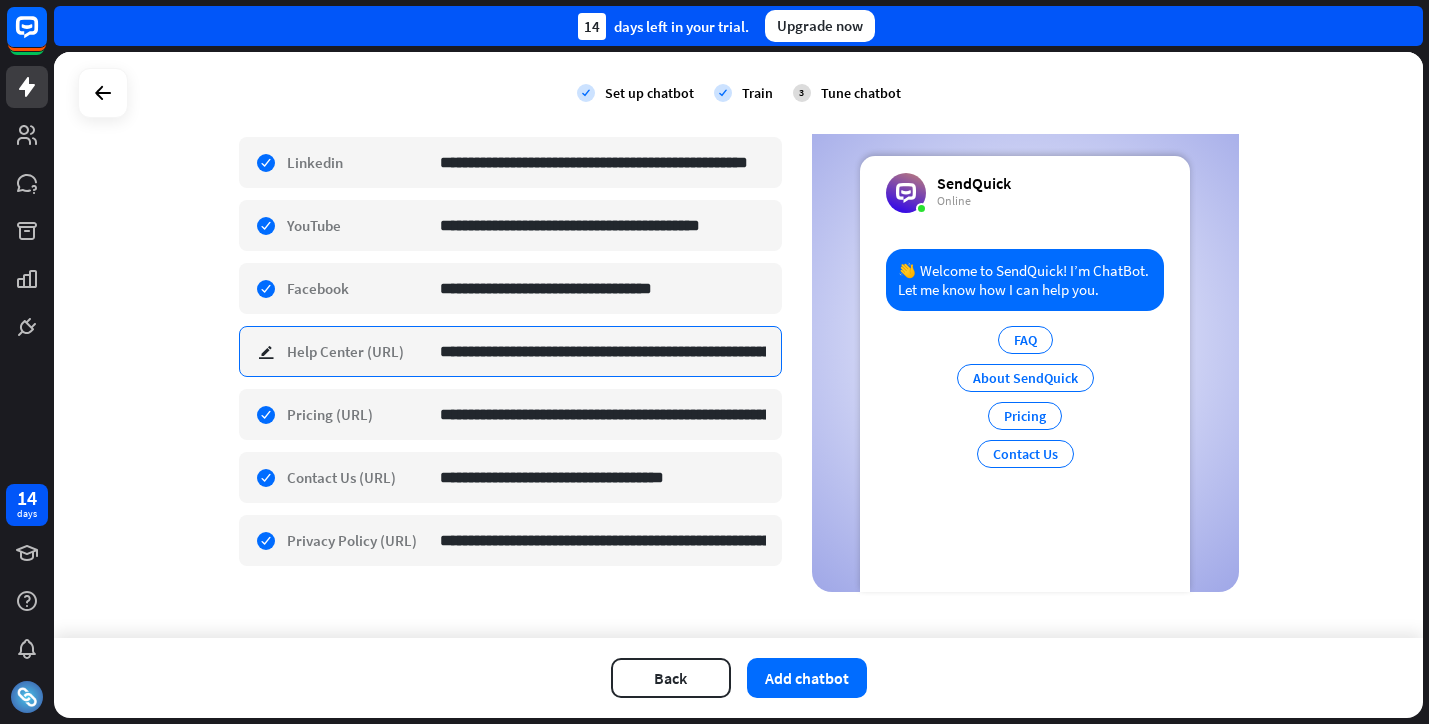 click on "**********" at bounding box center (603, 351) 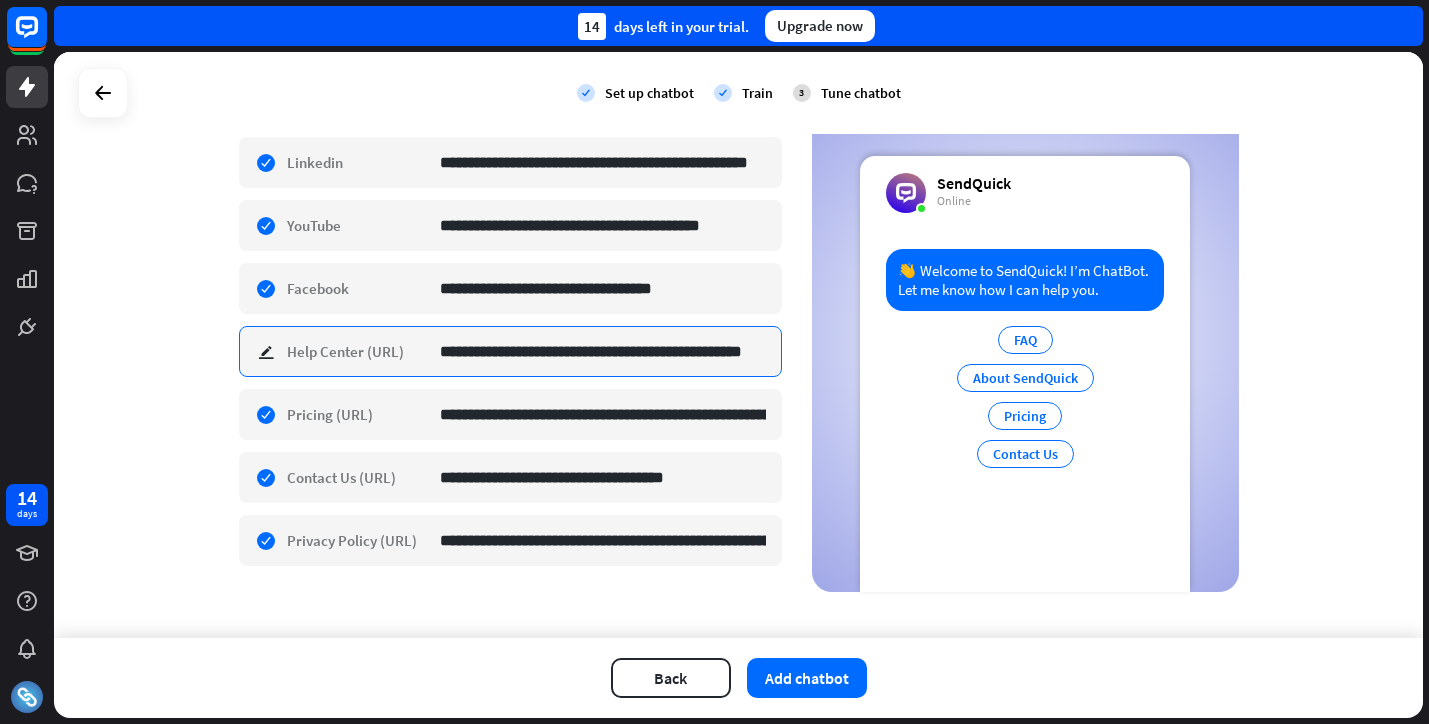 scroll, scrollTop: 0, scrollLeft: 48, axis: horizontal 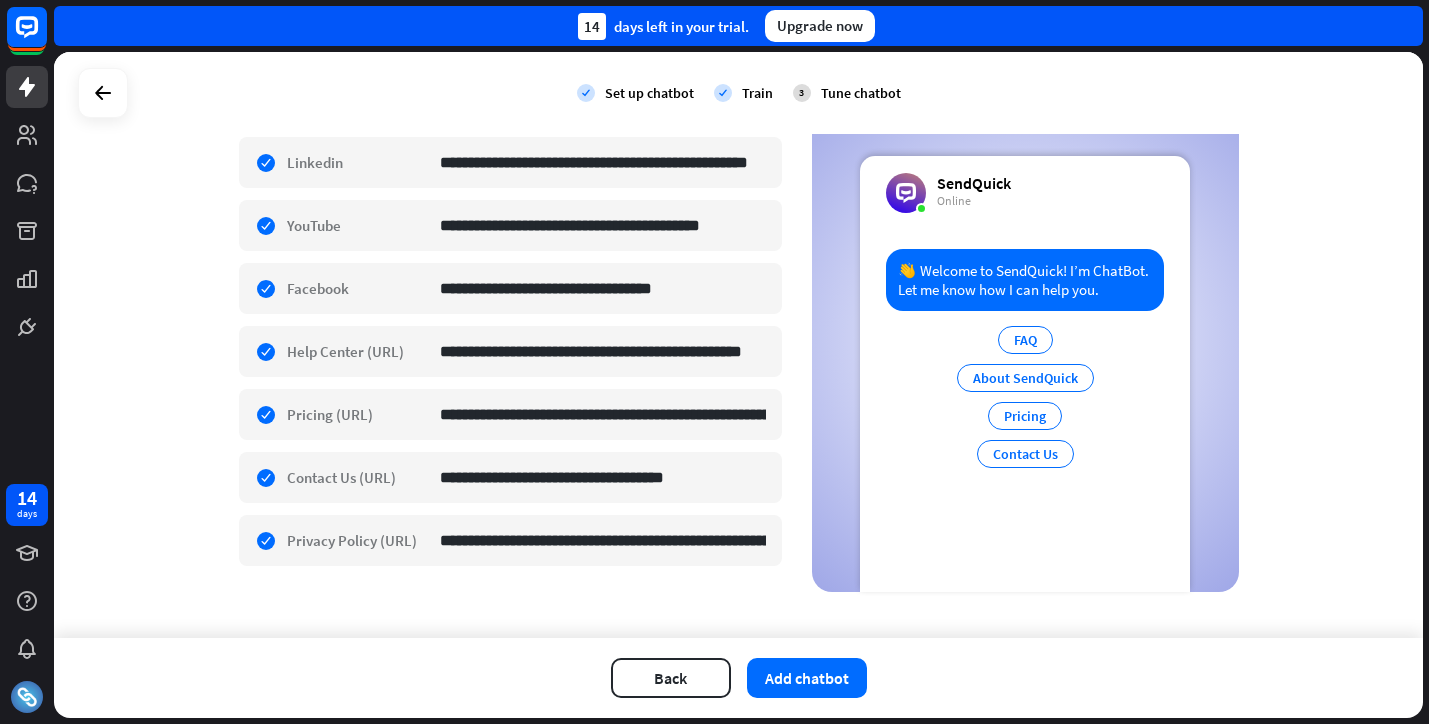click on "**********" at bounding box center [738, 345] 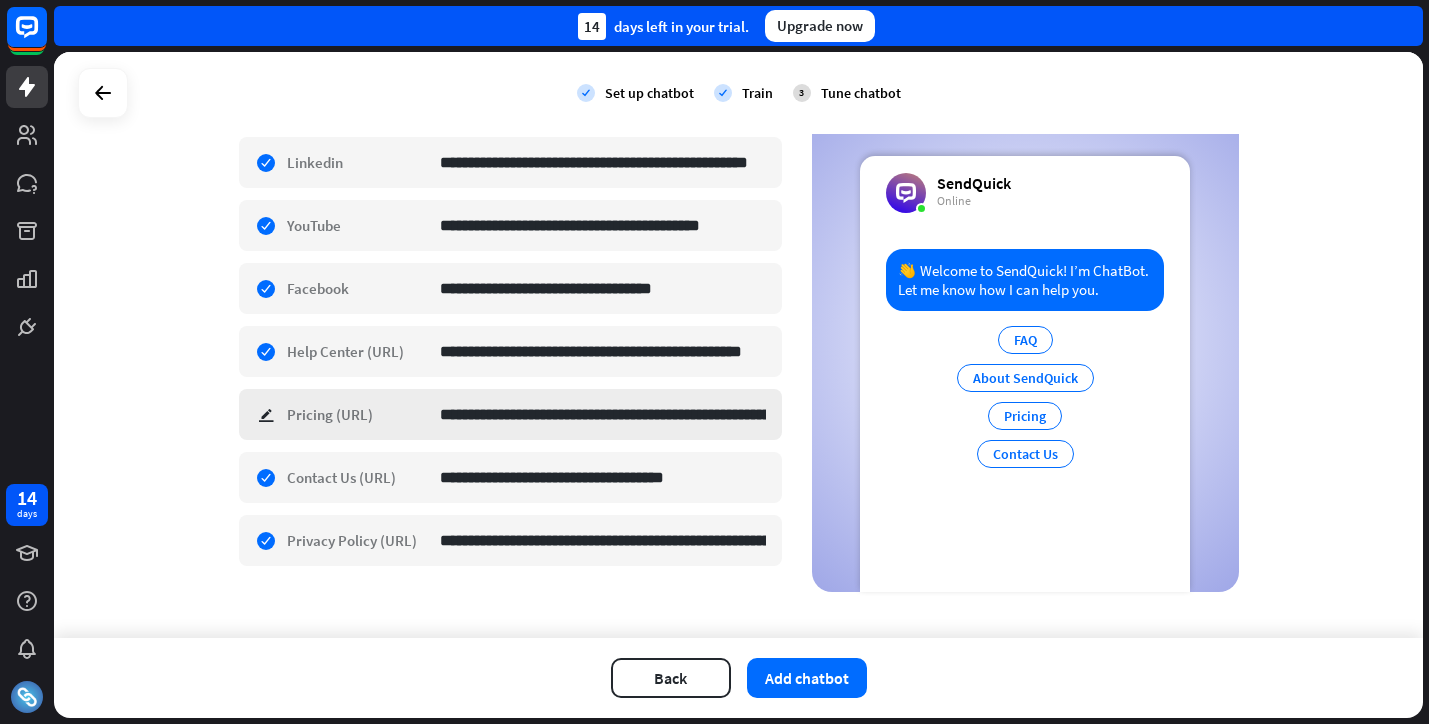 click on "**********" at bounding box center (510, 414) 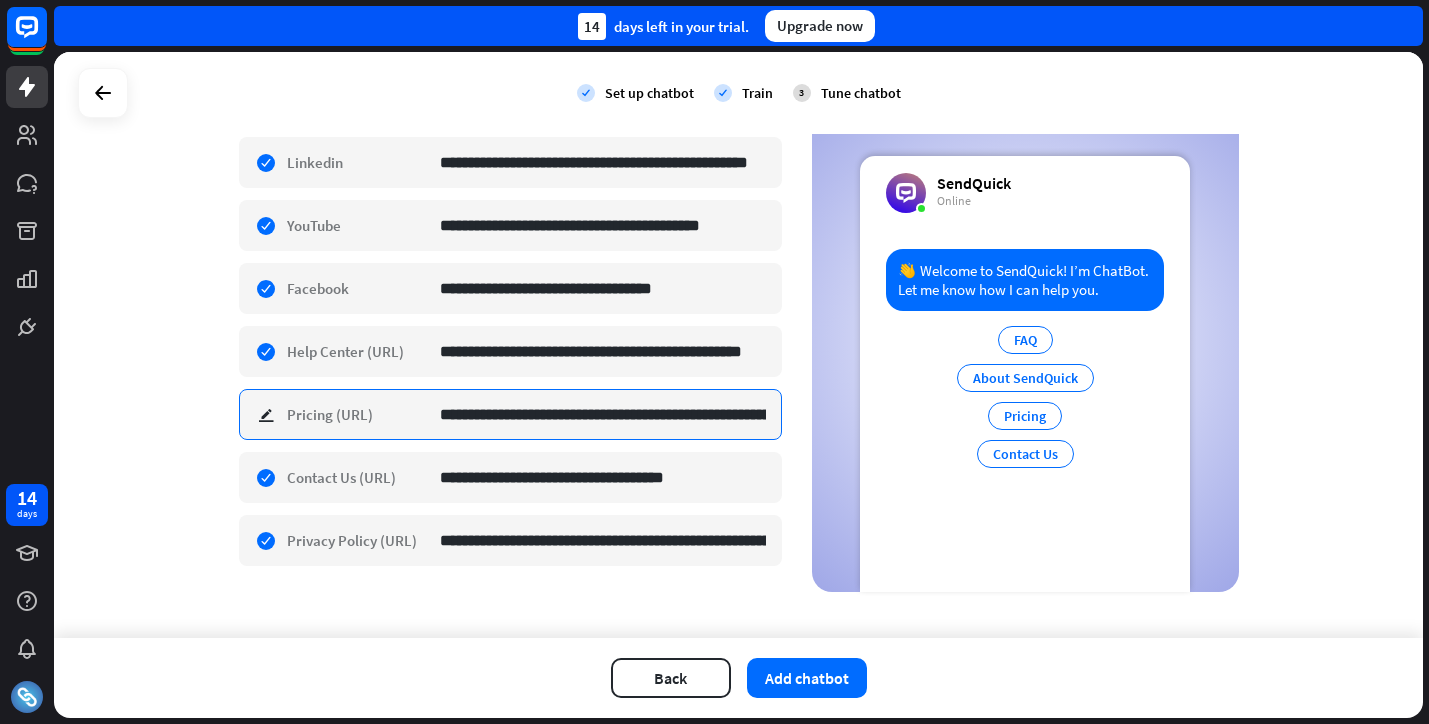 scroll, scrollTop: 0, scrollLeft: 329, axis: horizontal 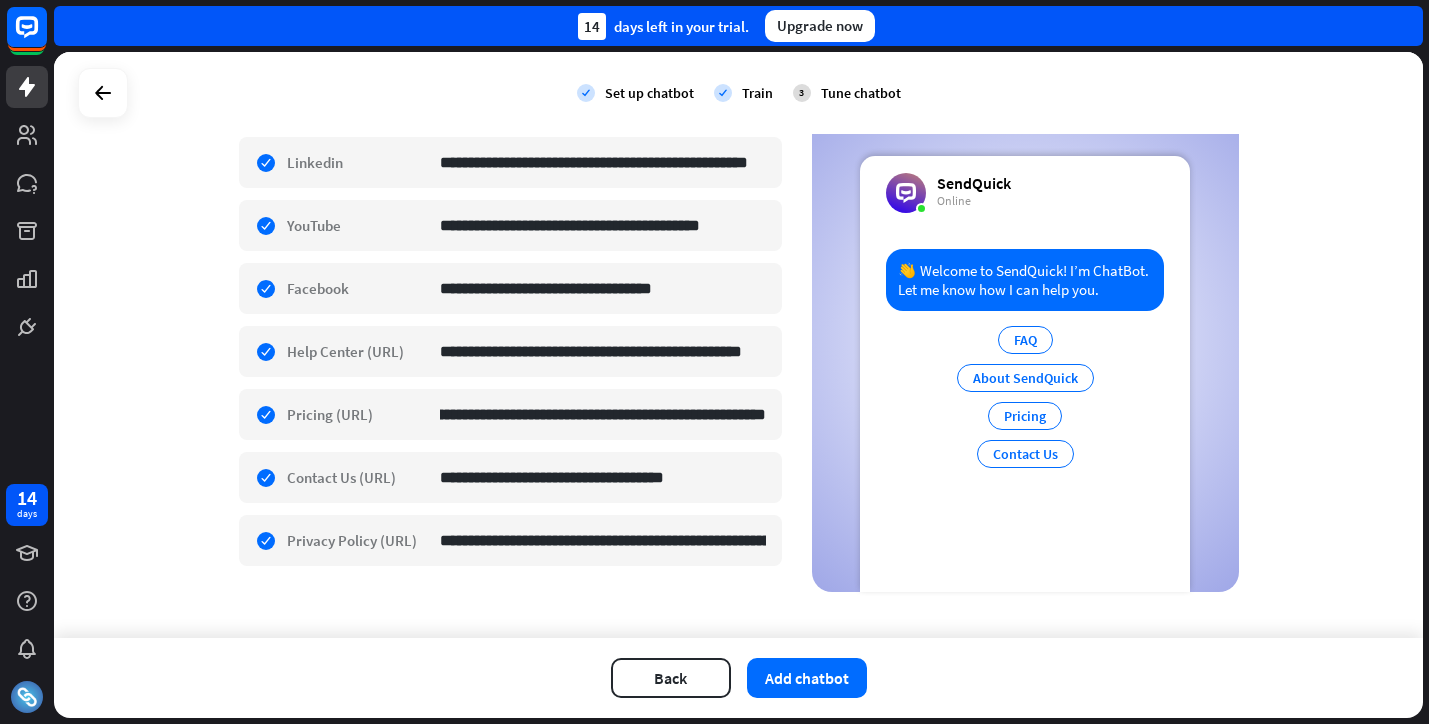 click on "**********" at bounding box center [738, 345] 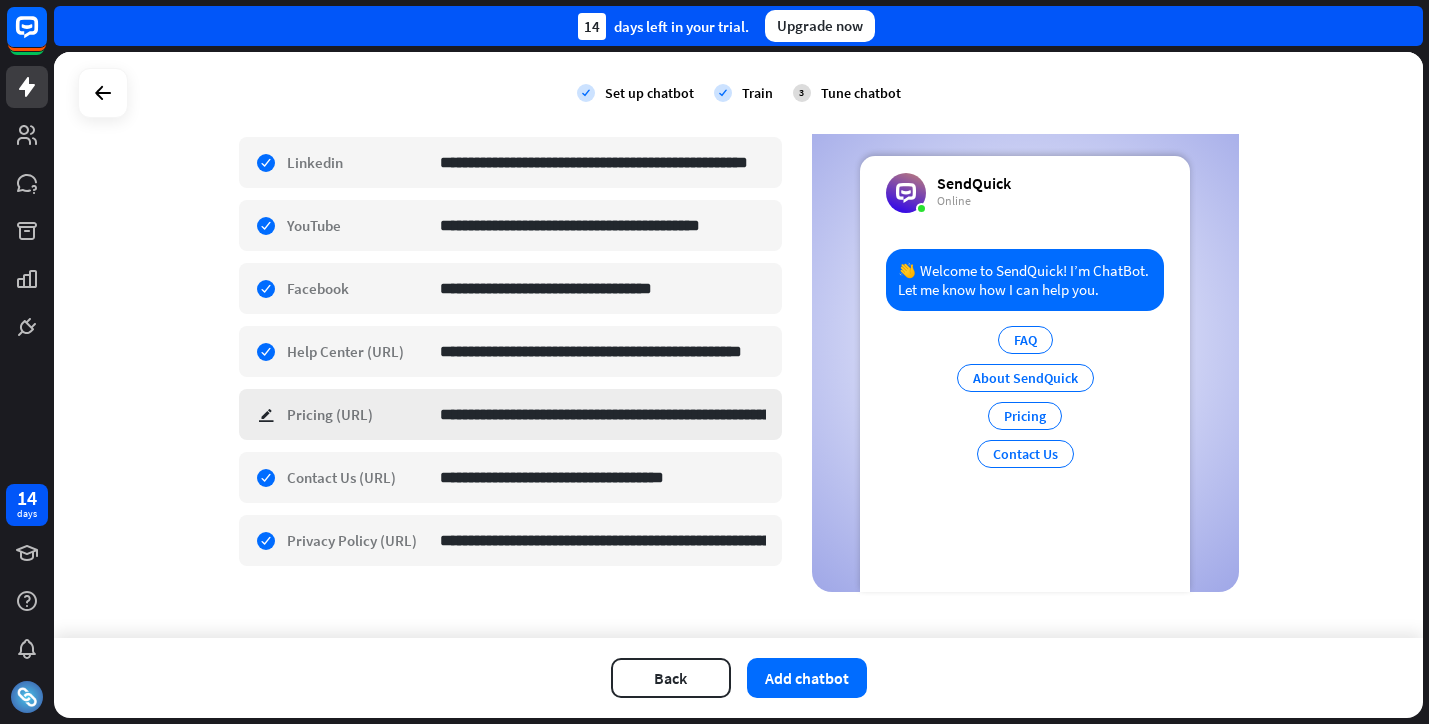 click on "**********" at bounding box center [510, 414] 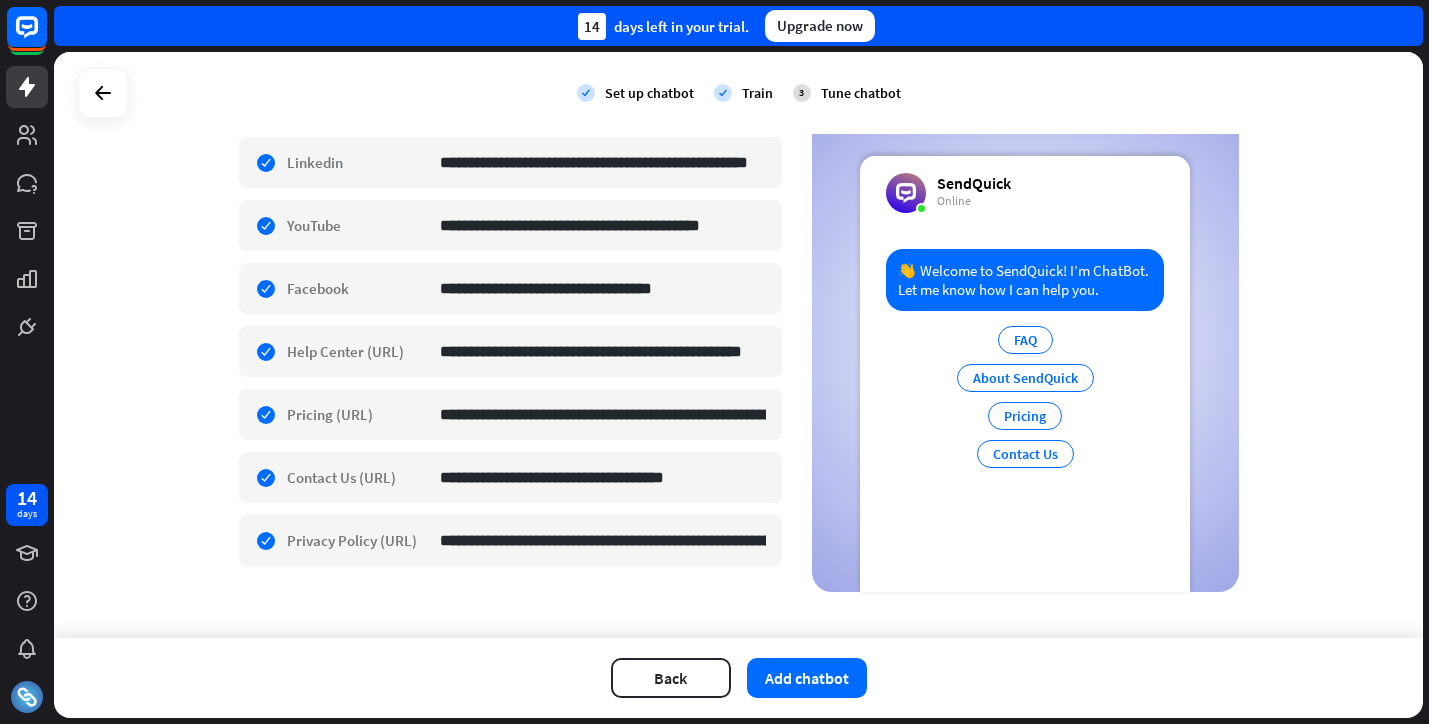 click on "**********" at bounding box center (510, 153) 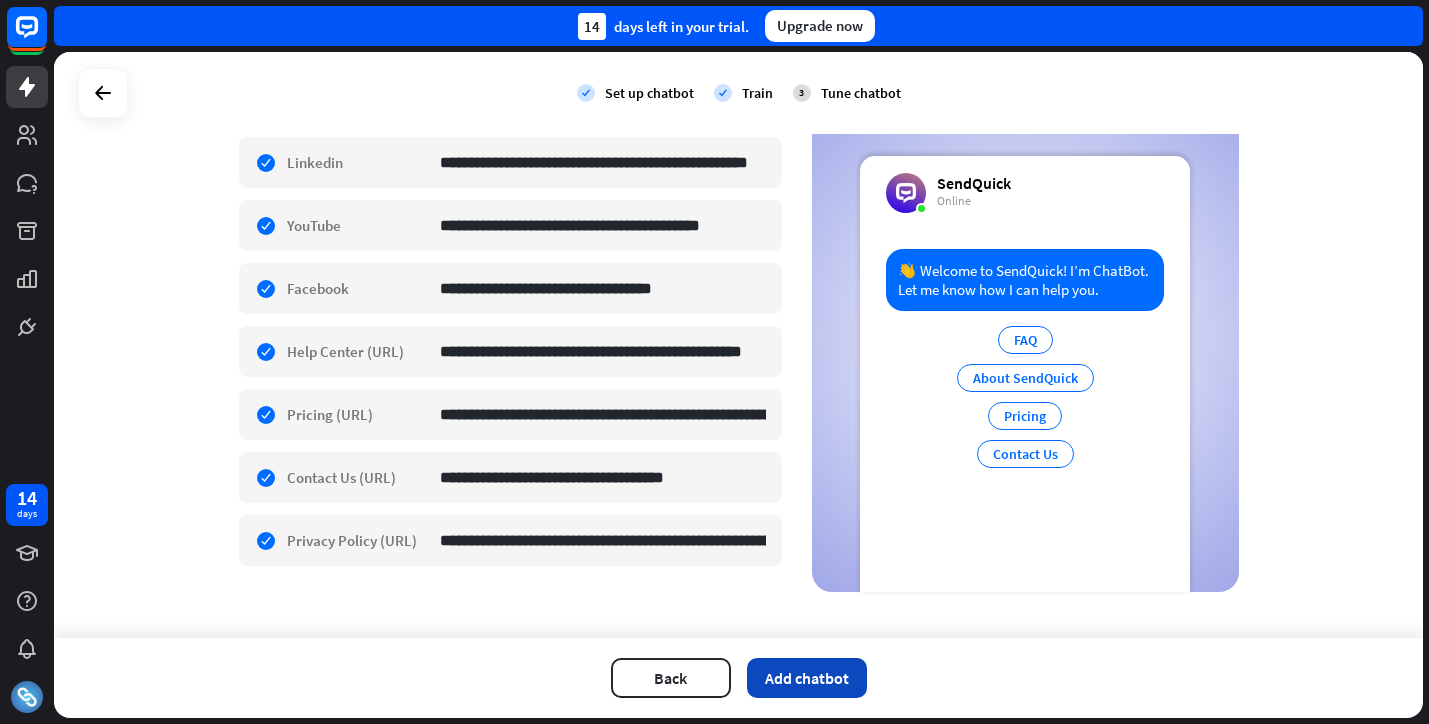 click on "Add chatbot" at bounding box center (807, 678) 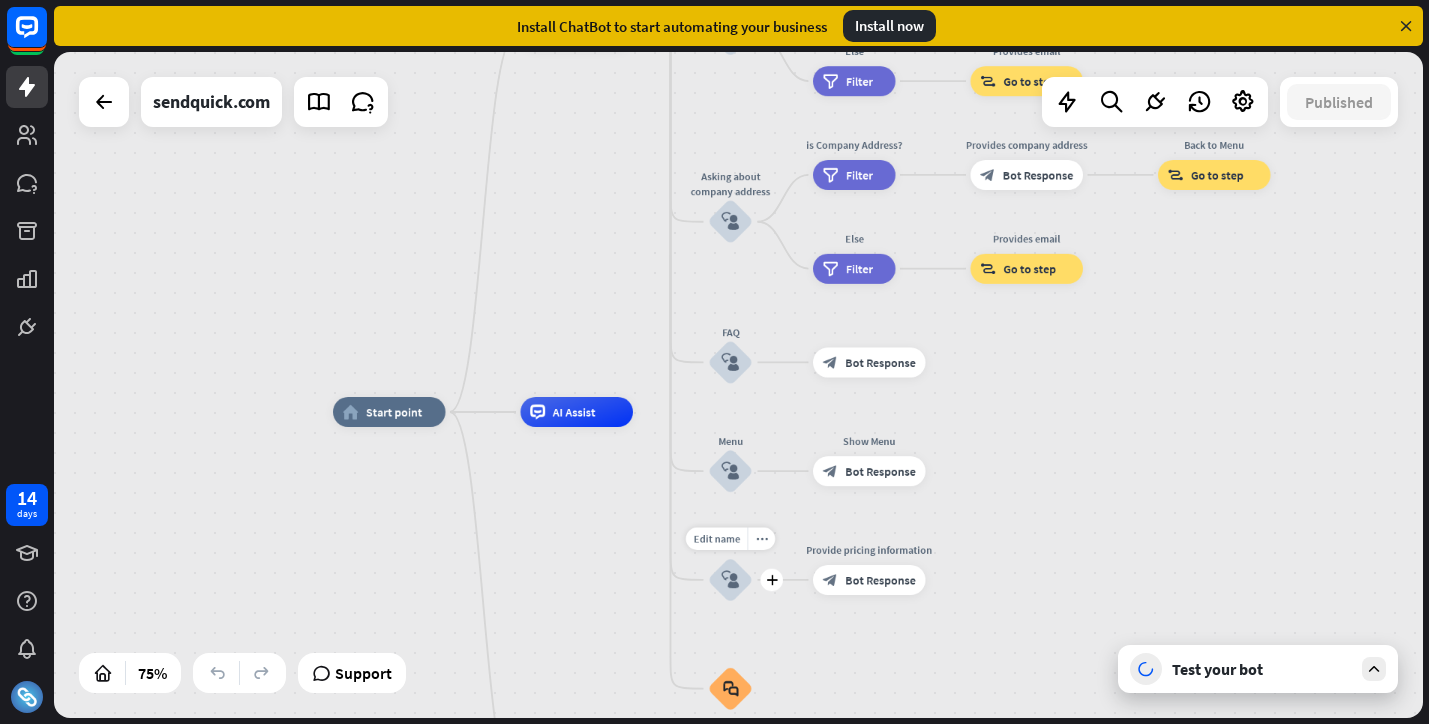 click on "block_user_input" at bounding box center (730, 580) 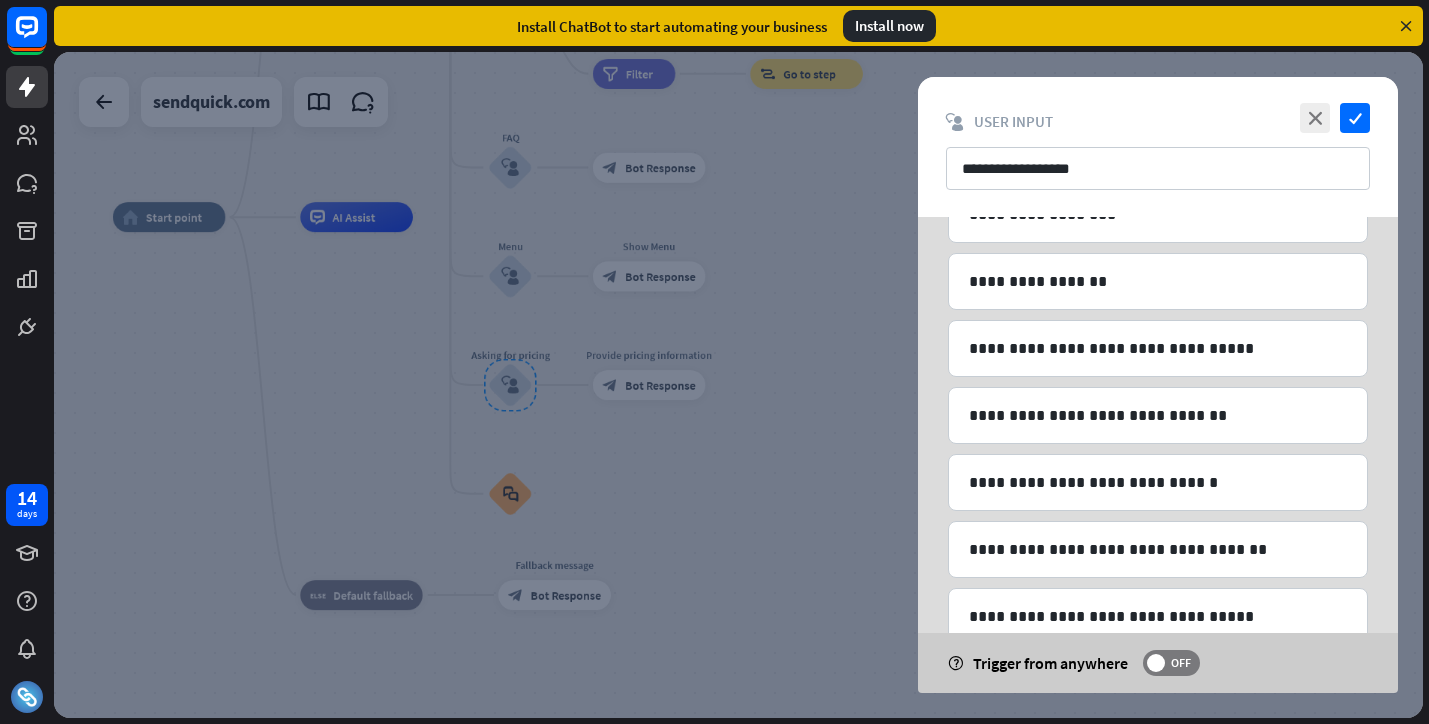scroll, scrollTop: 156, scrollLeft: 0, axis: vertical 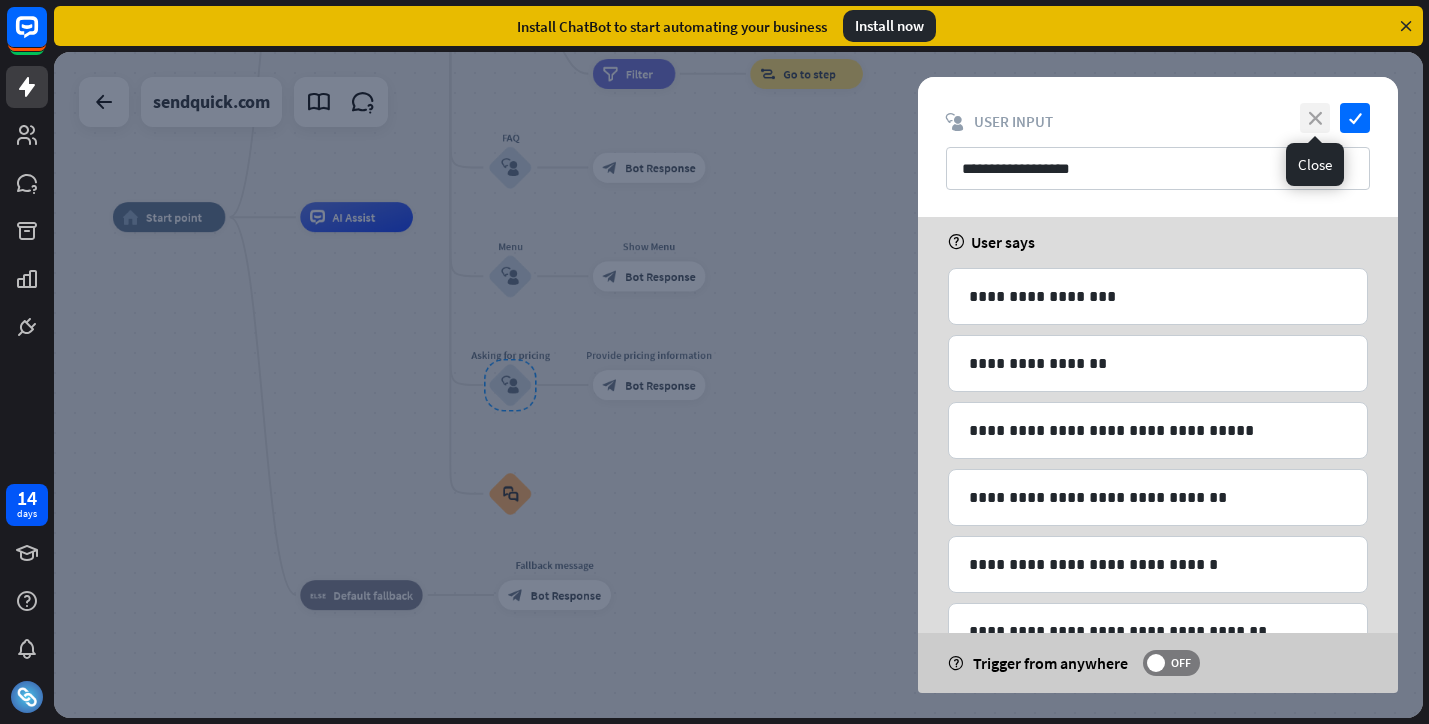 click on "close" at bounding box center [1315, 118] 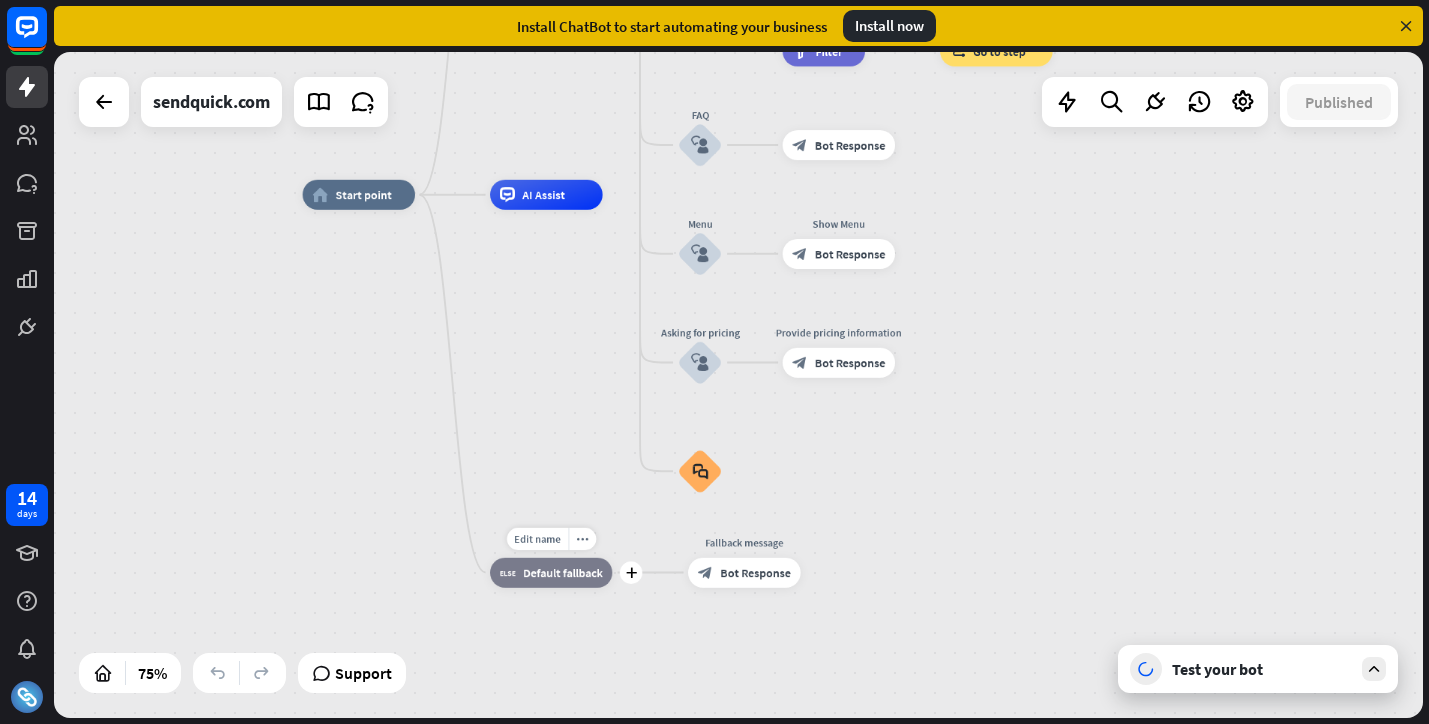 click on "Default fallback" at bounding box center (563, 572) 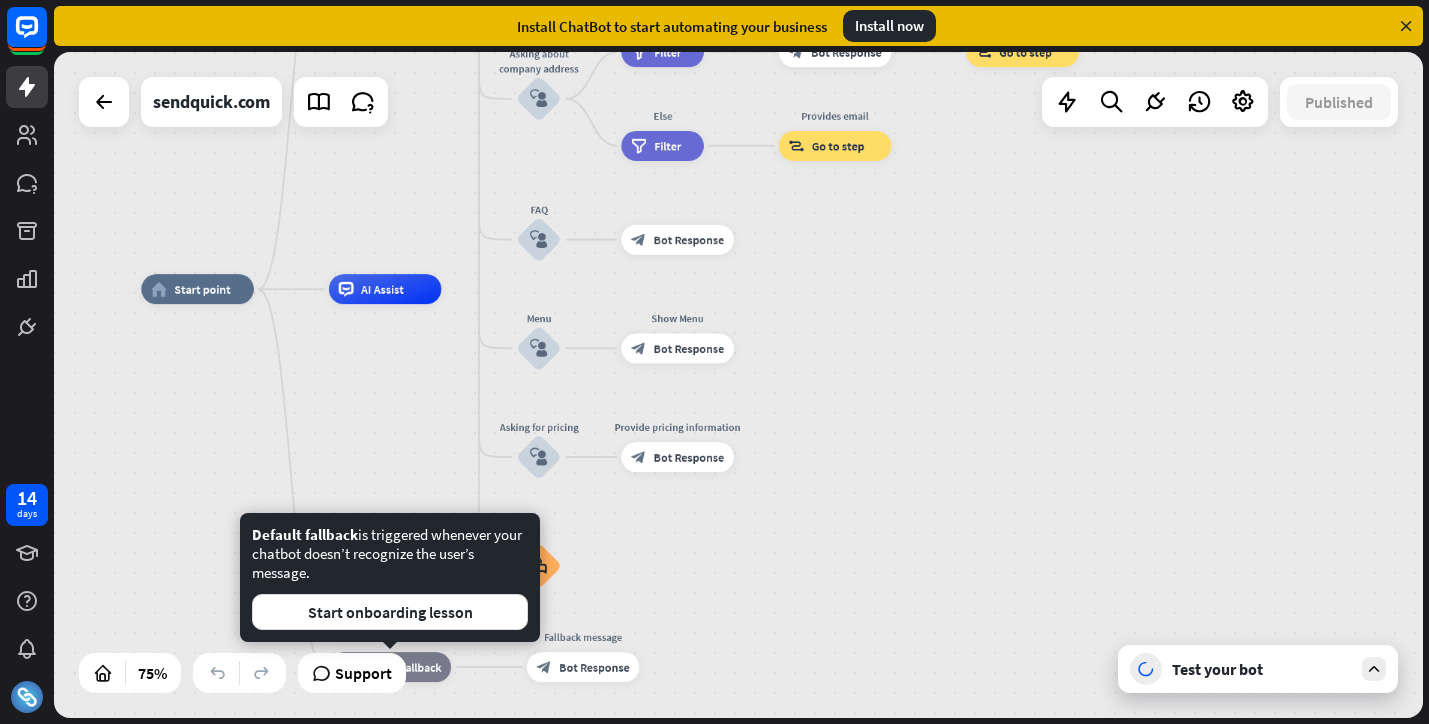 click on "home_2   Start point                 Welcome message   block_bot_response   Bot Response                 About us   block_user_input                 Provide company information   block_bot_response   Bot Response                 Back to Menu   block_user_input                 Was it helpful?   block_bot_response   Bot Response                 Yes   block_user_input                 Thank you!   block_bot_response   Bot Response                 No   block_user_input                 Back to Menu   block_goto   Go to step                 Contact us   block_user_input                 Contact flow   builder_tree   Flow                 Asking about email   block_user_input                   block_goto   Go to step                 Asking about phone number   block_user_input                 Is phone number?   filter   Filter                 Provides phone number   block_bot_response   Bot Response                 Back to Menu   block_goto   Go to step                 Else   filter   Filter" at bounding box center (654, 539) 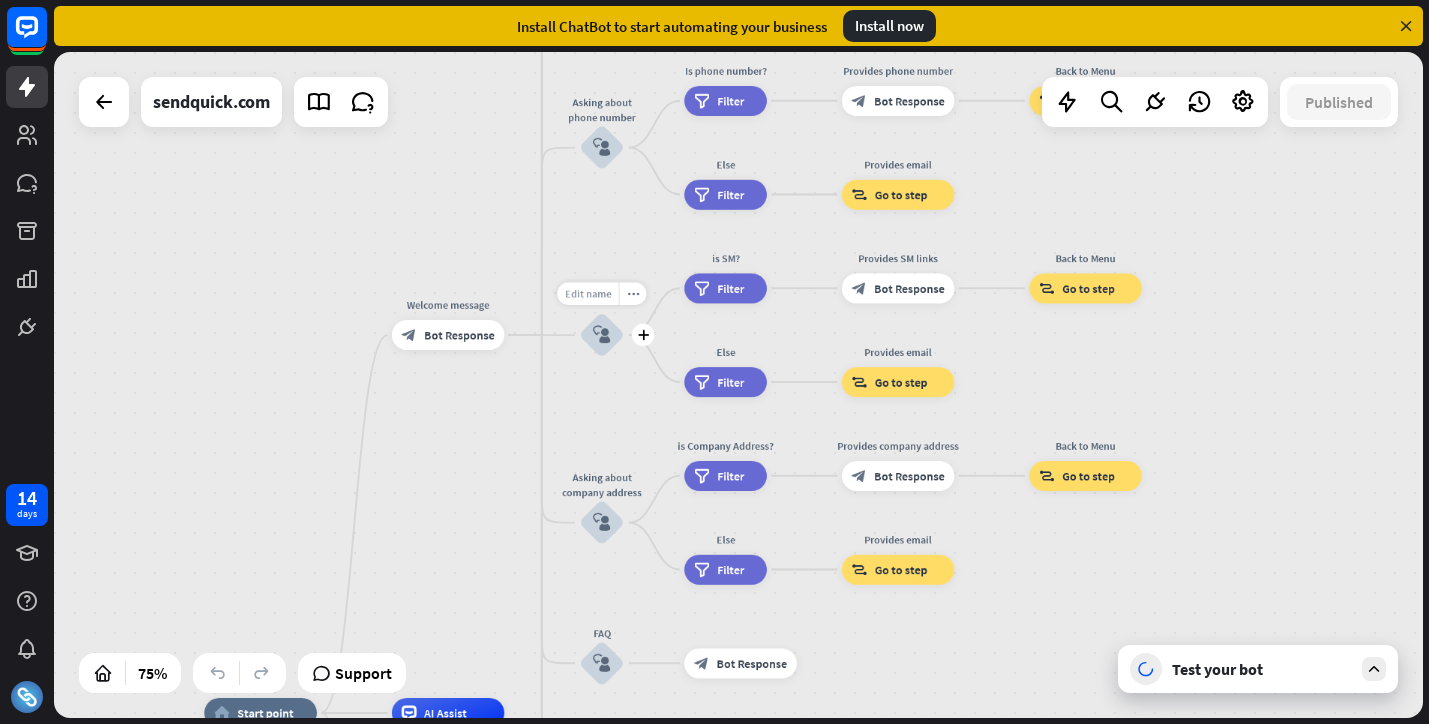 click on "Edit name" at bounding box center [588, 294] 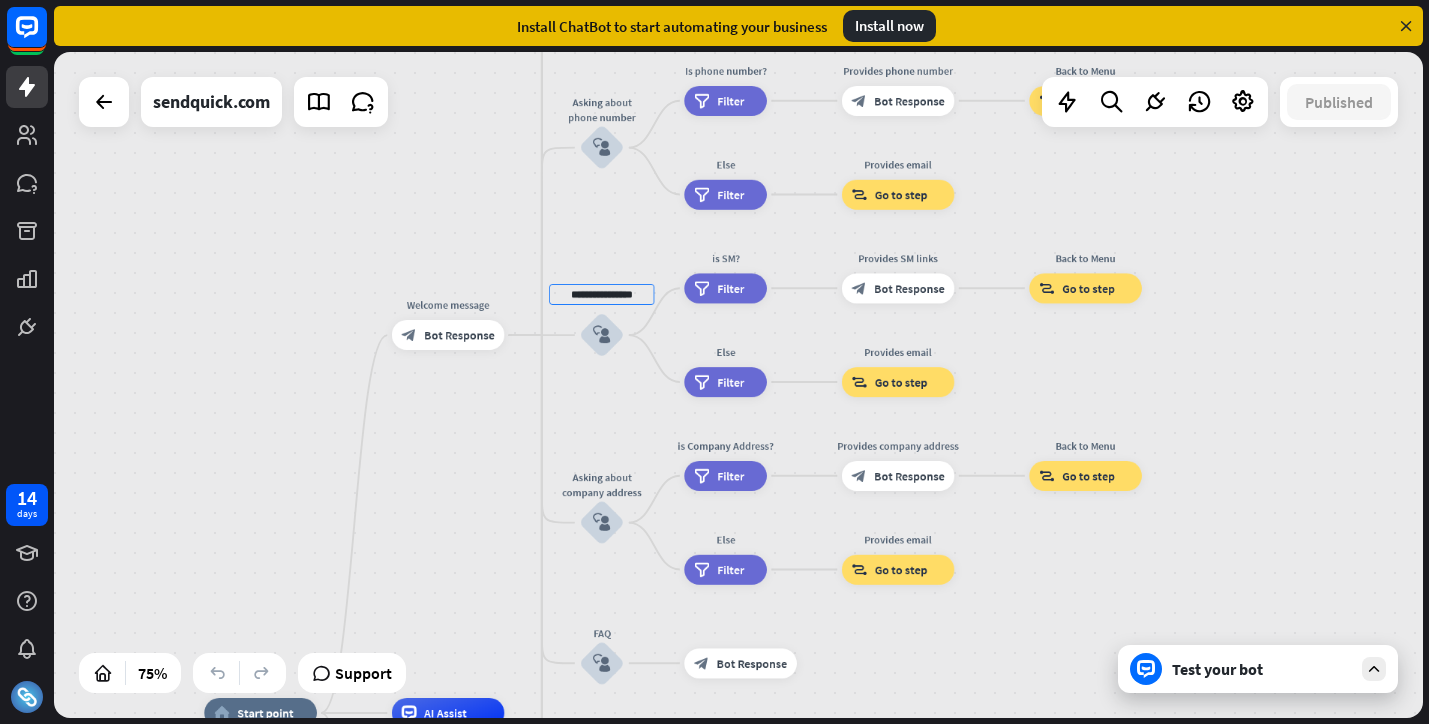 type on "**********" 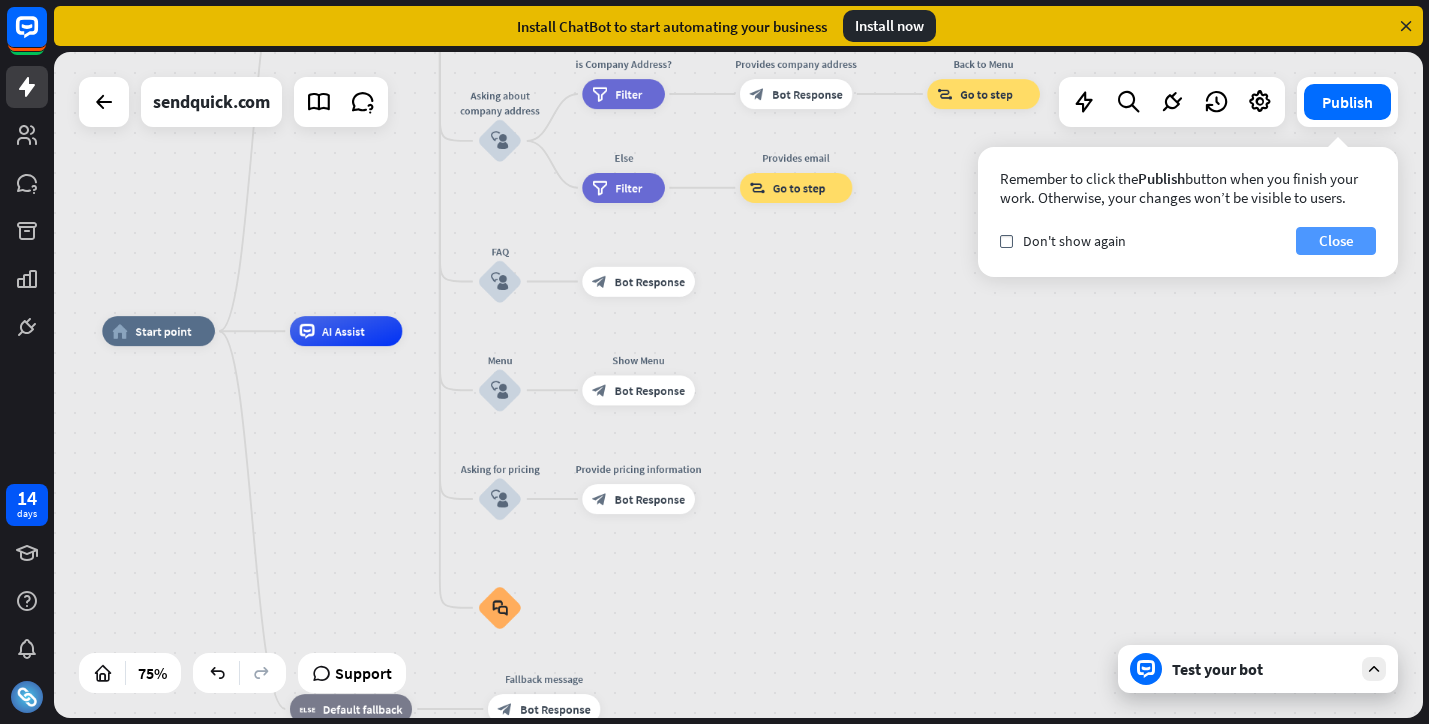 click on "Close" at bounding box center [1336, 241] 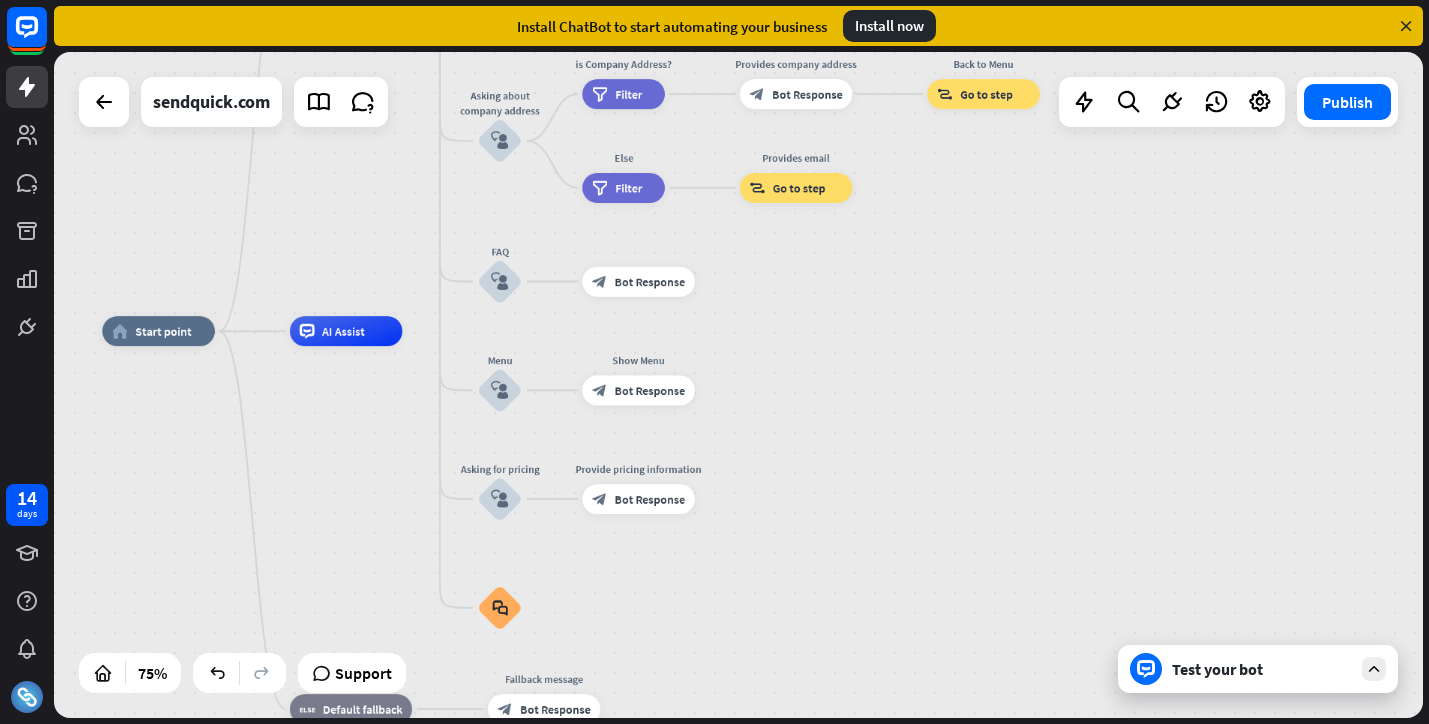 click on "Test your bot" at bounding box center (1262, 669) 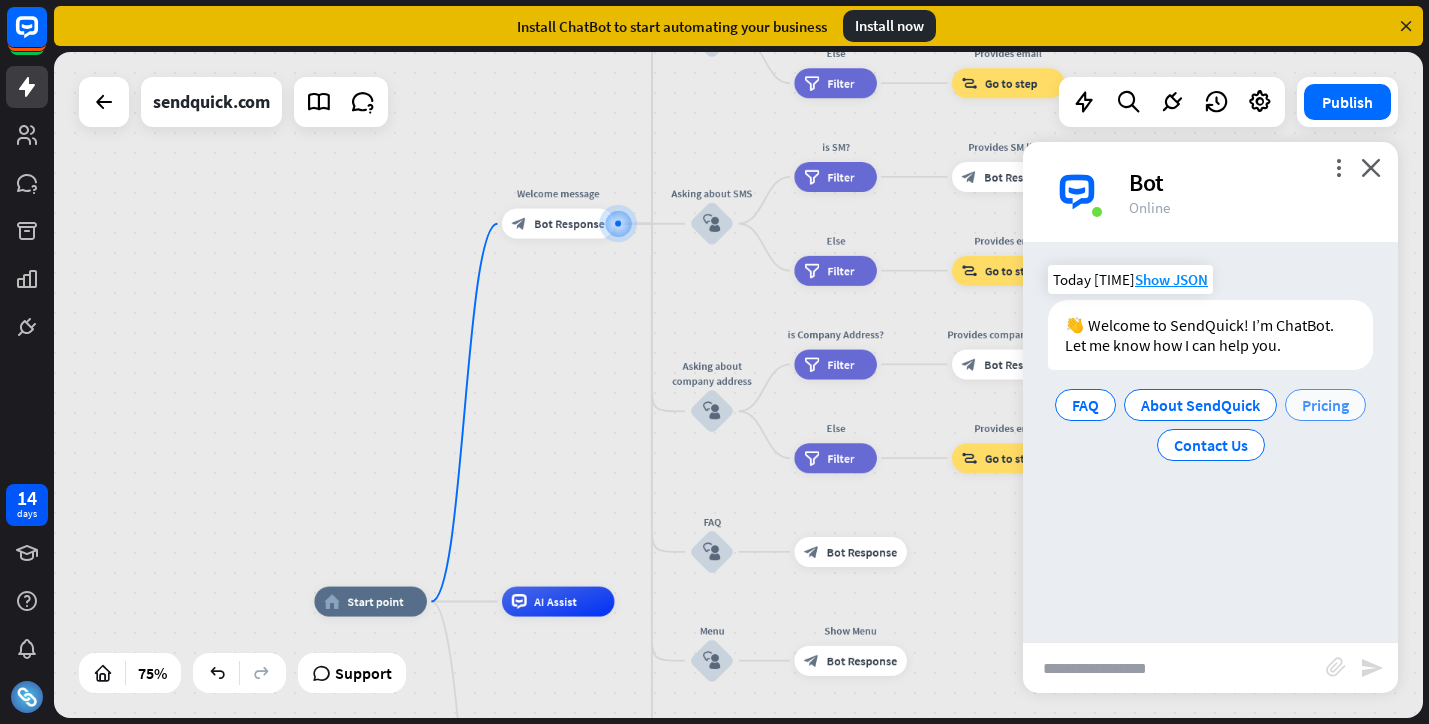 click on "Pricing" at bounding box center (1325, 405) 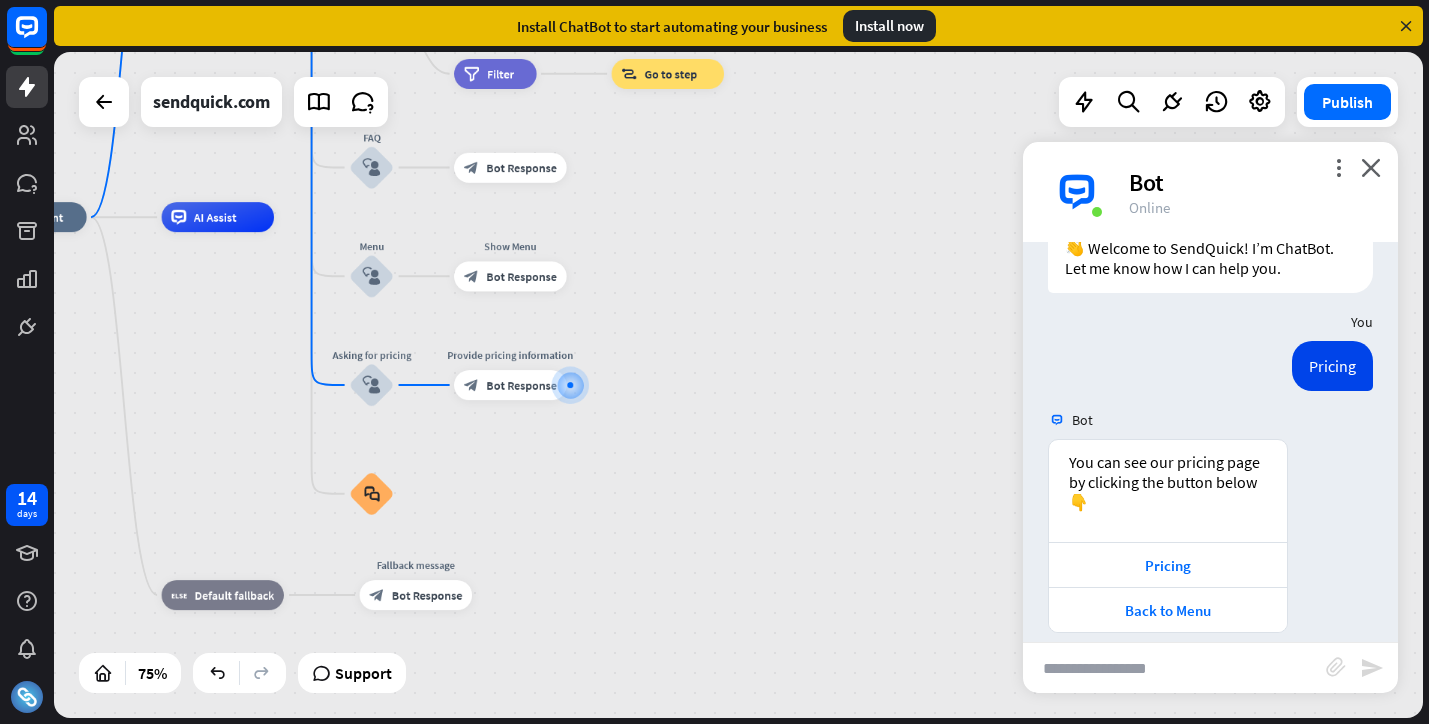 scroll, scrollTop: 98, scrollLeft: 0, axis: vertical 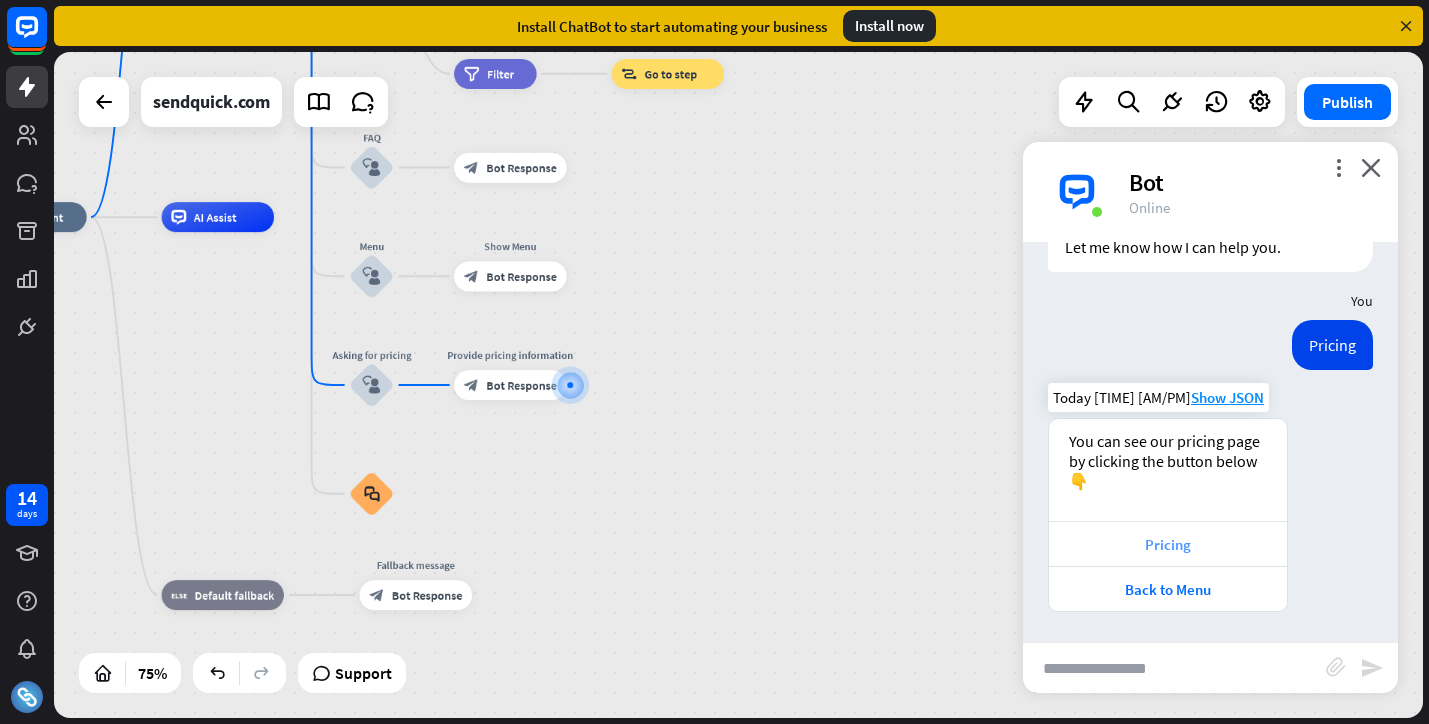 click on "Pricing" at bounding box center [1168, 543] 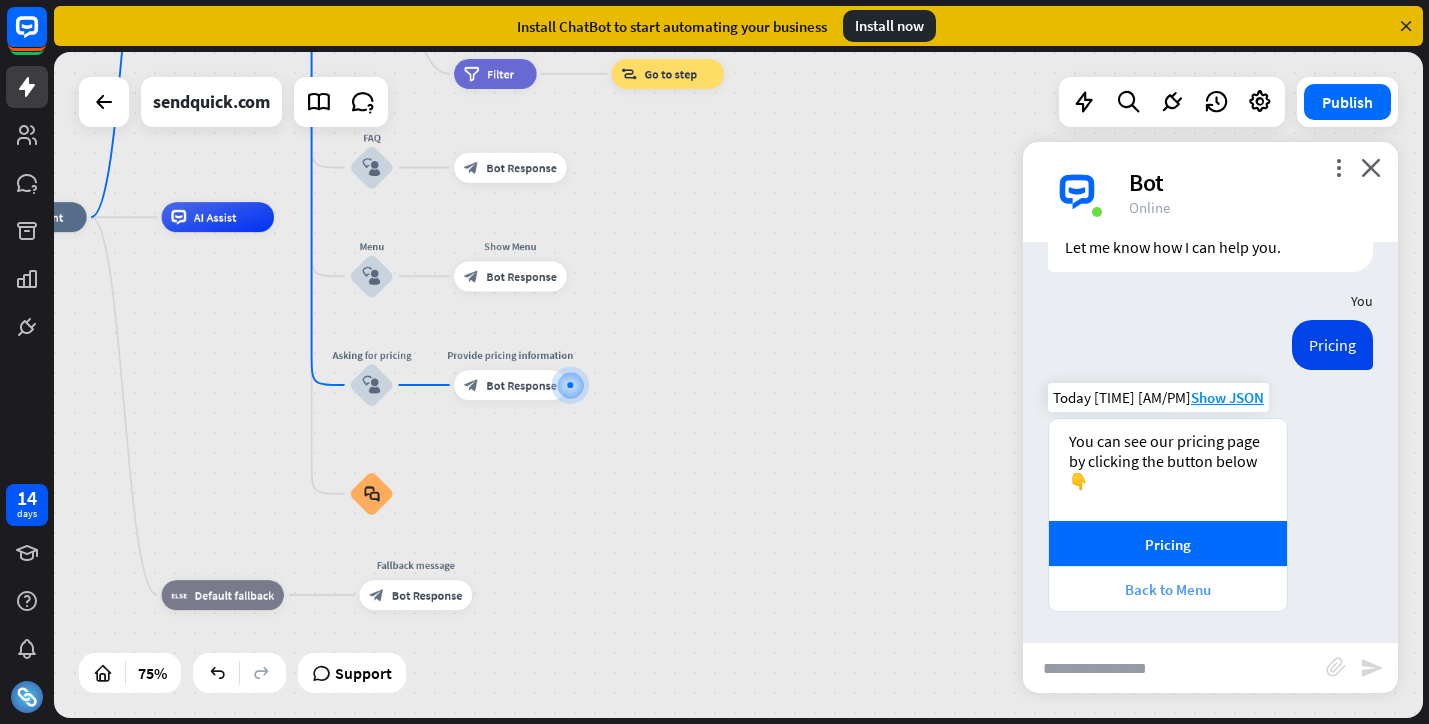 click on "Back to Menu" at bounding box center [1168, 589] 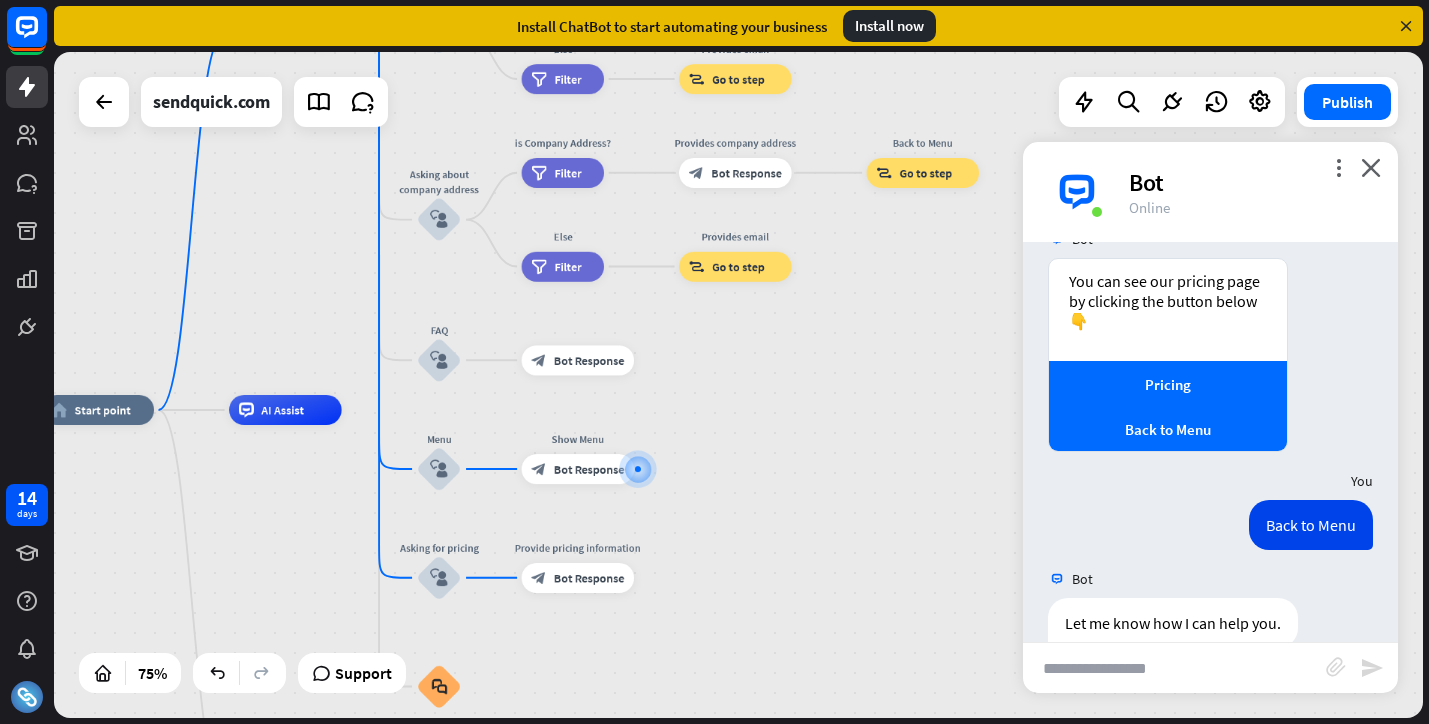 scroll, scrollTop: 294, scrollLeft: 0, axis: vertical 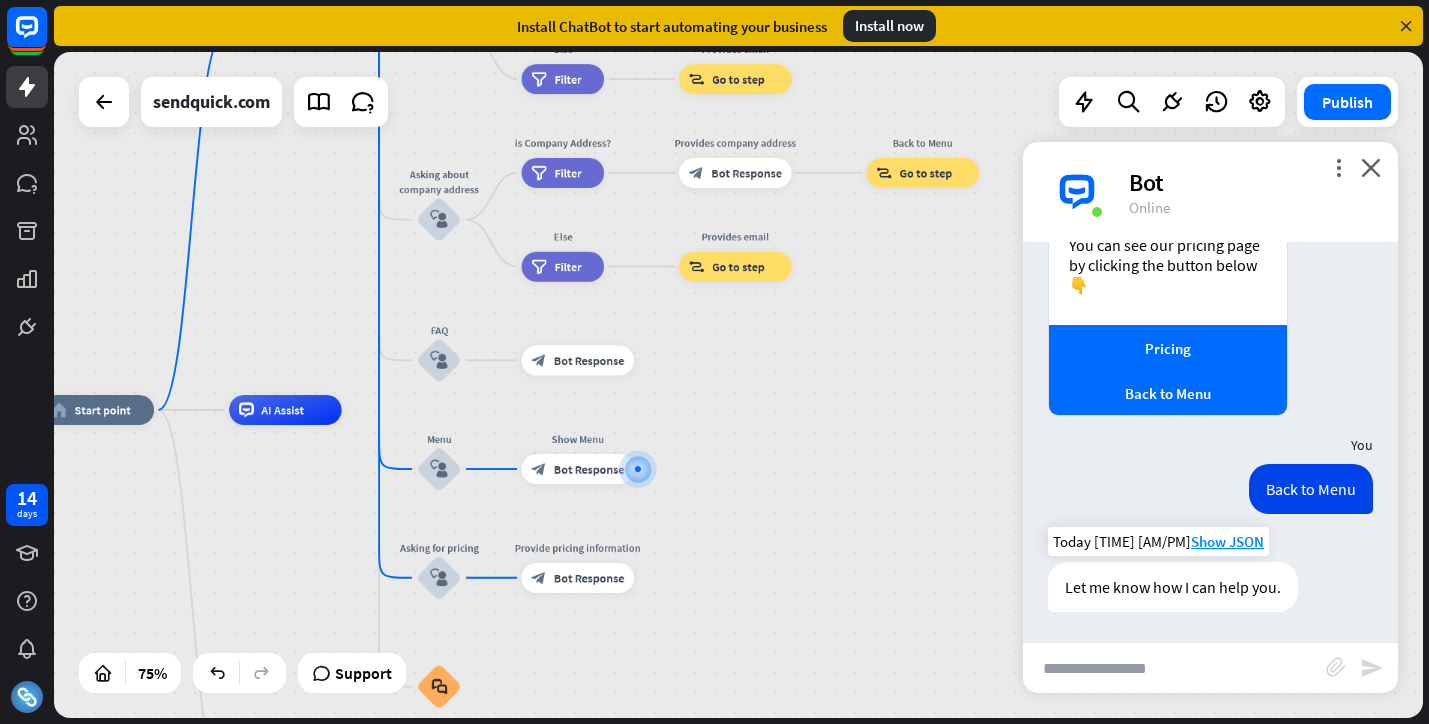 click on "Let me know how I can help you." at bounding box center [1173, 587] 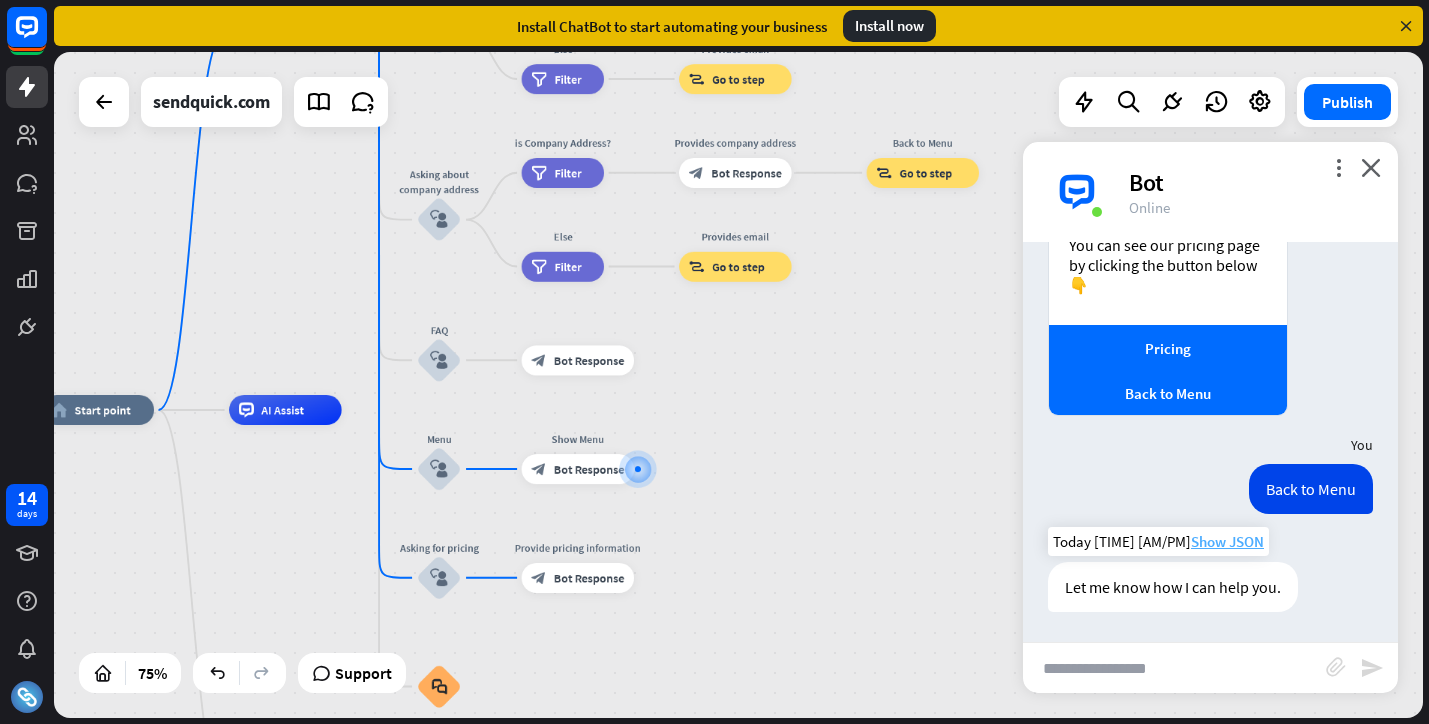click on "Show JSON" at bounding box center [1227, 541] 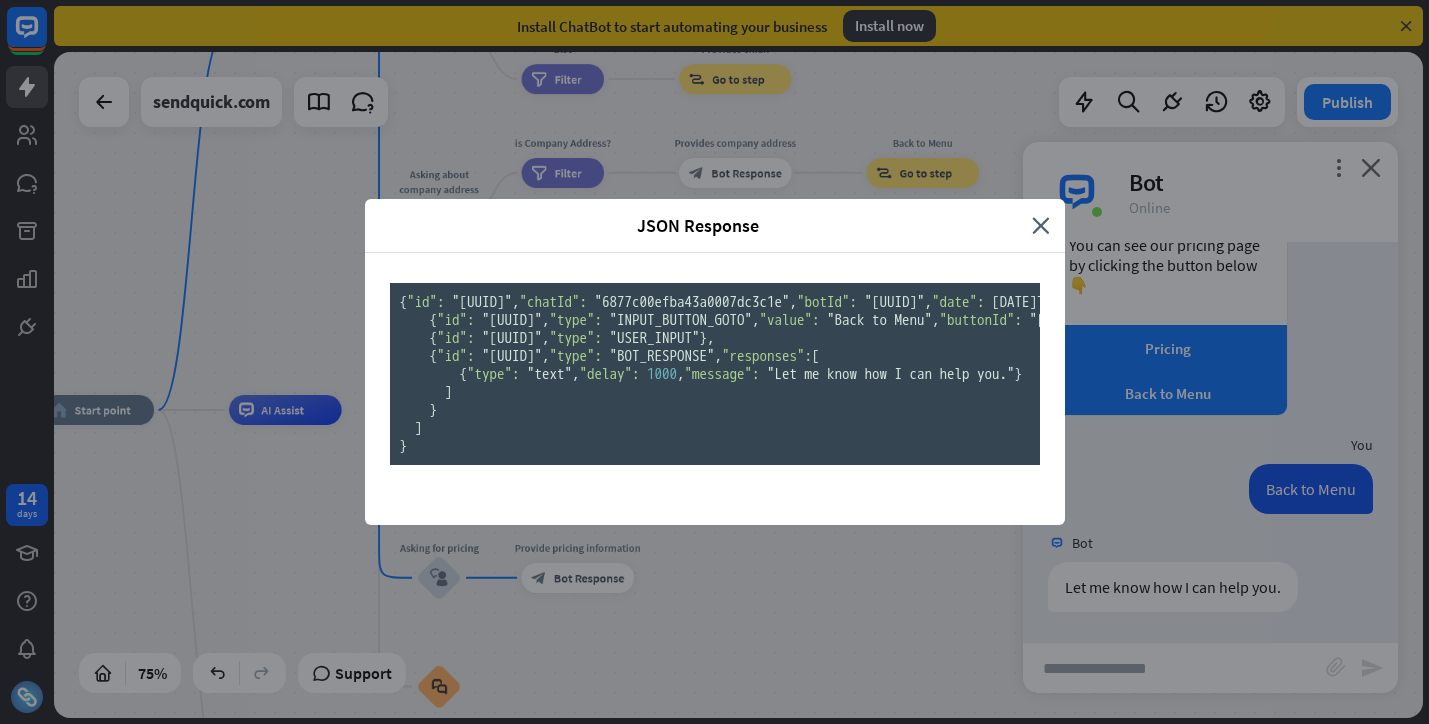 scroll, scrollTop: 7, scrollLeft: 0, axis: vertical 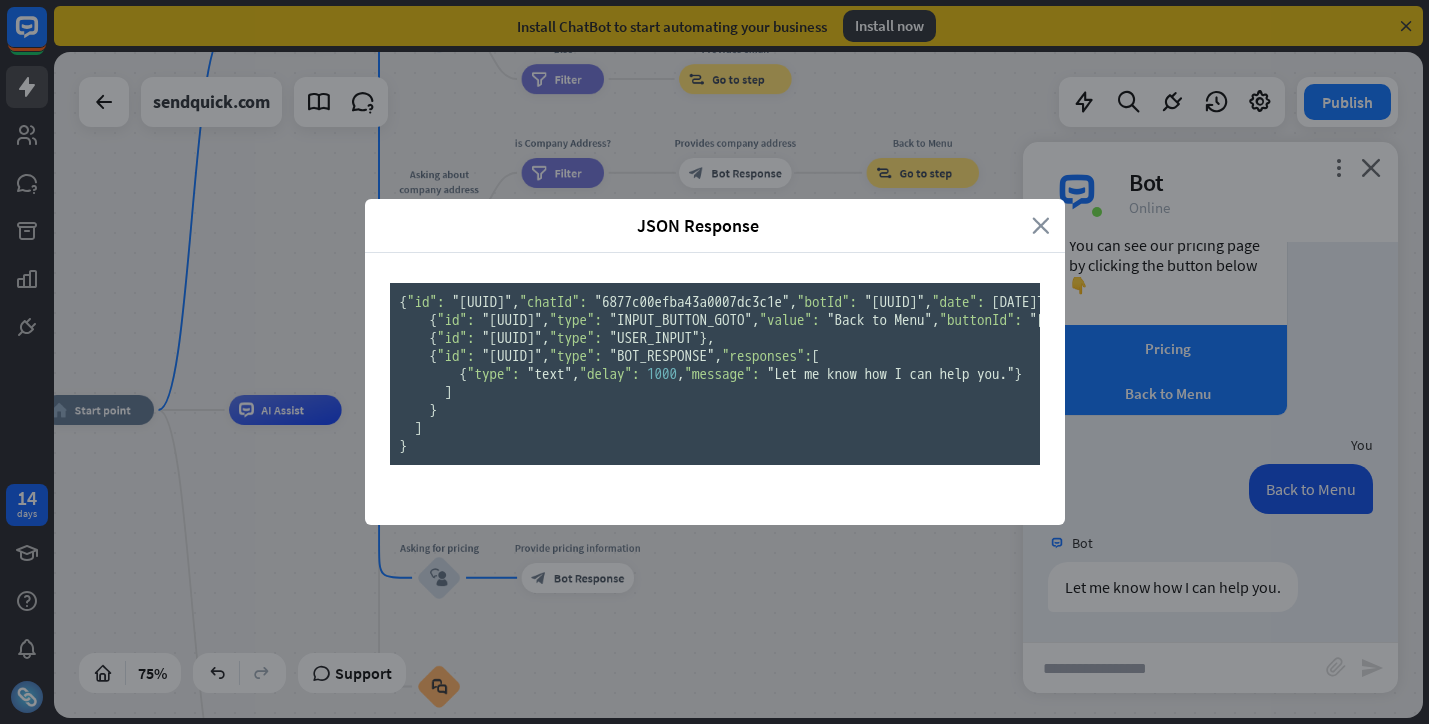 click on "close" at bounding box center [1041, 225] 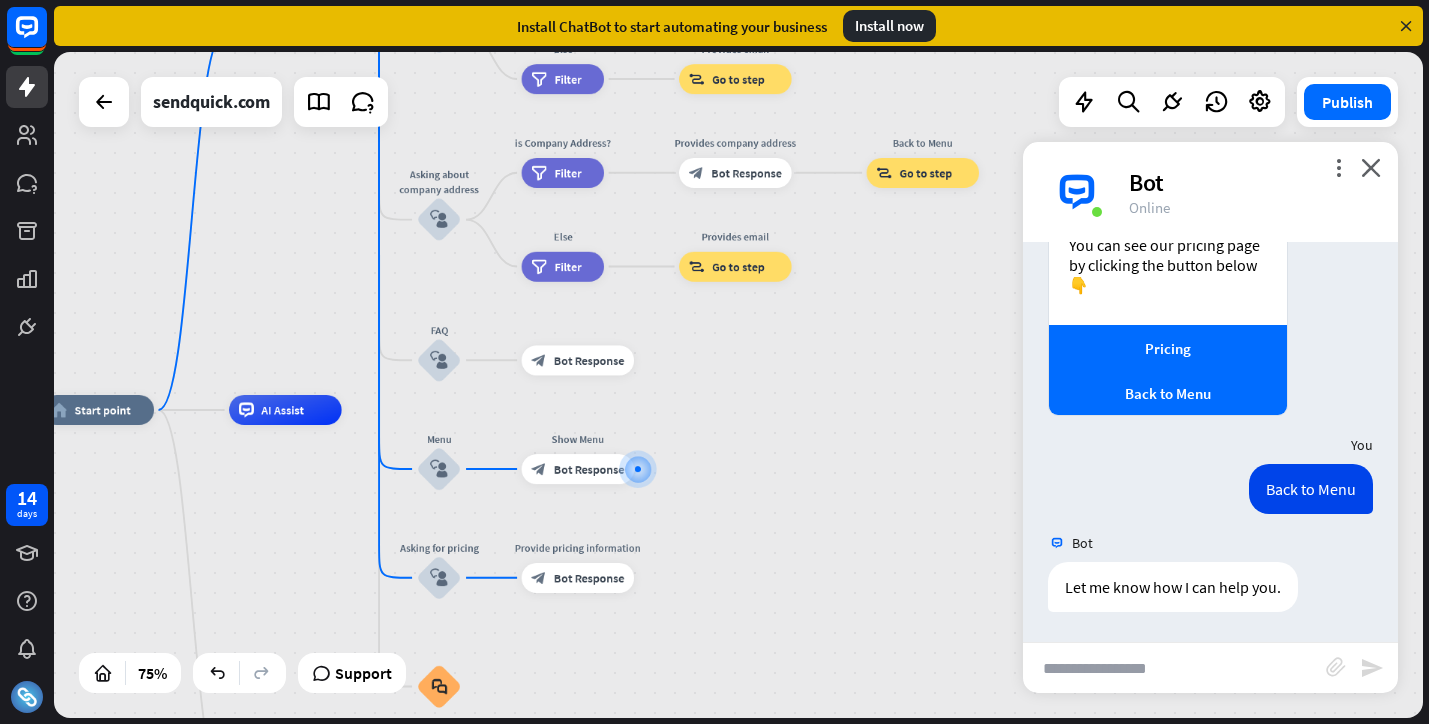 click at bounding box center (1174, 668) 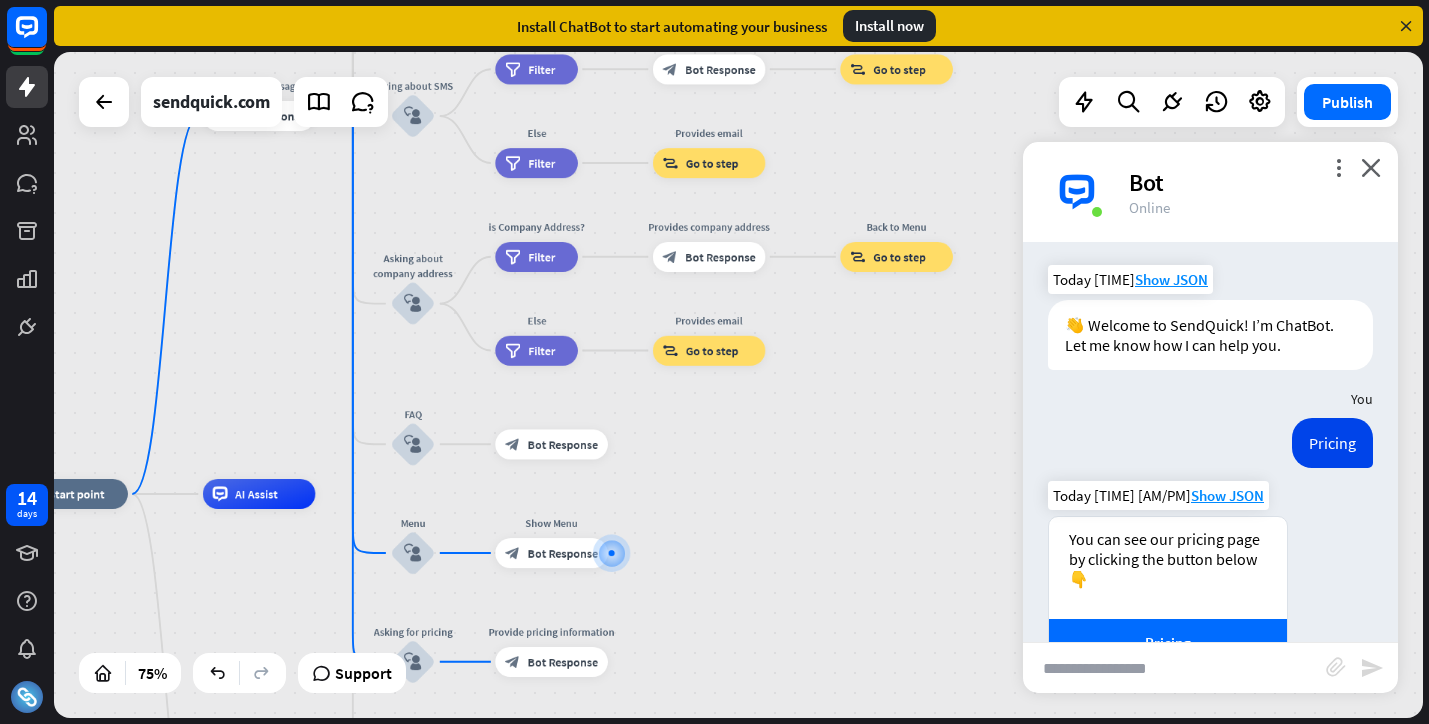 scroll, scrollTop: 294, scrollLeft: 0, axis: vertical 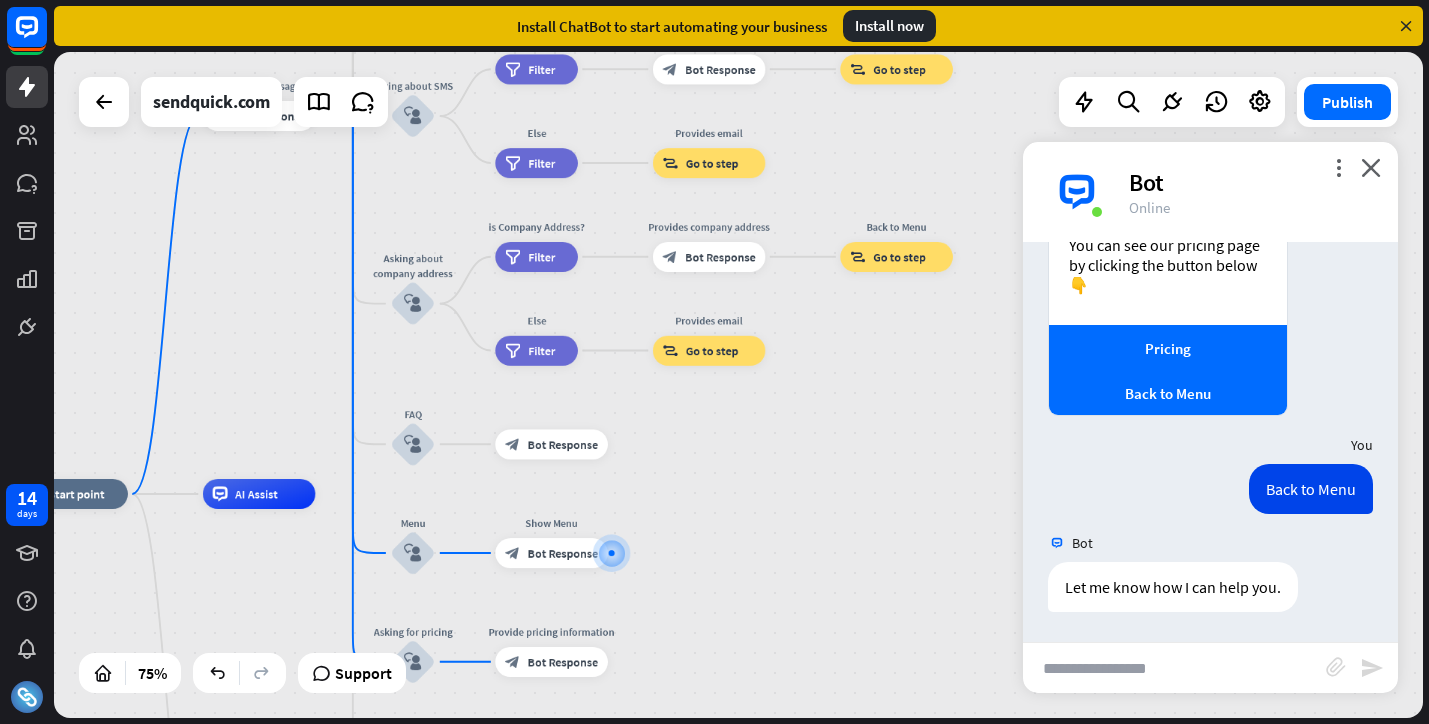 click at bounding box center [1174, 668] 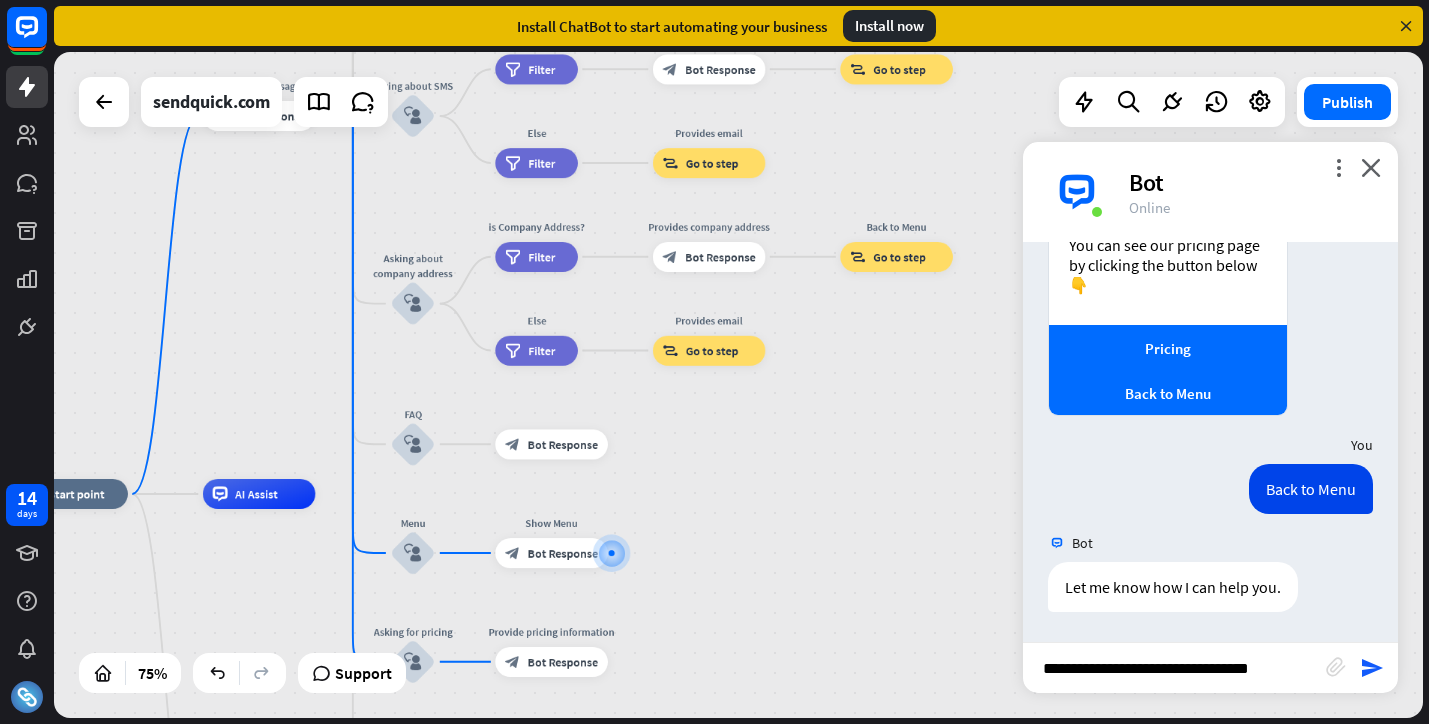 type on "**********" 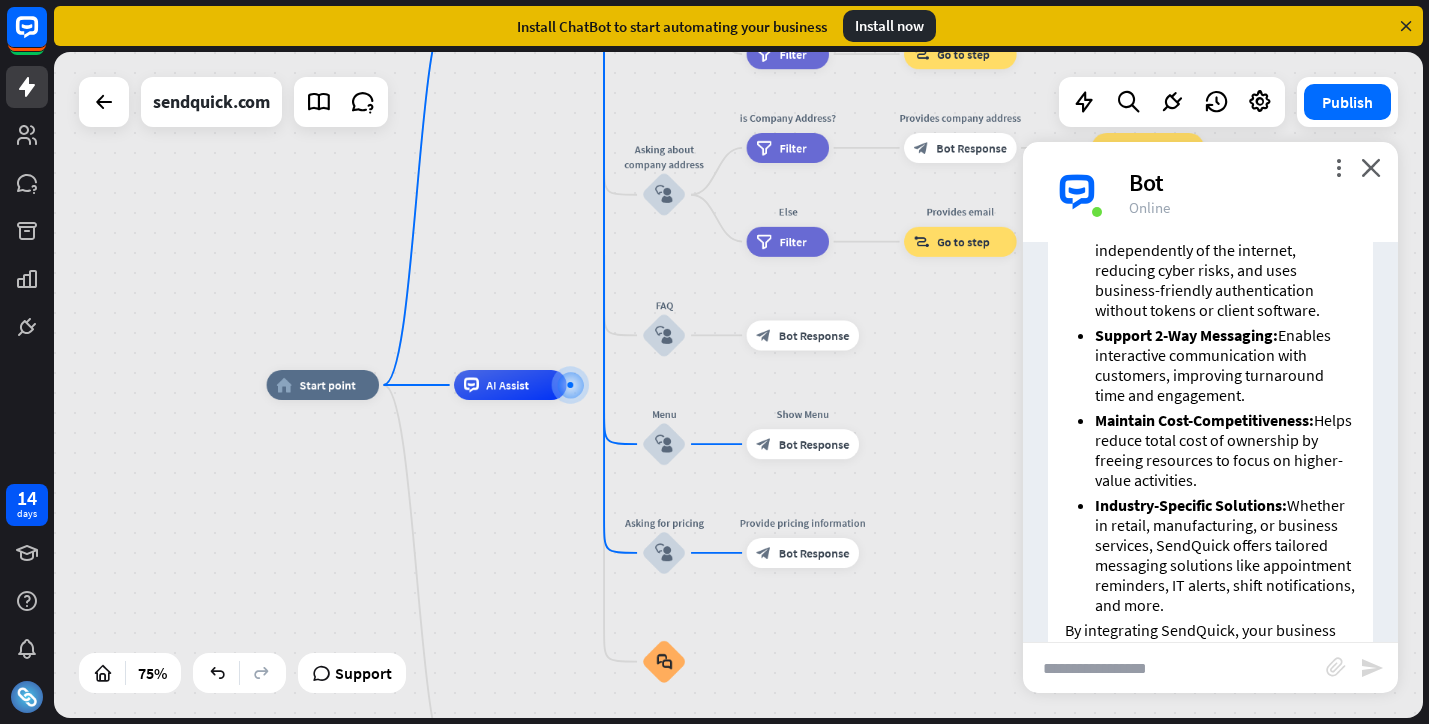 scroll, scrollTop: 1515, scrollLeft: 0, axis: vertical 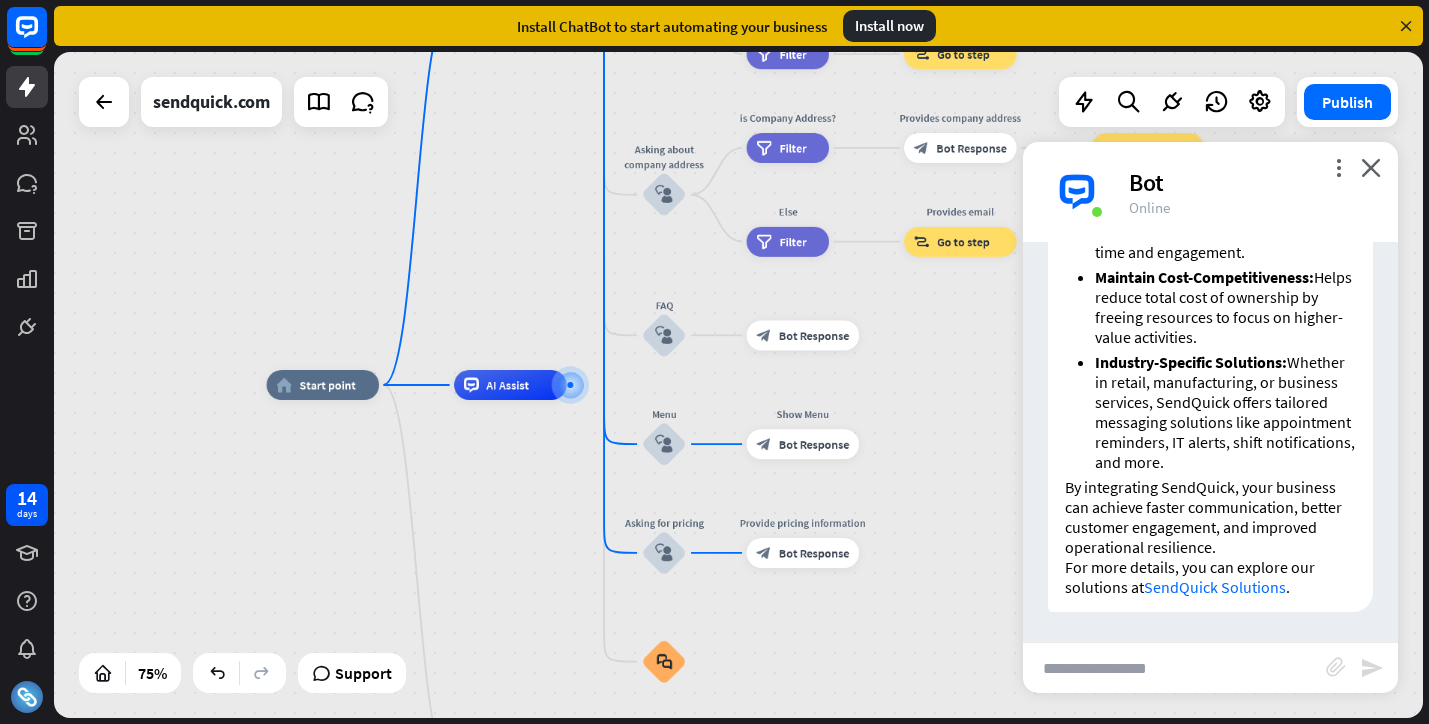 click on "SendQuick Solutions" at bounding box center [1215, 587] 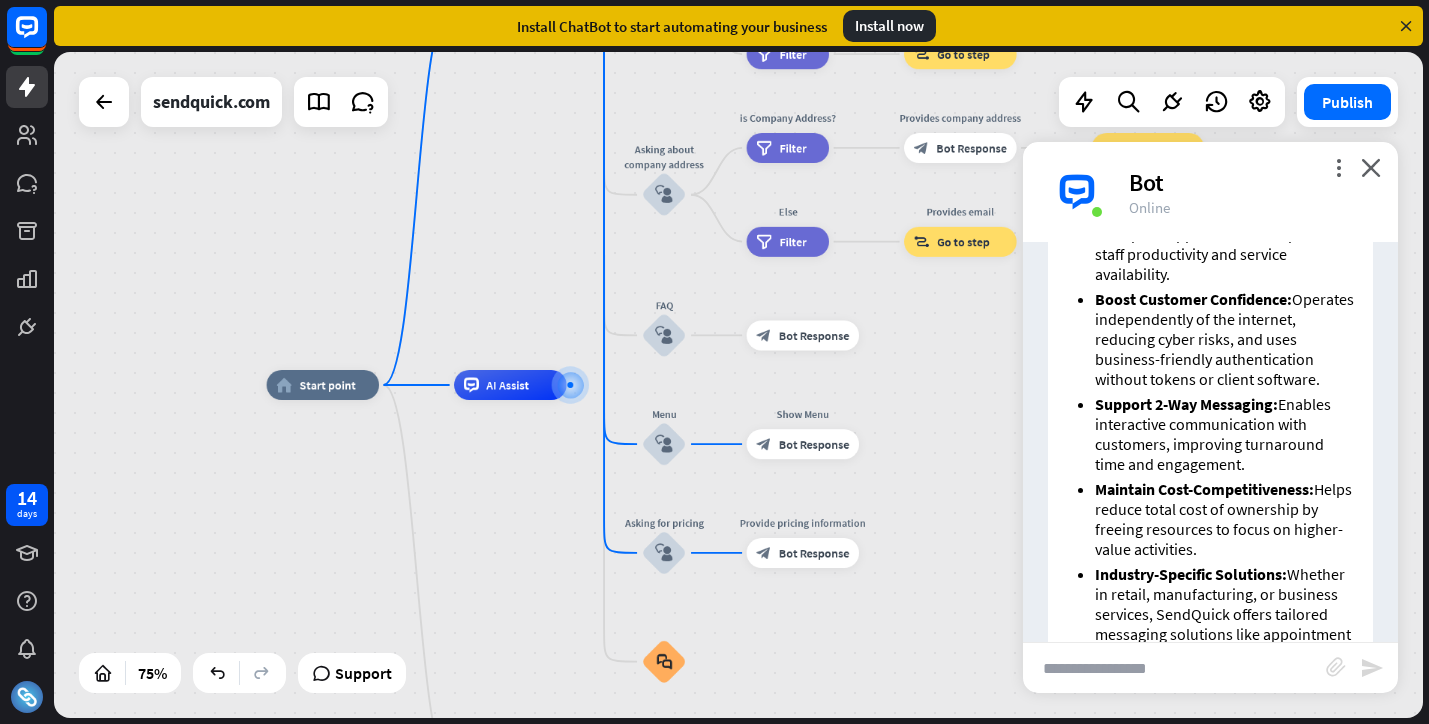 scroll, scrollTop: 1515, scrollLeft: 0, axis: vertical 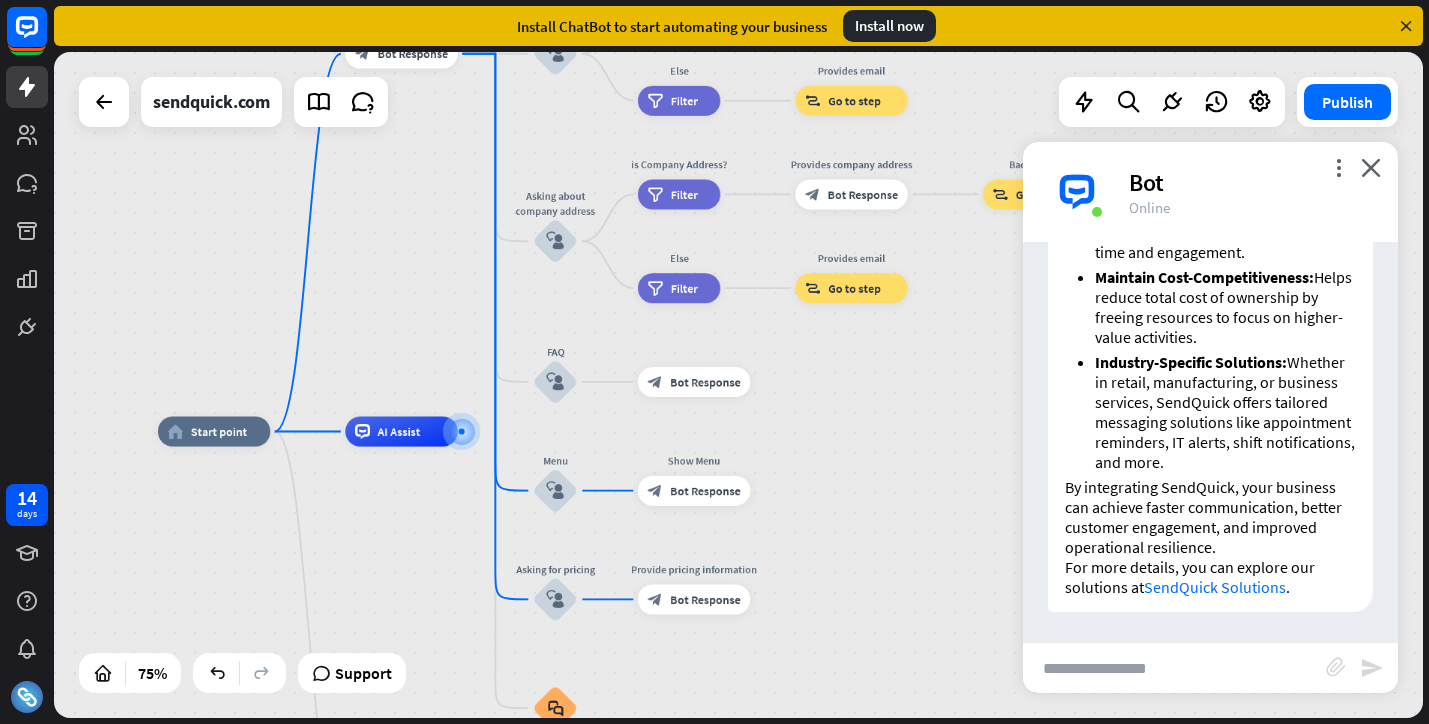 click at bounding box center [1174, 668] 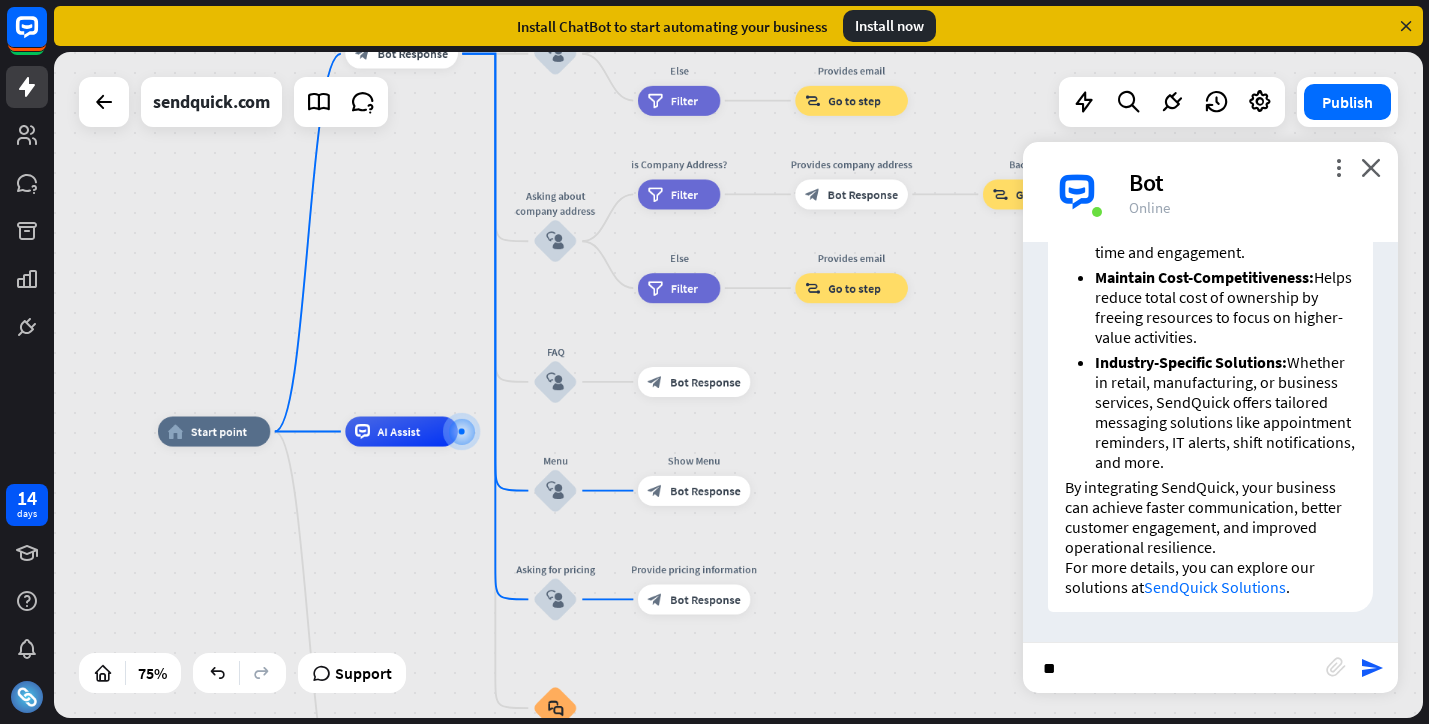 type on "*" 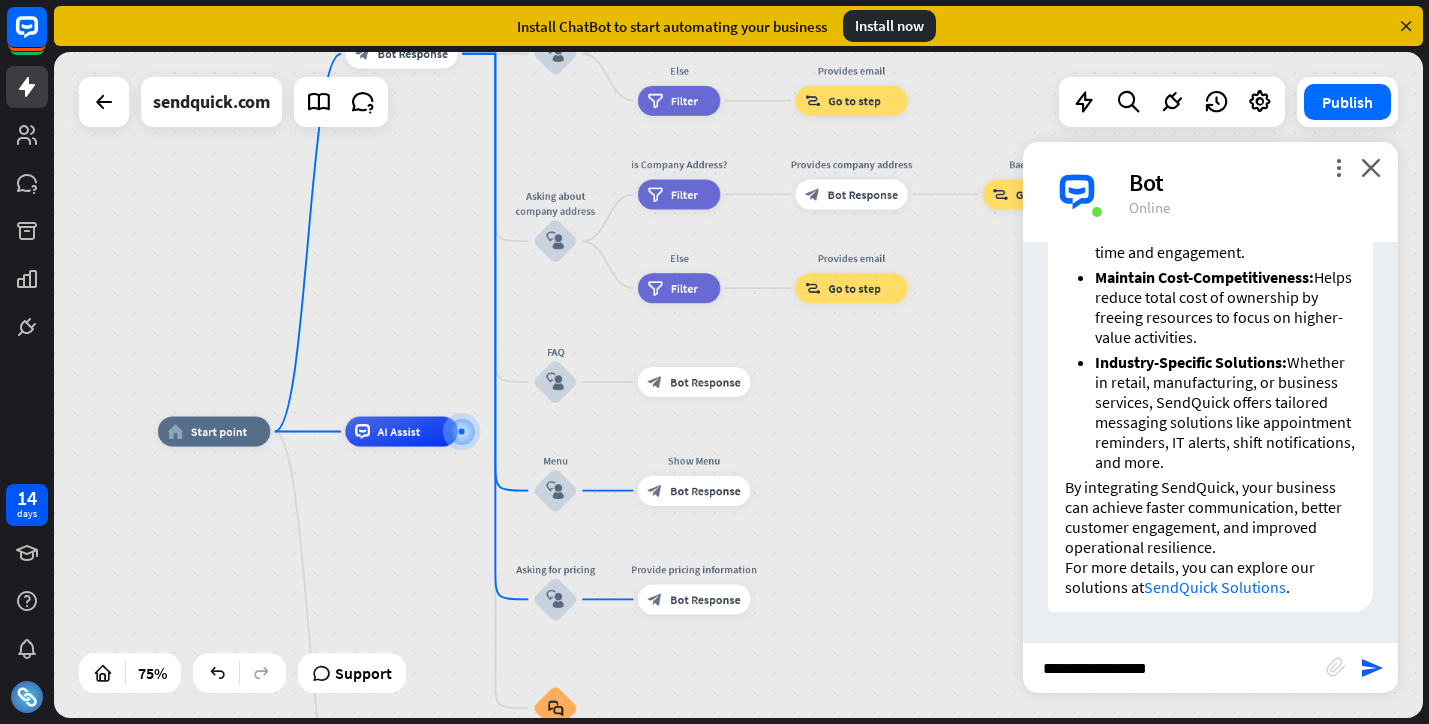 type on "**********" 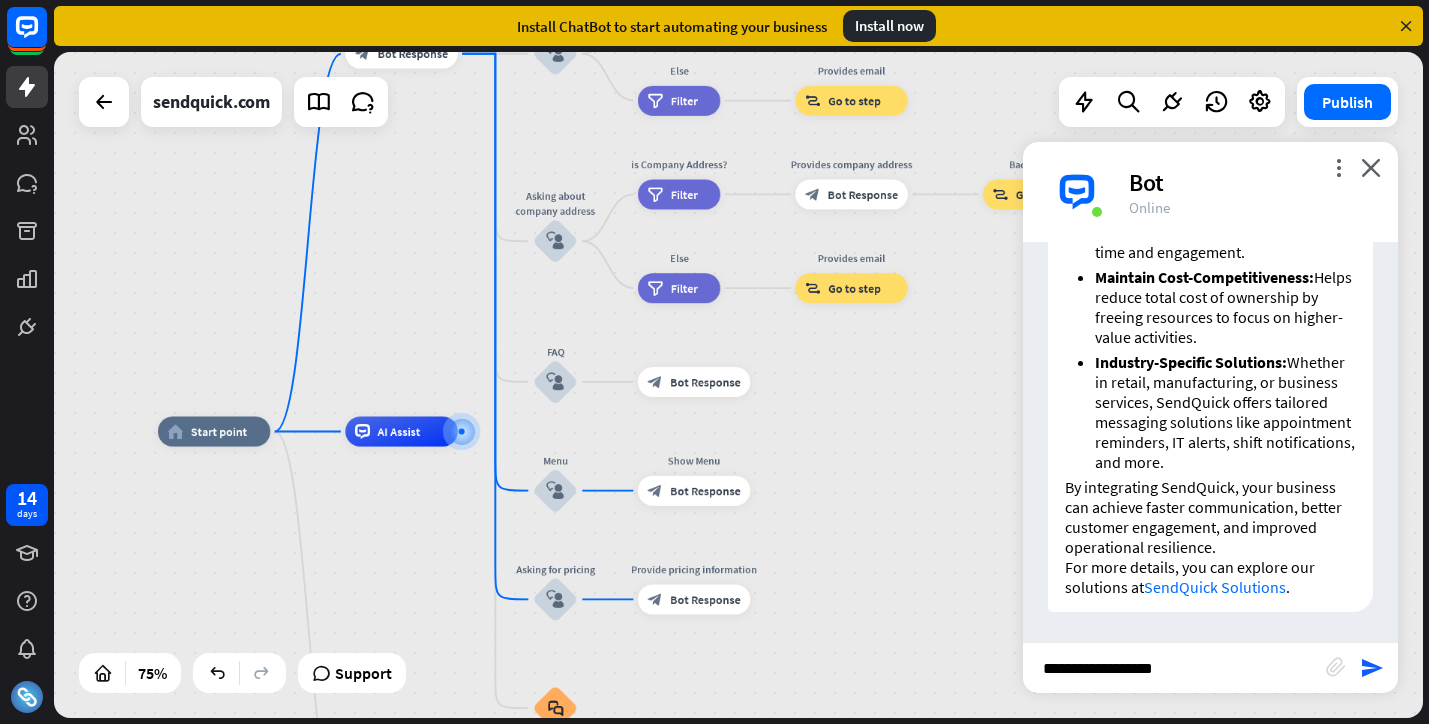type 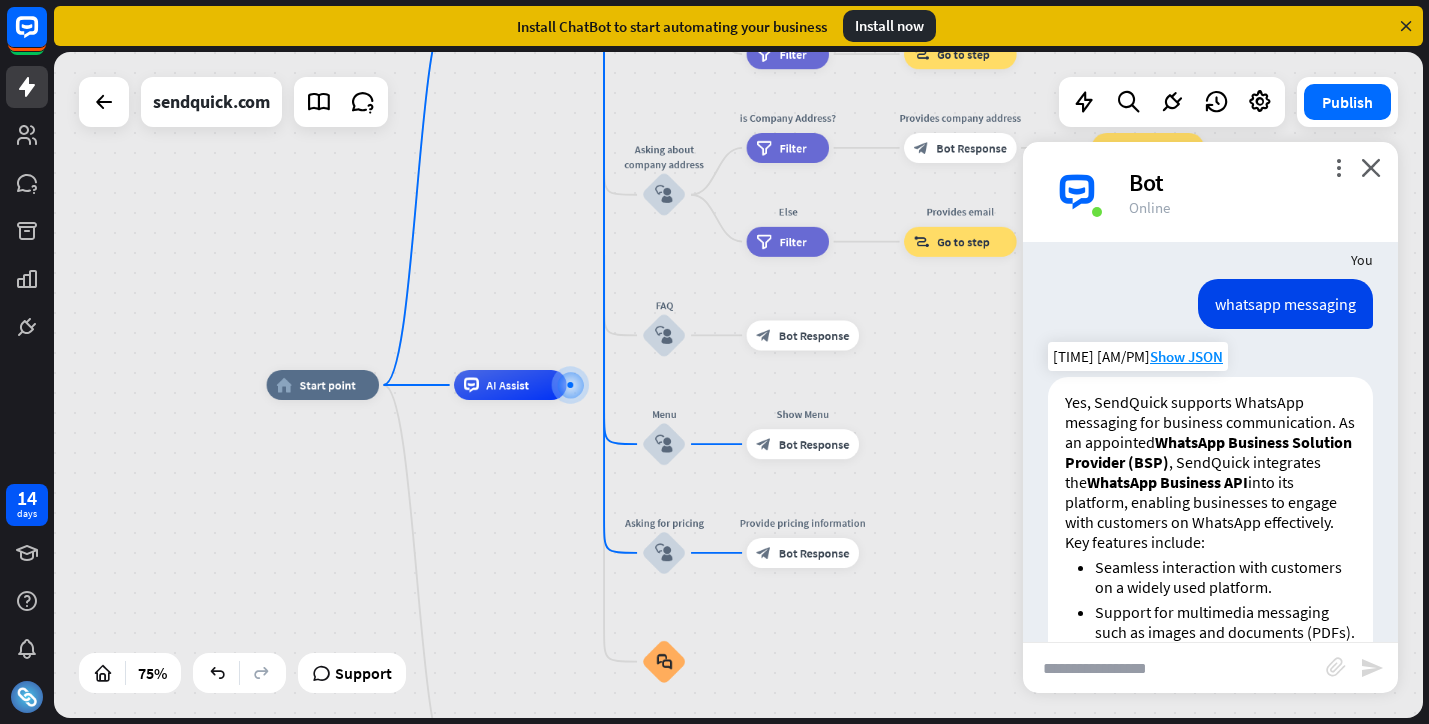 scroll, scrollTop: 1816, scrollLeft: 0, axis: vertical 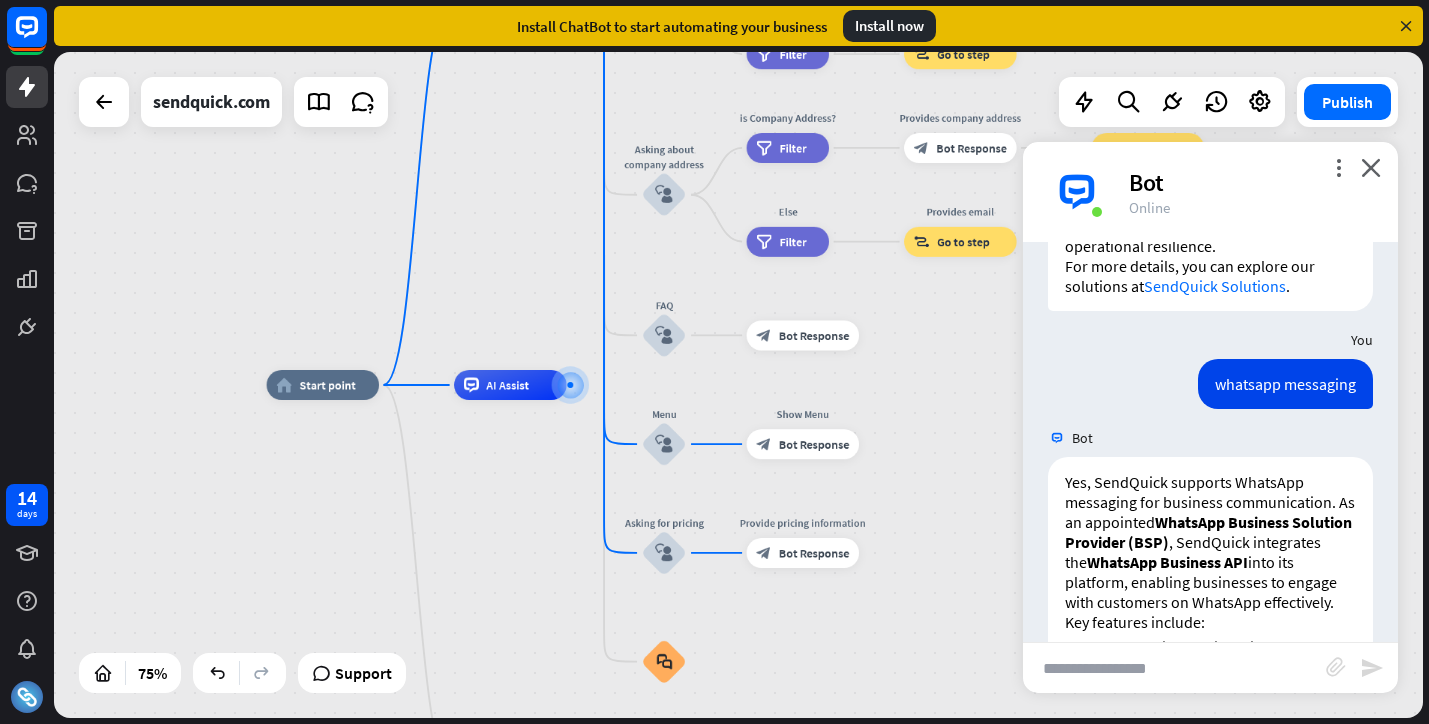 click on "home_2   Start point                 Welcome message   block_bot_response   Bot Response                 About us   block_user_input                 Provide company information   block_bot_response   Bot Response                 Back to Menu   block_user_input                 Was it helpful?   block_bot_response   Bot Response                 Yes   block_user_input                 Thank you!   block_bot_response   Bot Response                 No   block_user_input                 Back to Menu   block_goto   Go to step                 Contact us   block_user_input                 Contact flow   builder_tree   Flow                 Asking about email   block_user_input                   block_goto   Go to step                 Asking about phone number   block_user_input                 Is phone number?   filter   Filter                 Provides phone number   block_bot_response   Bot Response                 Back to Menu   block_goto   Go to step                 Else   filter   Filter" at bounding box center [780, 635] 